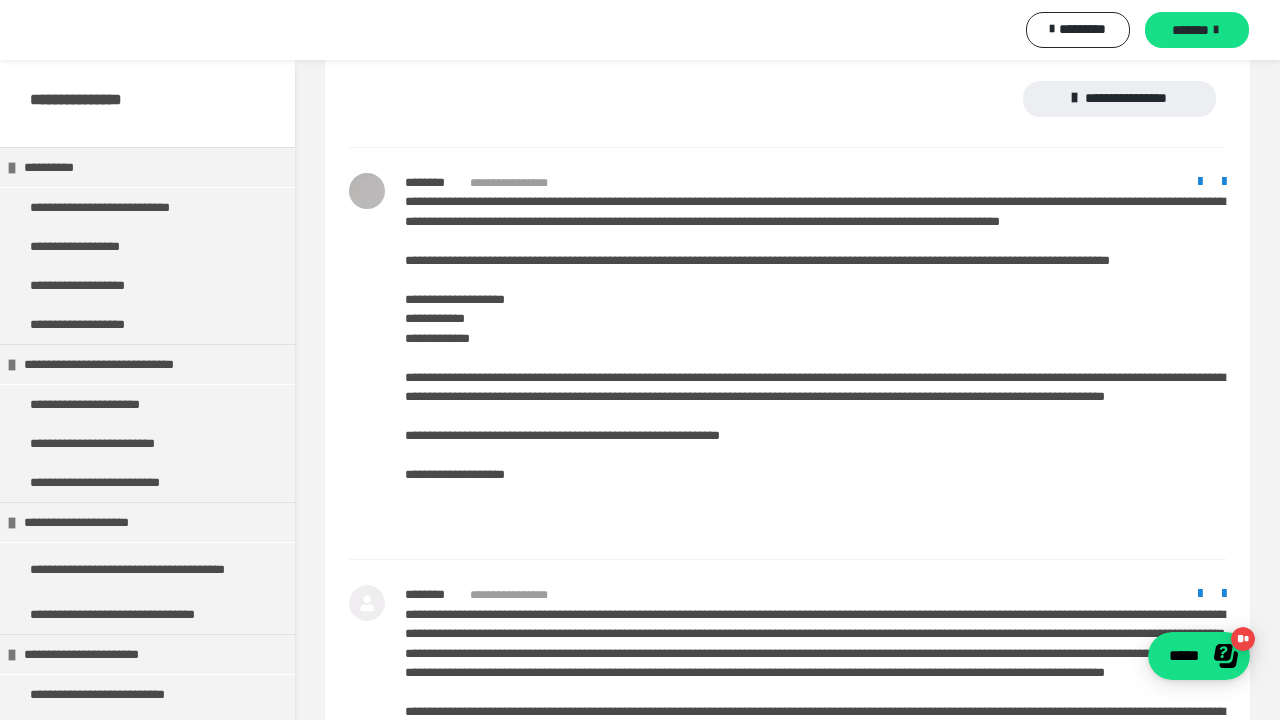 scroll, scrollTop: 0, scrollLeft: 0, axis: both 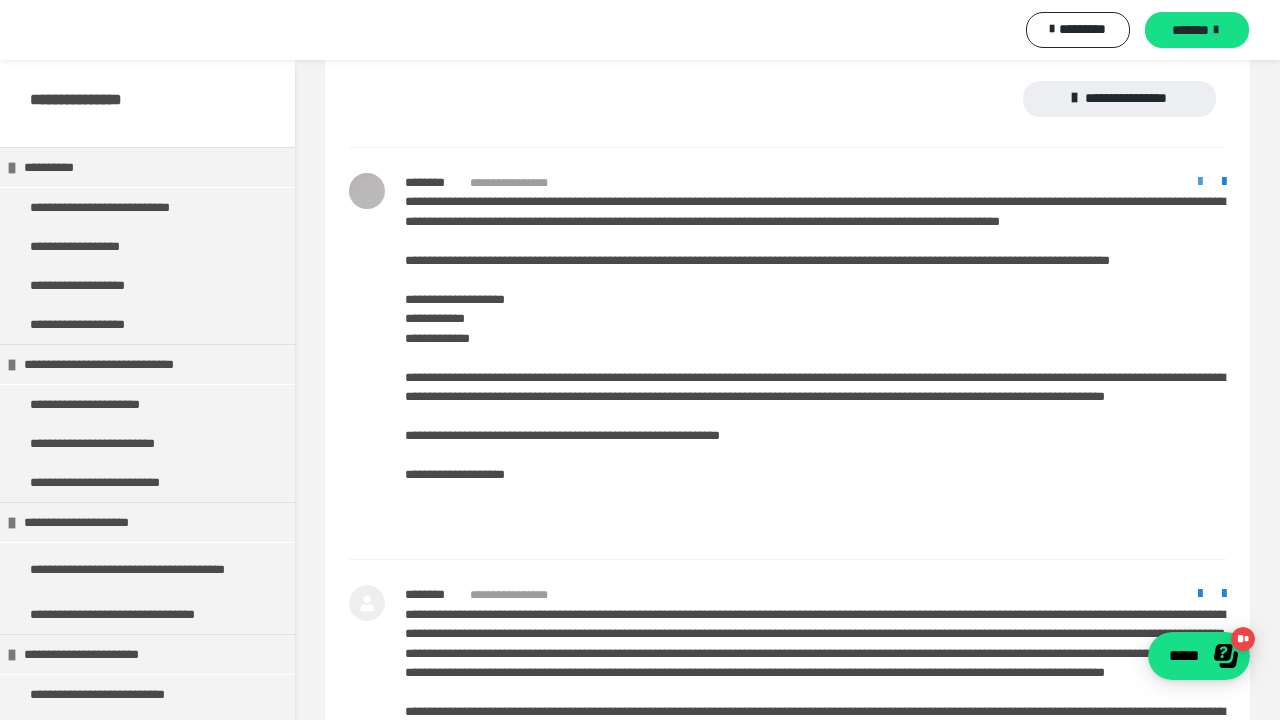 click at bounding box center (1200, 182) 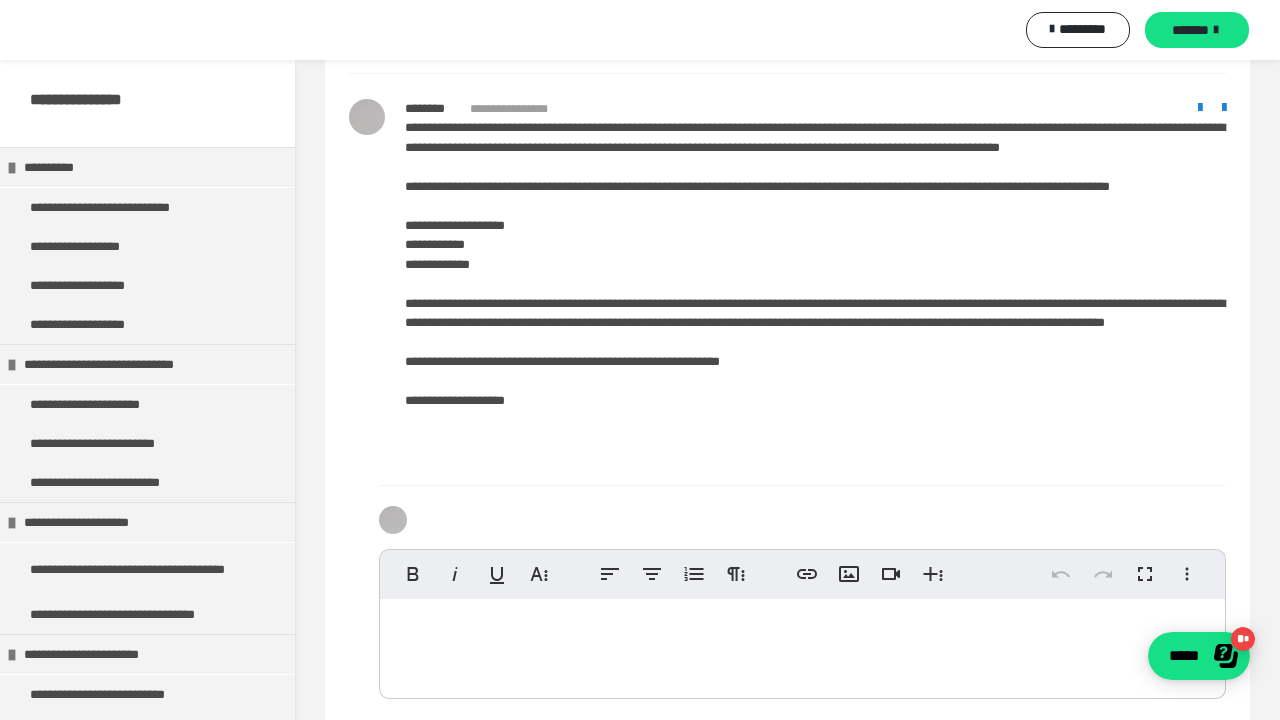scroll, scrollTop: 4956, scrollLeft: 0, axis: vertical 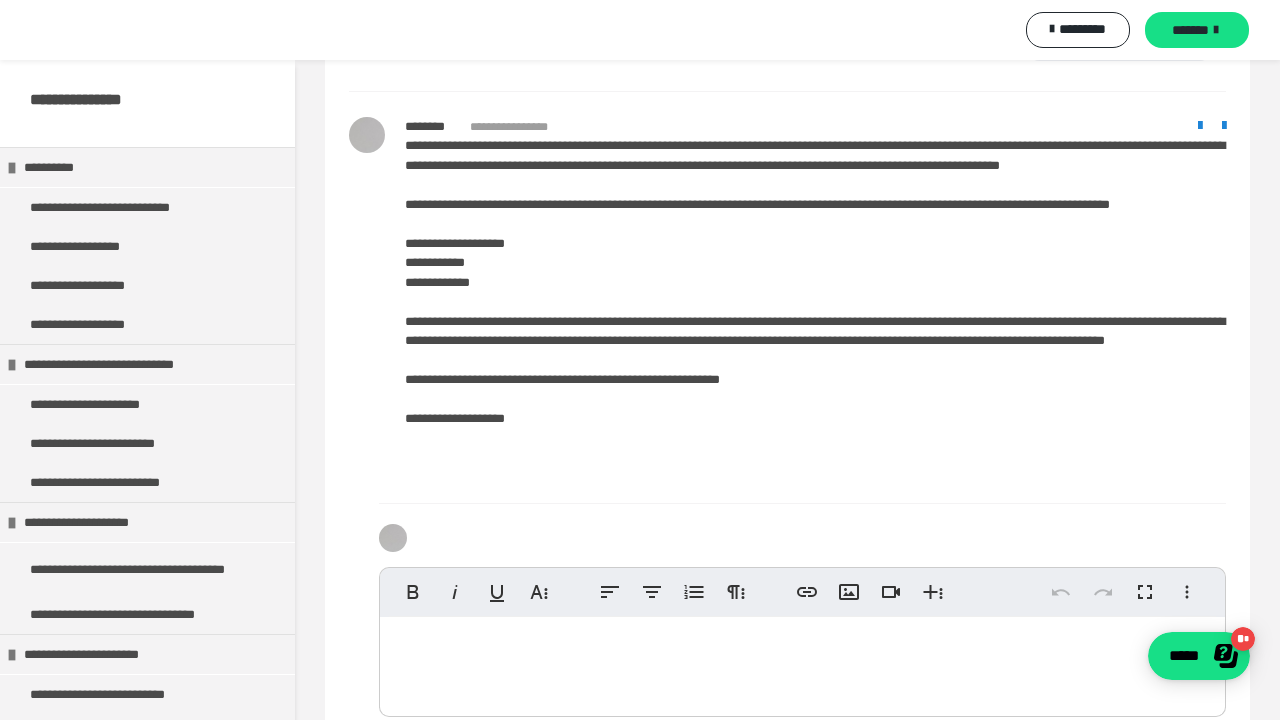 click at bounding box center (802, 662) 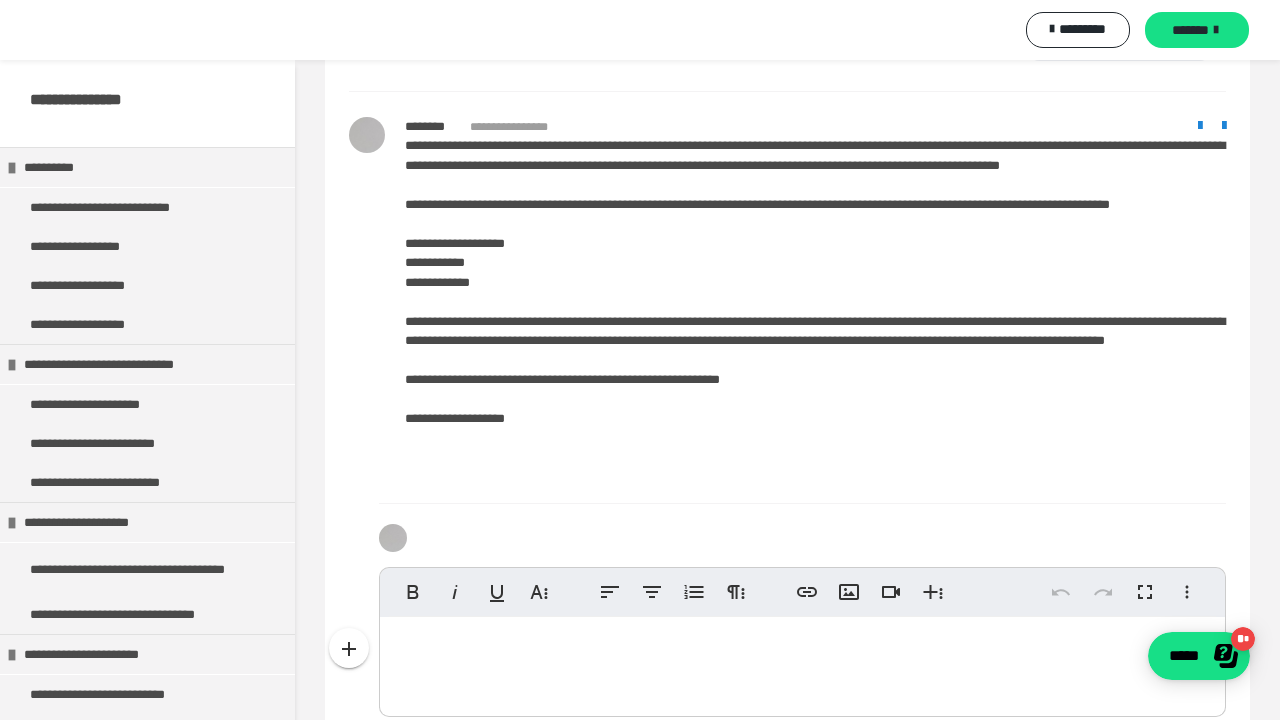 type 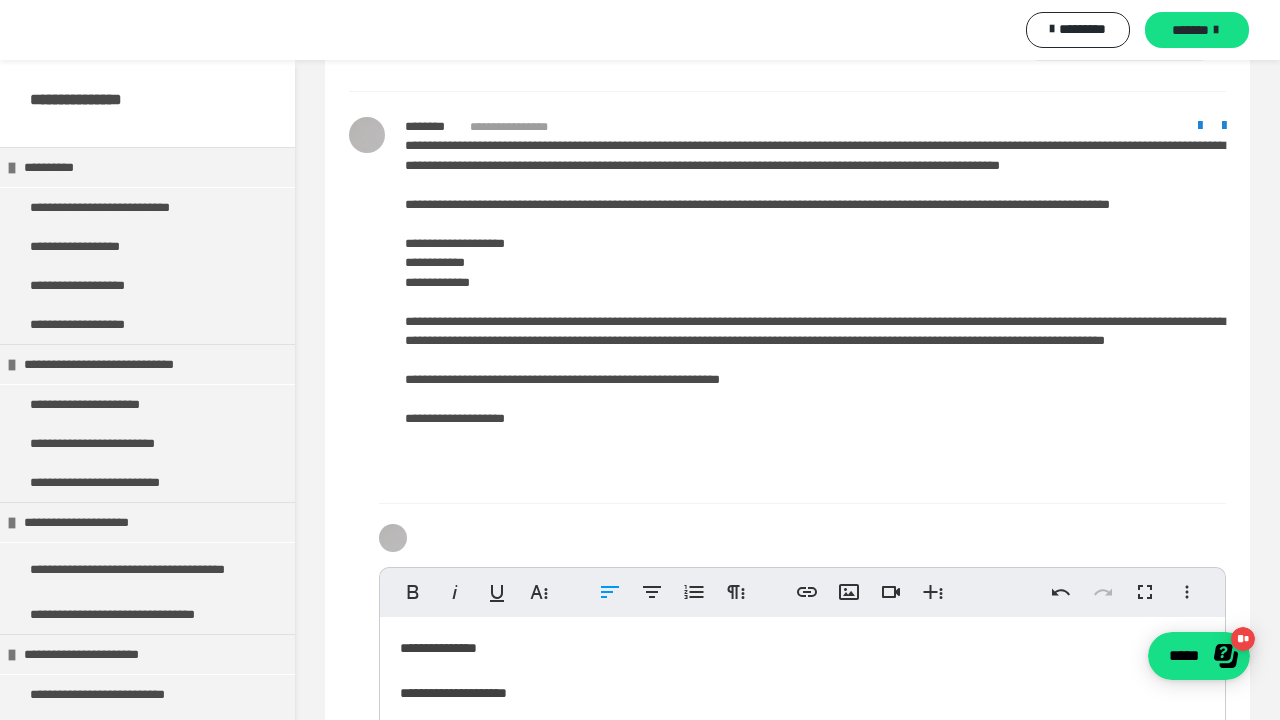 click on "**********" at bounding box center [802, 670] 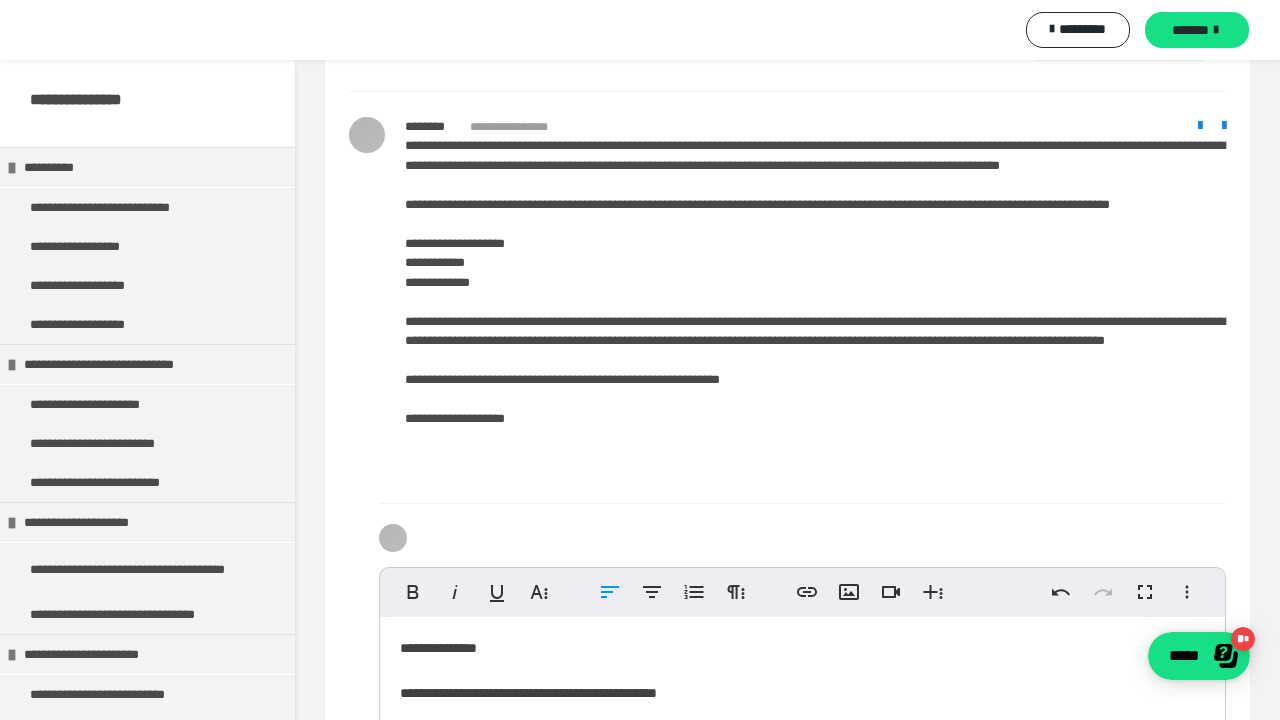 click on "**********" at bounding box center [802, 670] 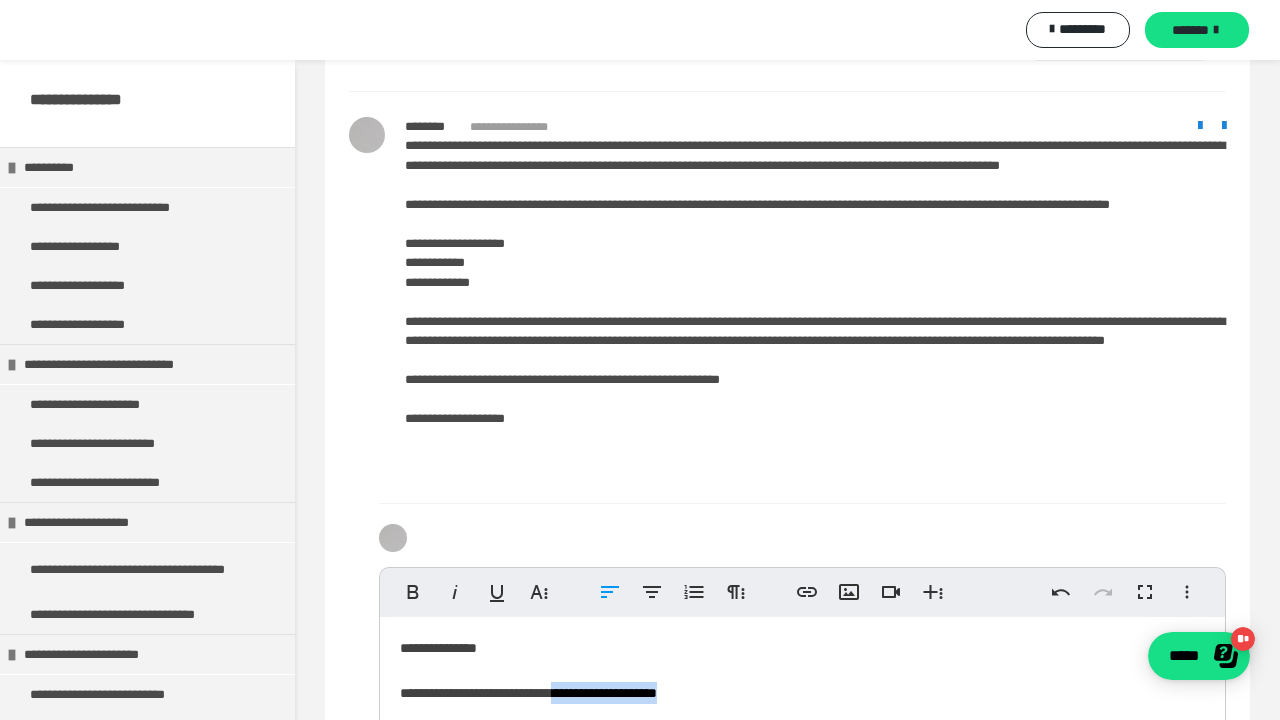drag, startPoint x: 580, startPoint y: 687, endPoint x: 748, endPoint y: 688, distance: 168.00298 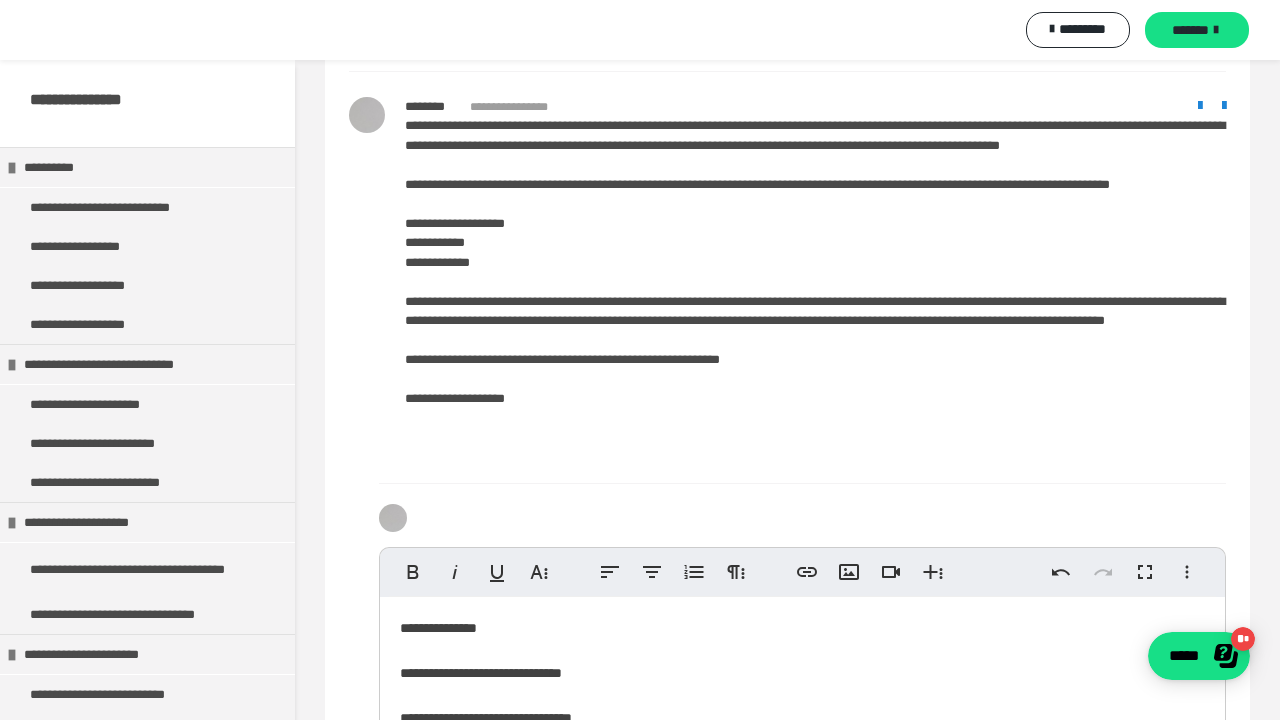 scroll, scrollTop: 4988, scrollLeft: 0, axis: vertical 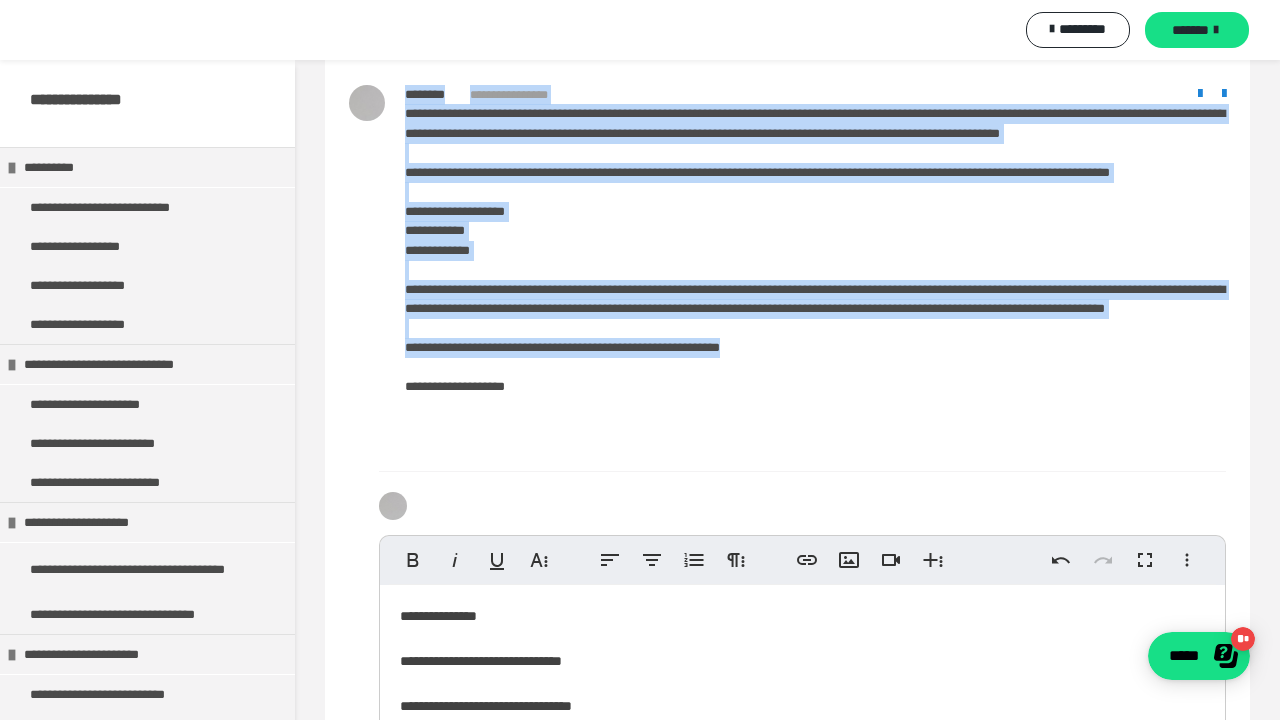 drag, startPoint x: 395, startPoint y: 97, endPoint x: 840, endPoint y: 394, distance: 535.0084 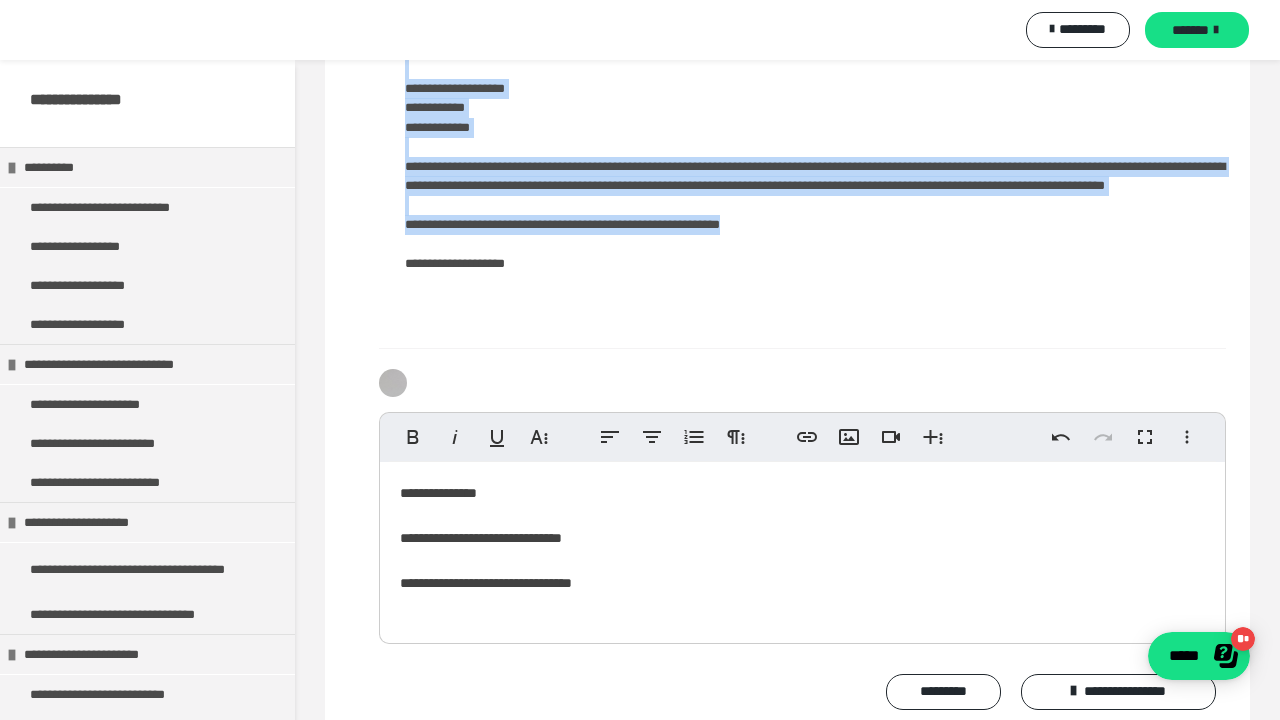 scroll, scrollTop: 5158, scrollLeft: 0, axis: vertical 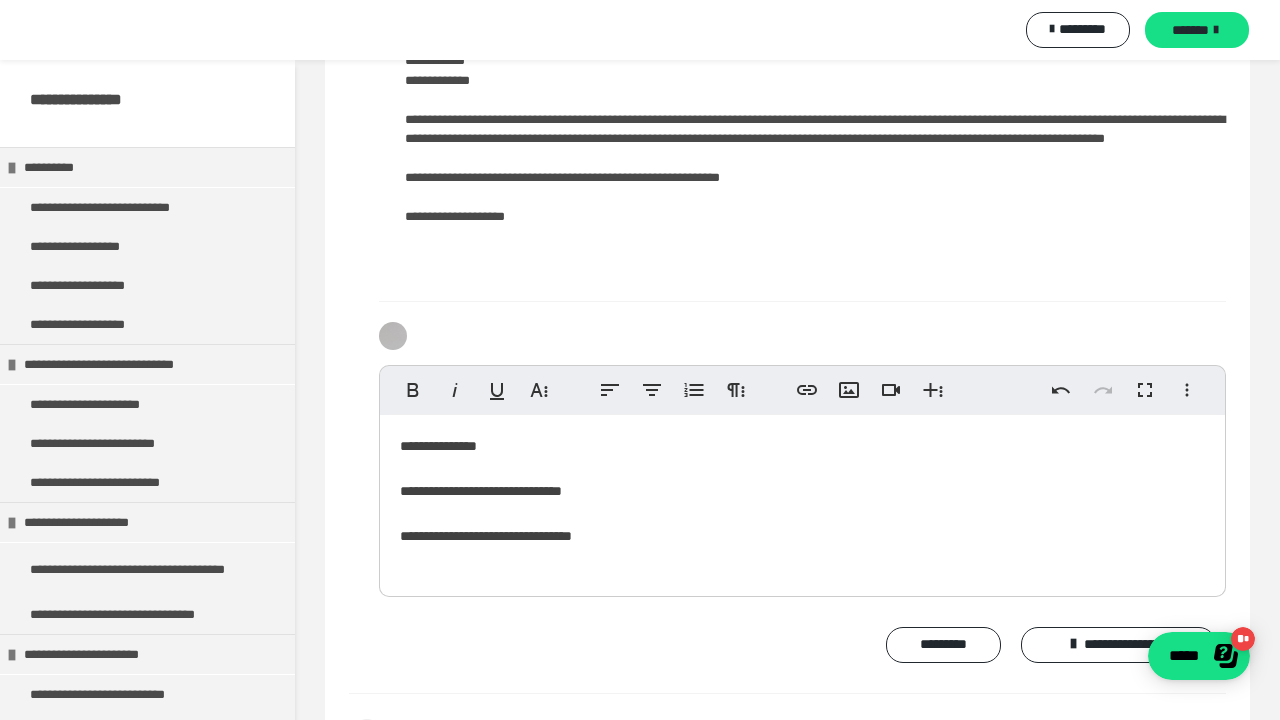 click on "**********" at bounding box center [802, 501] 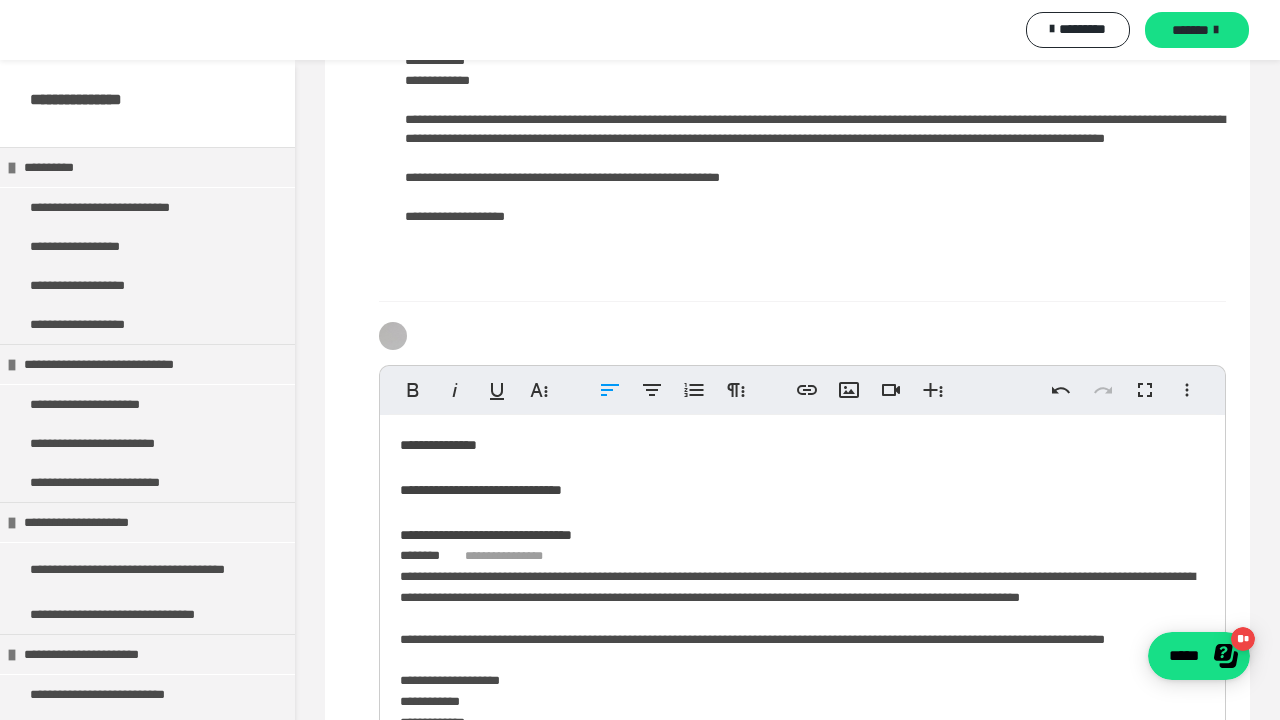 scroll, scrollTop: -1, scrollLeft: 0, axis: vertical 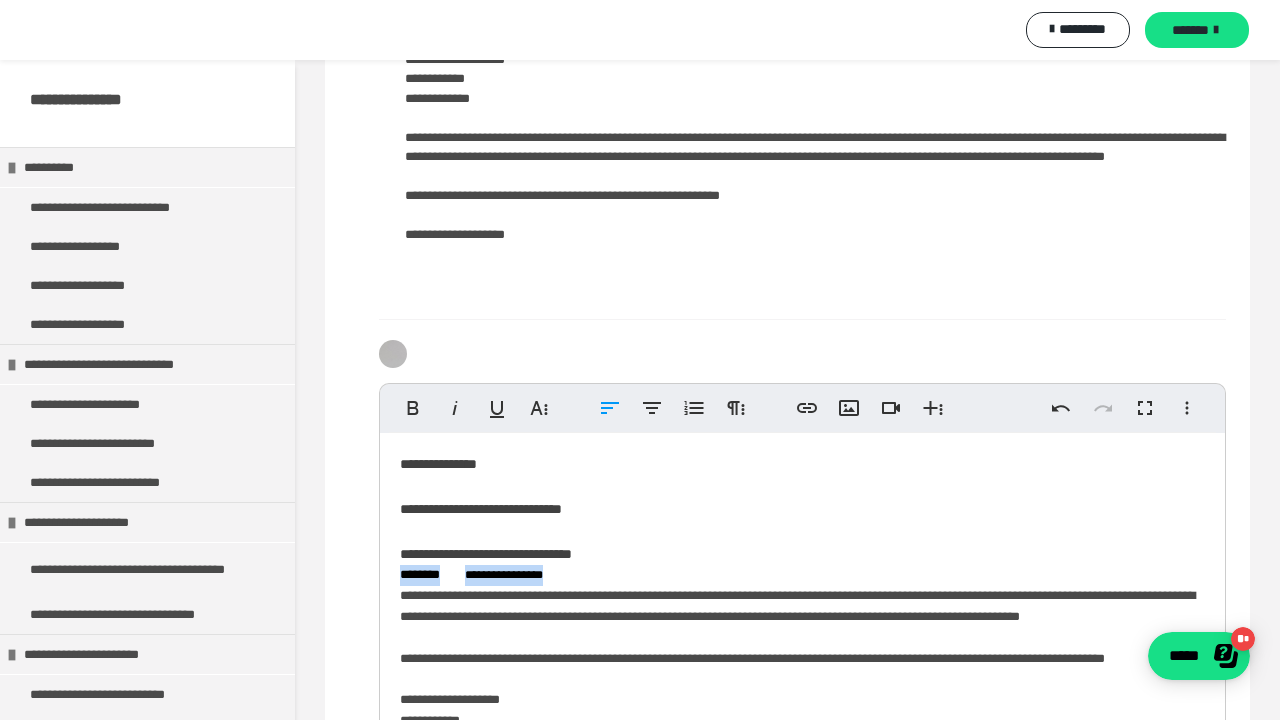drag, startPoint x: 585, startPoint y: 570, endPoint x: 397, endPoint y: 566, distance: 188.04254 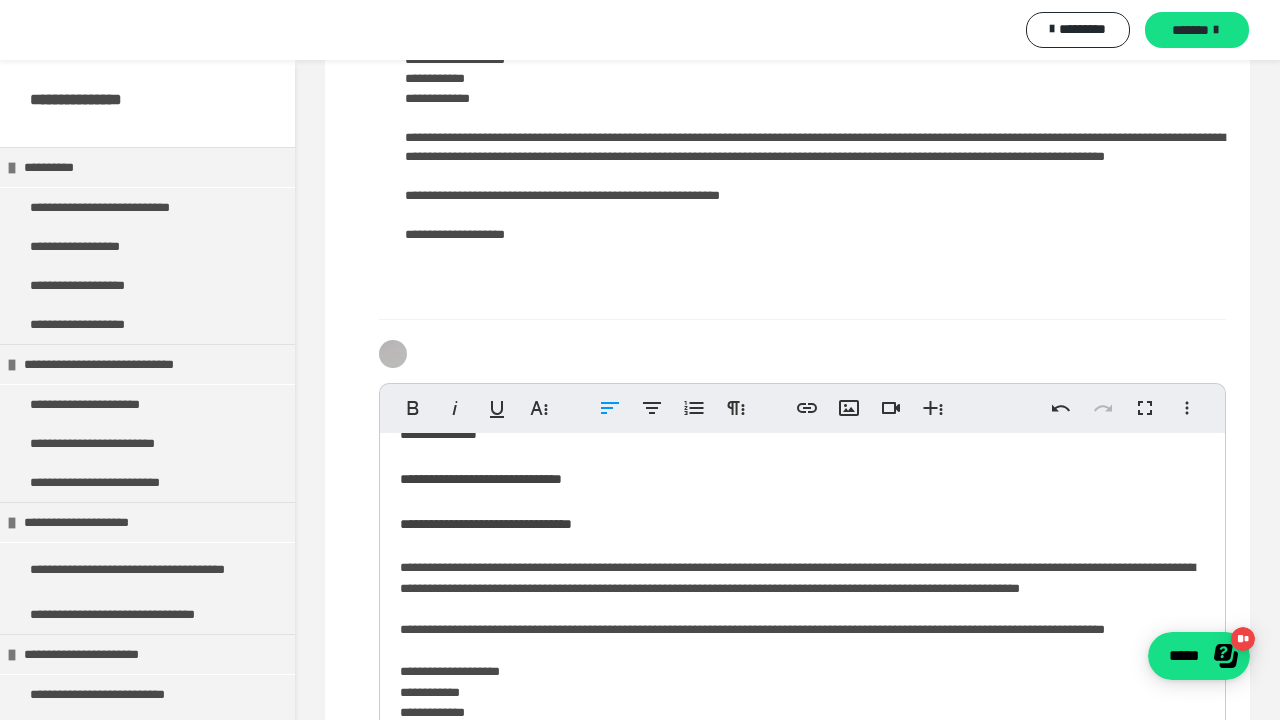 scroll, scrollTop: 31, scrollLeft: 0, axis: vertical 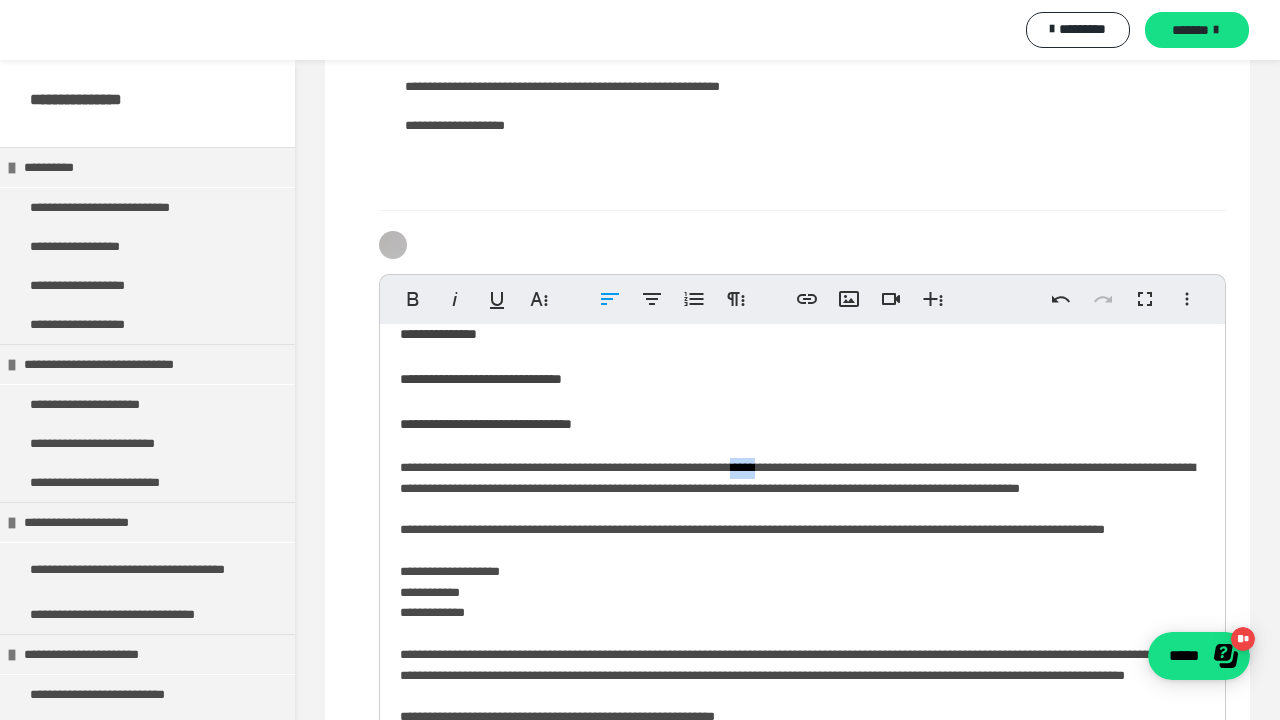drag, startPoint x: 822, startPoint y: 460, endPoint x: 857, endPoint y: 460, distance: 35 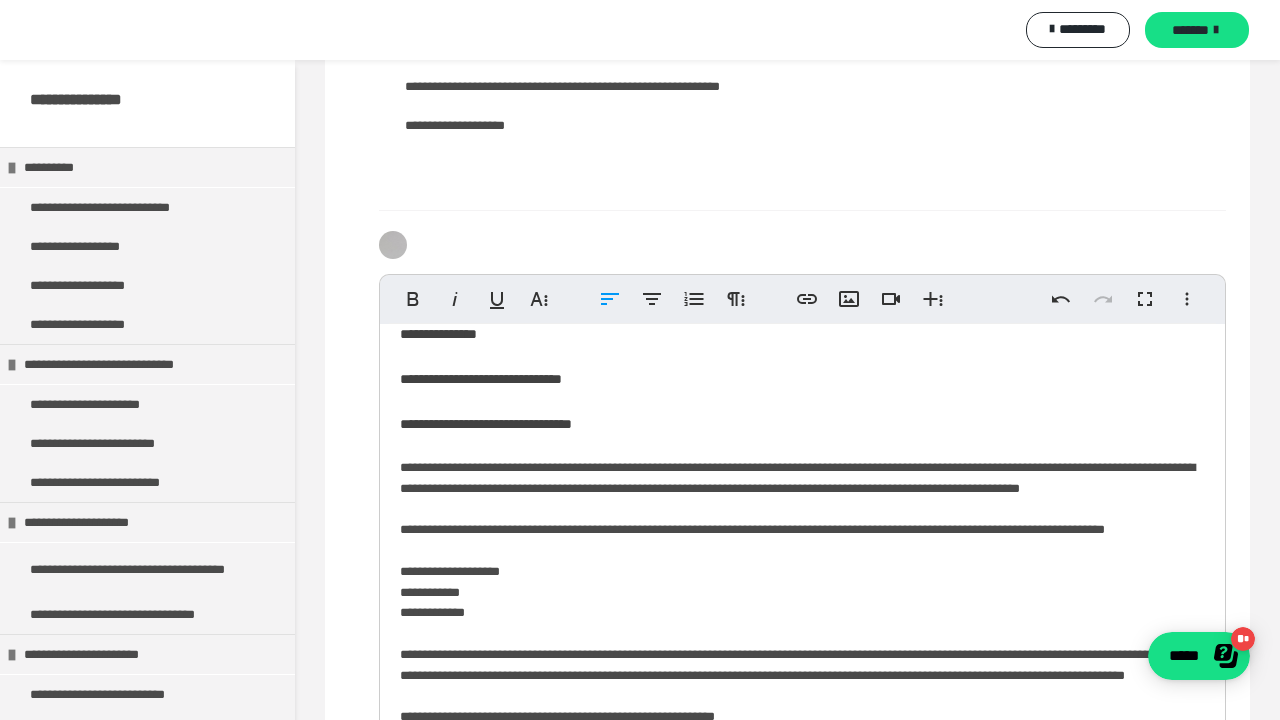 click on "**********" at bounding box center (802, 618) 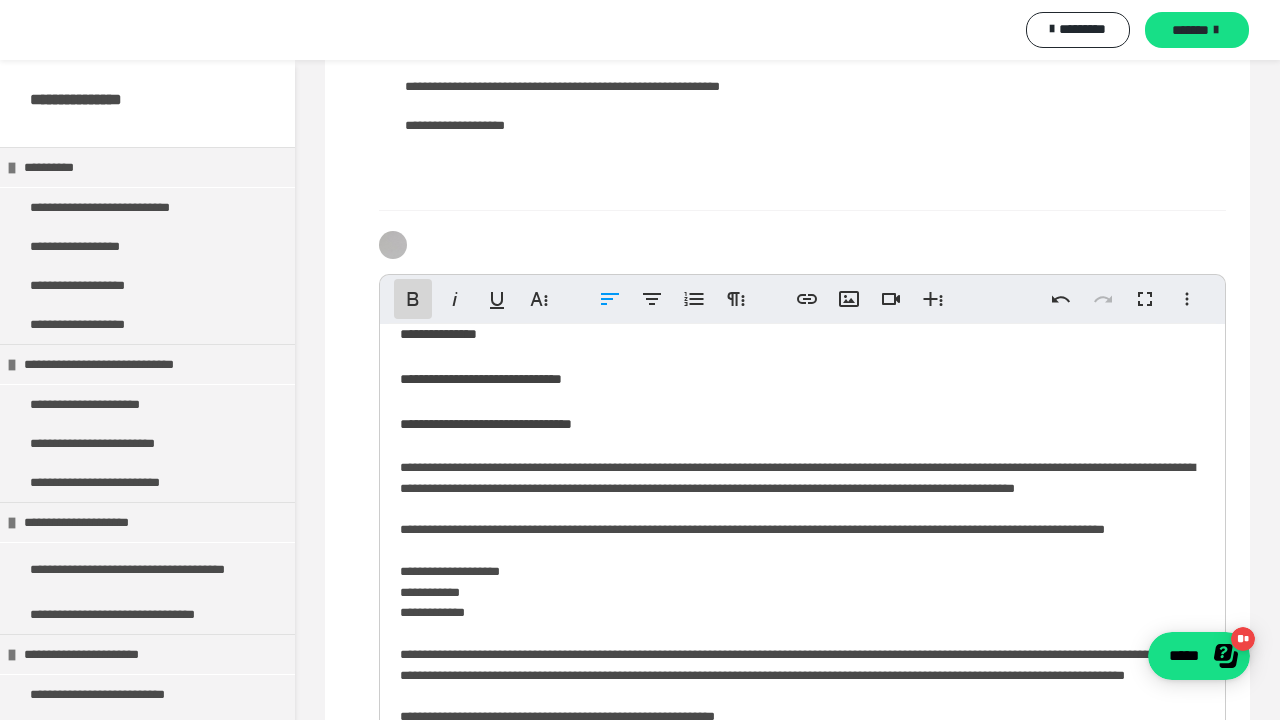 click 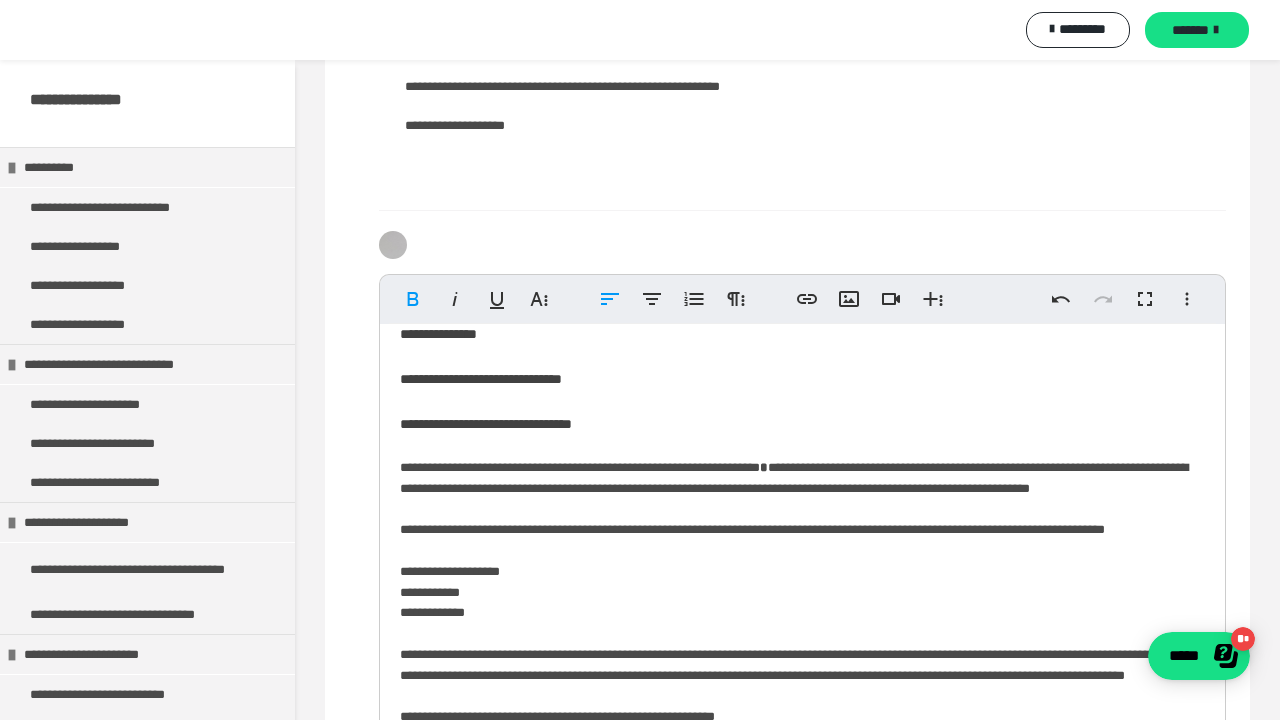 click on "**********" at bounding box center (802, 618) 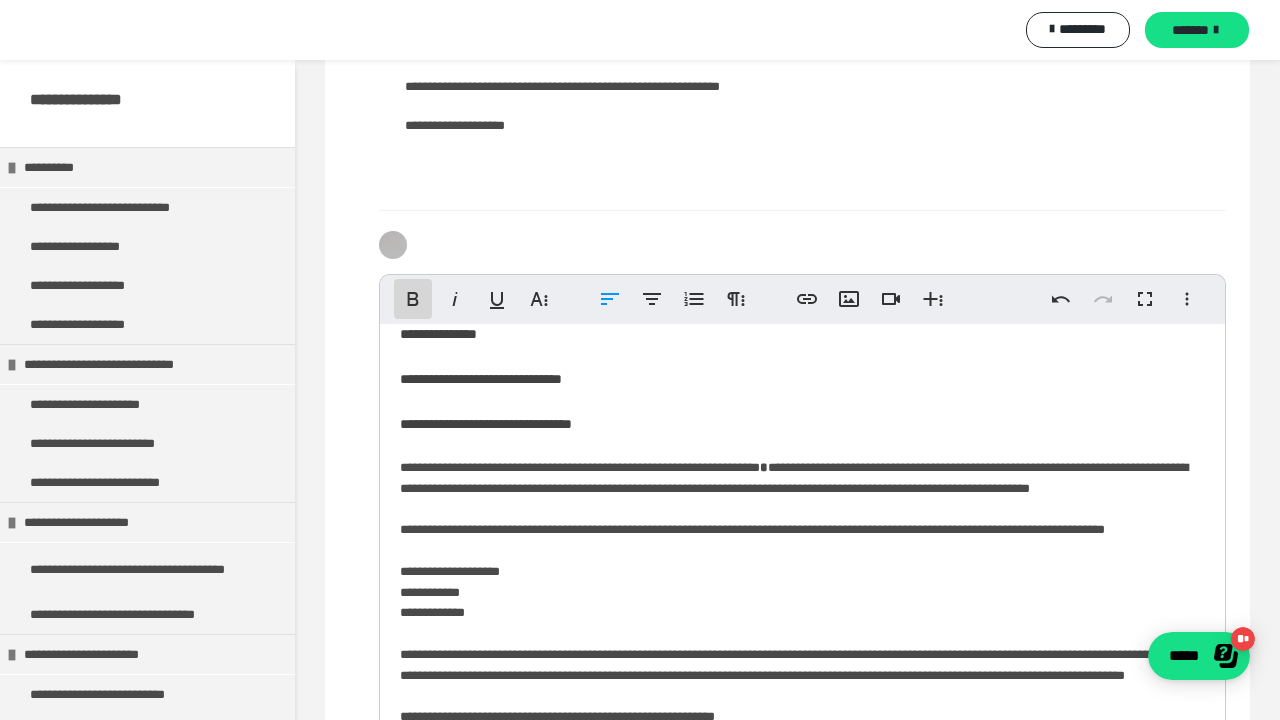 click 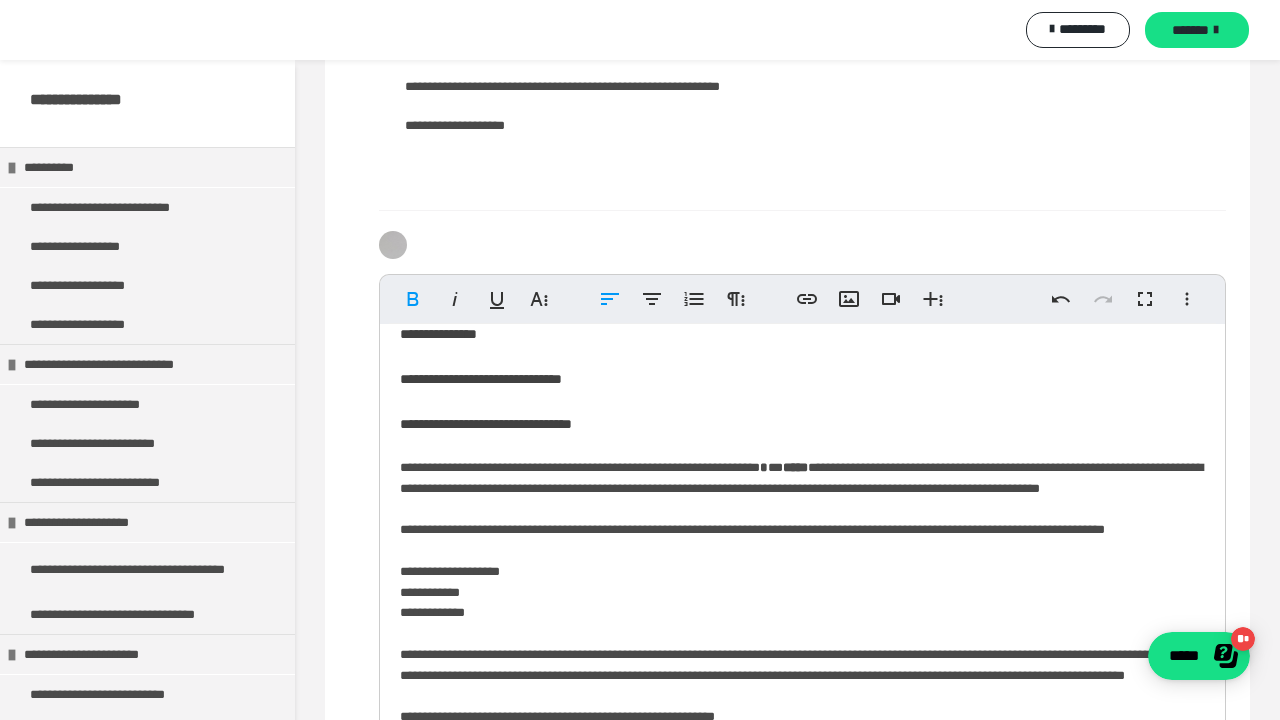 click on "**********" at bounding box center (802, 618) 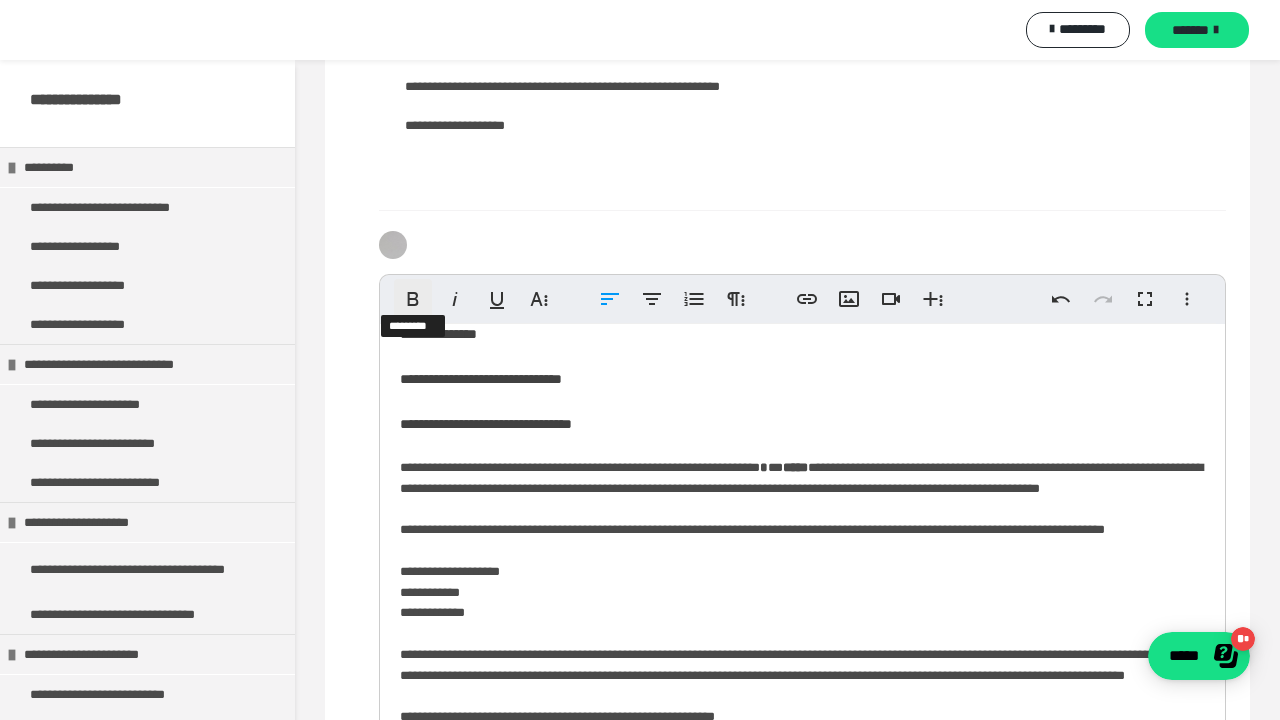 click 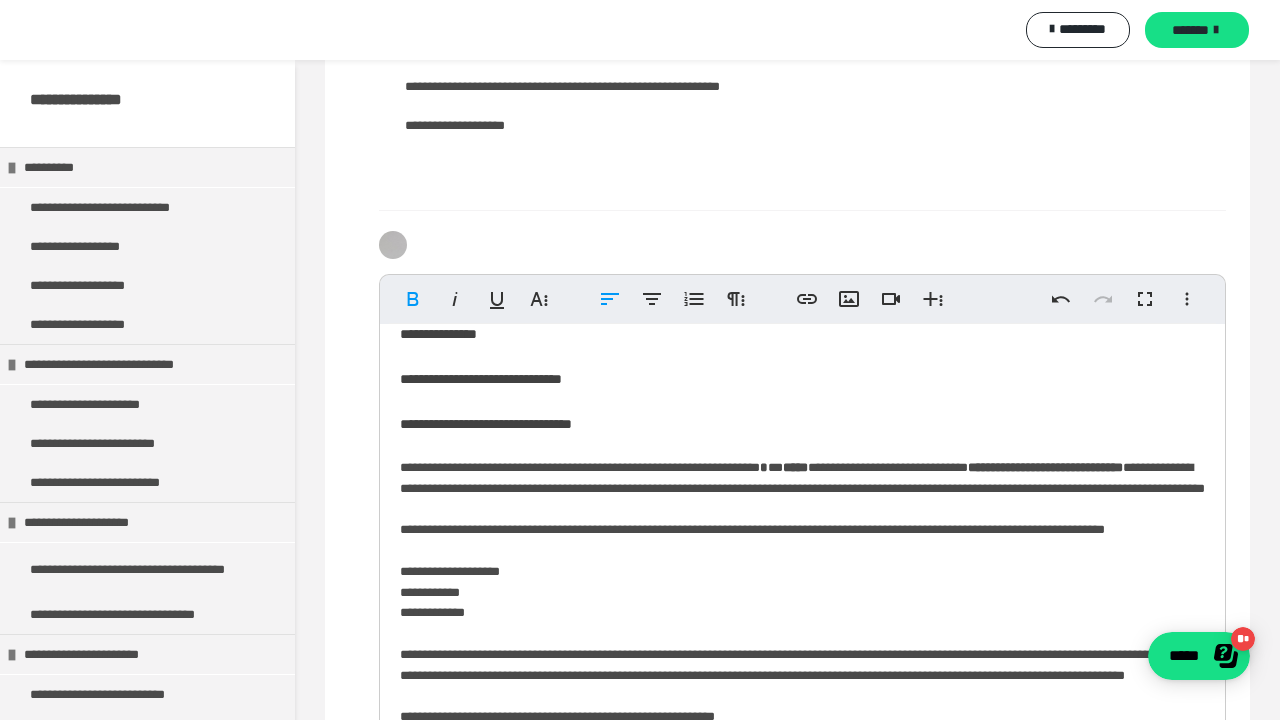click on "**********" at bounding box center (802, 618) 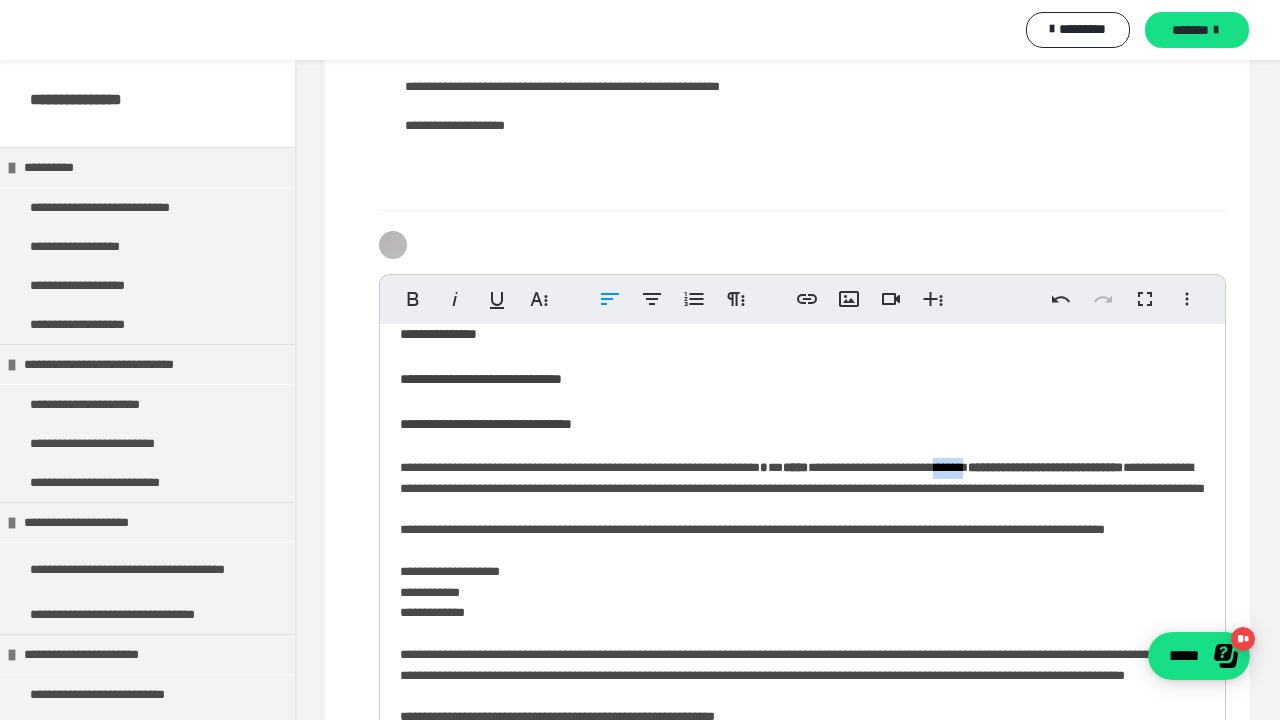 click on "**********" at bounding box center [802, 618] 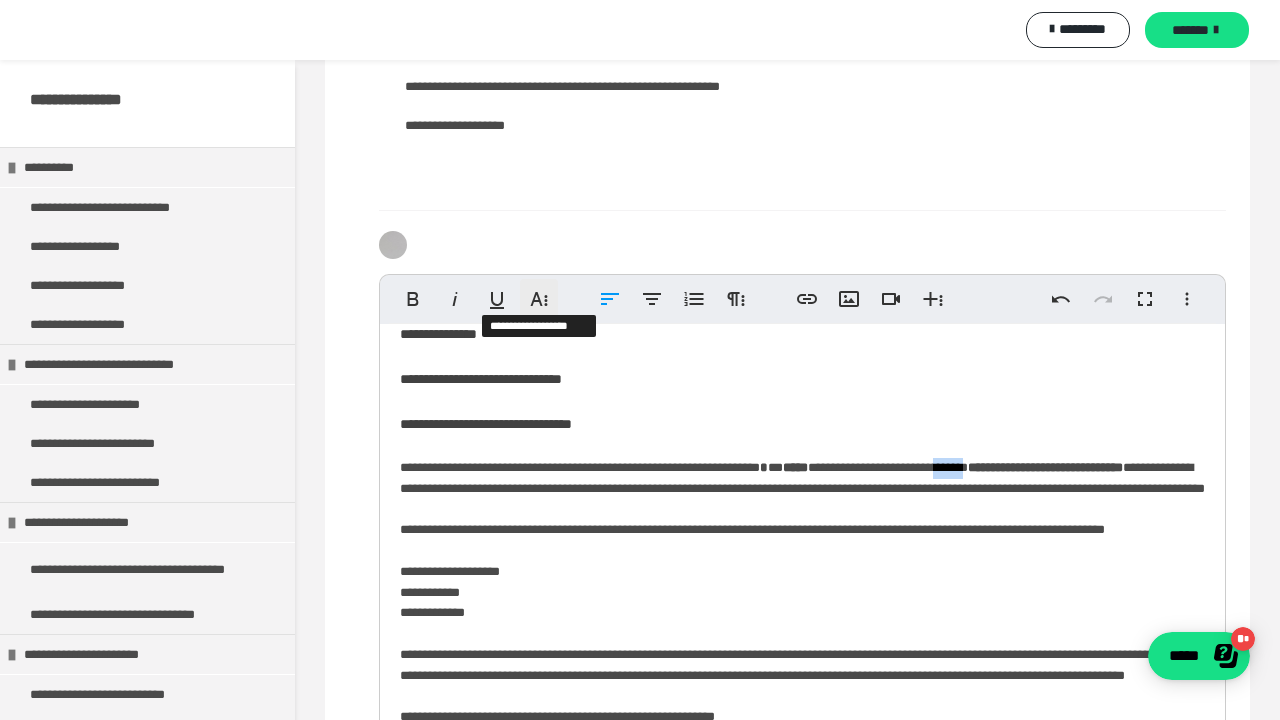 click on "**********" at bounding box center [539, 299] 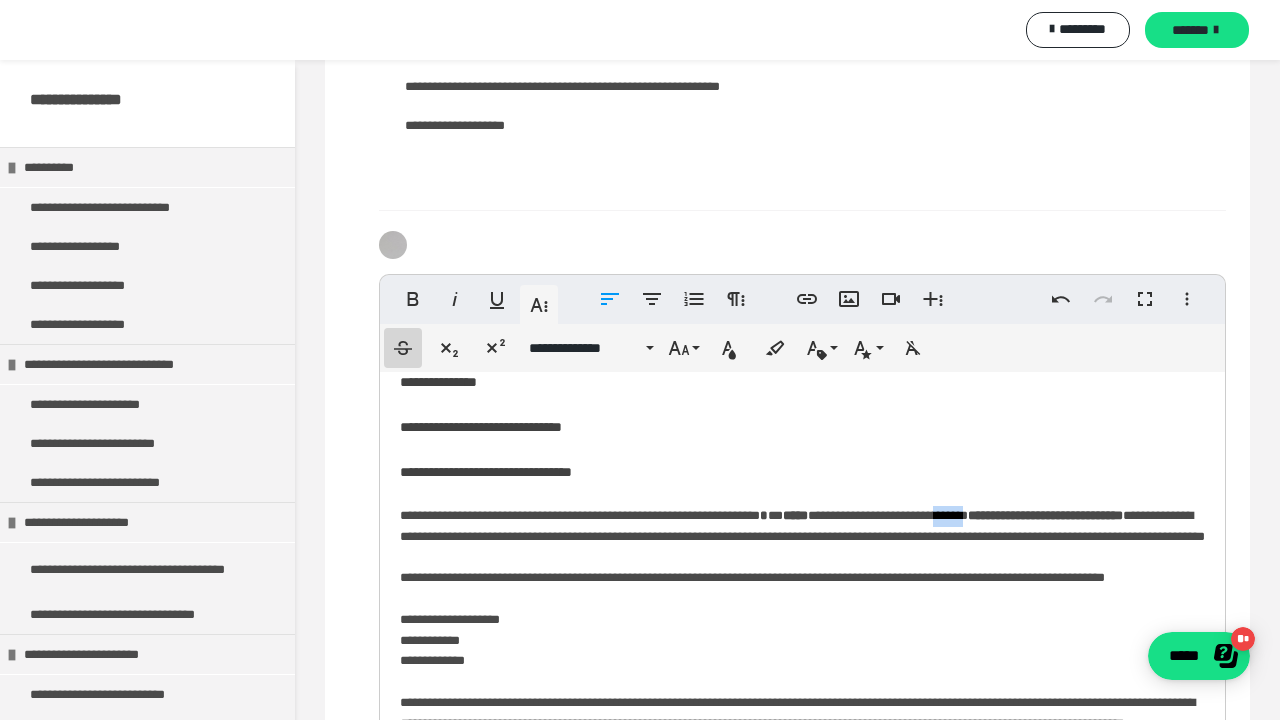 click 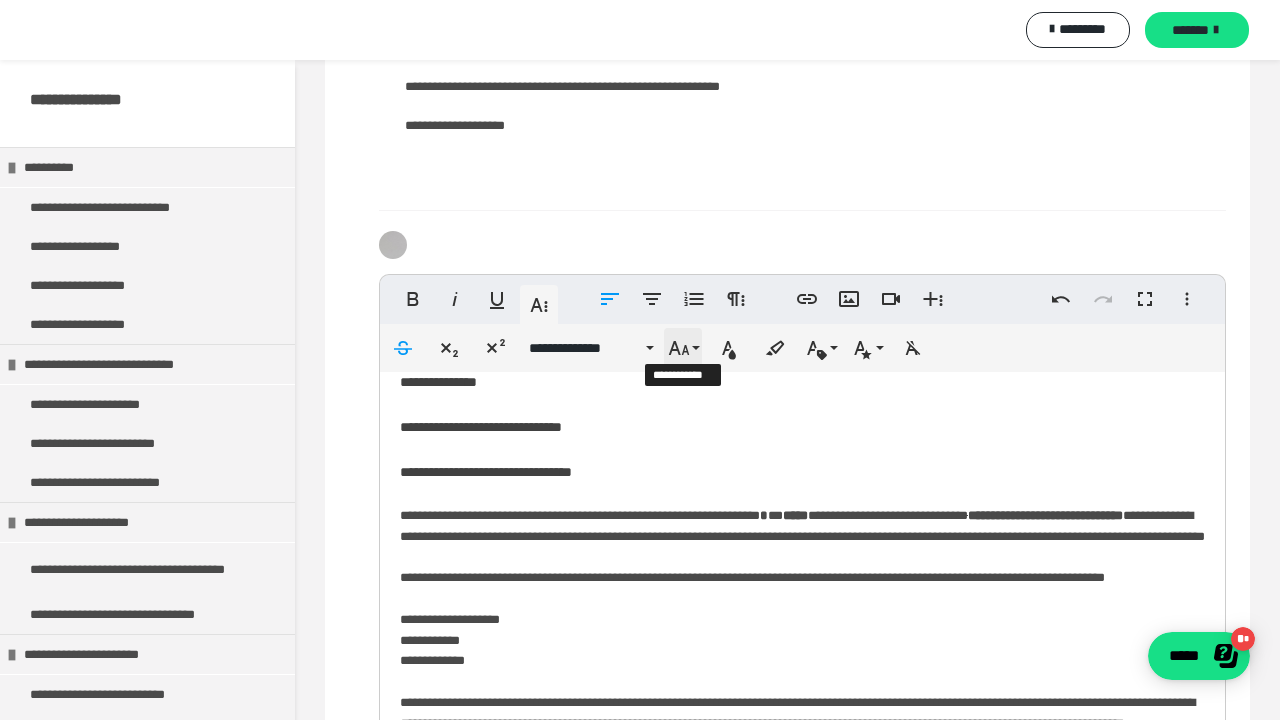scroll, scrollTop: 5254, scrollLeft: 0, axis: vertical 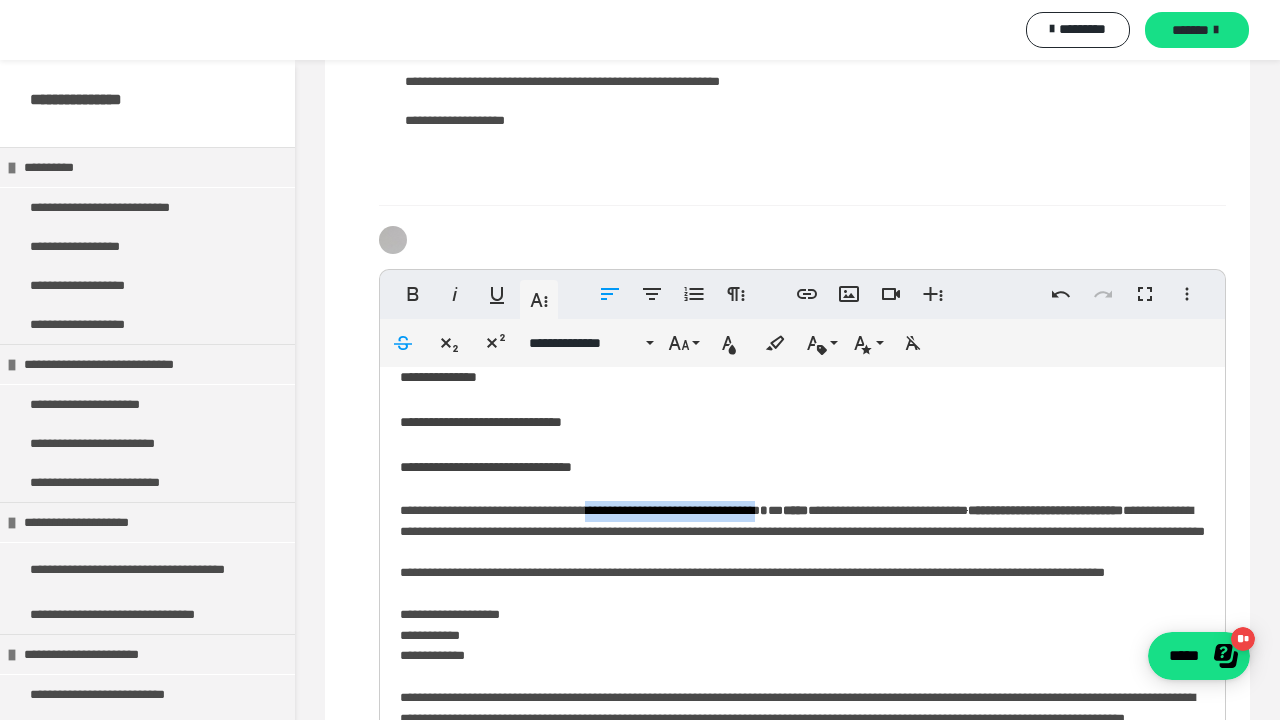 drag, startPoint x: 674, startPoint y: 500, endPoint x: 856, endPoint y: 506, distance: 182.09888 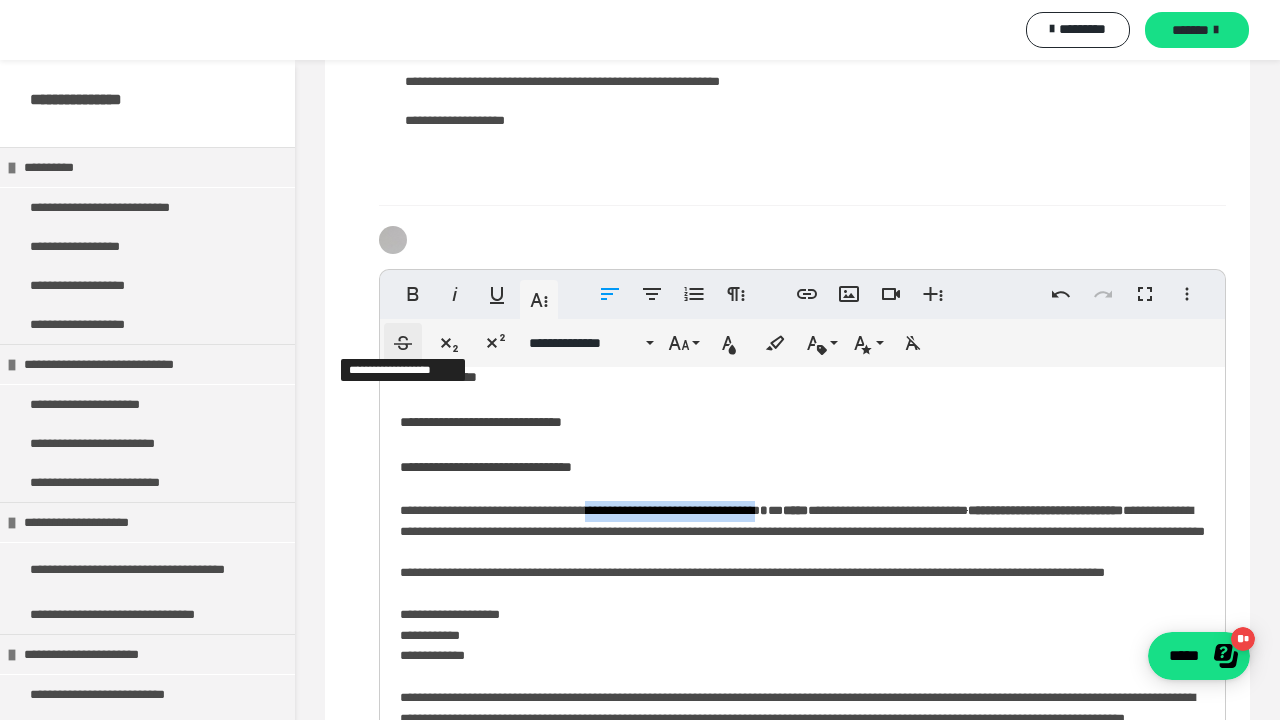 click 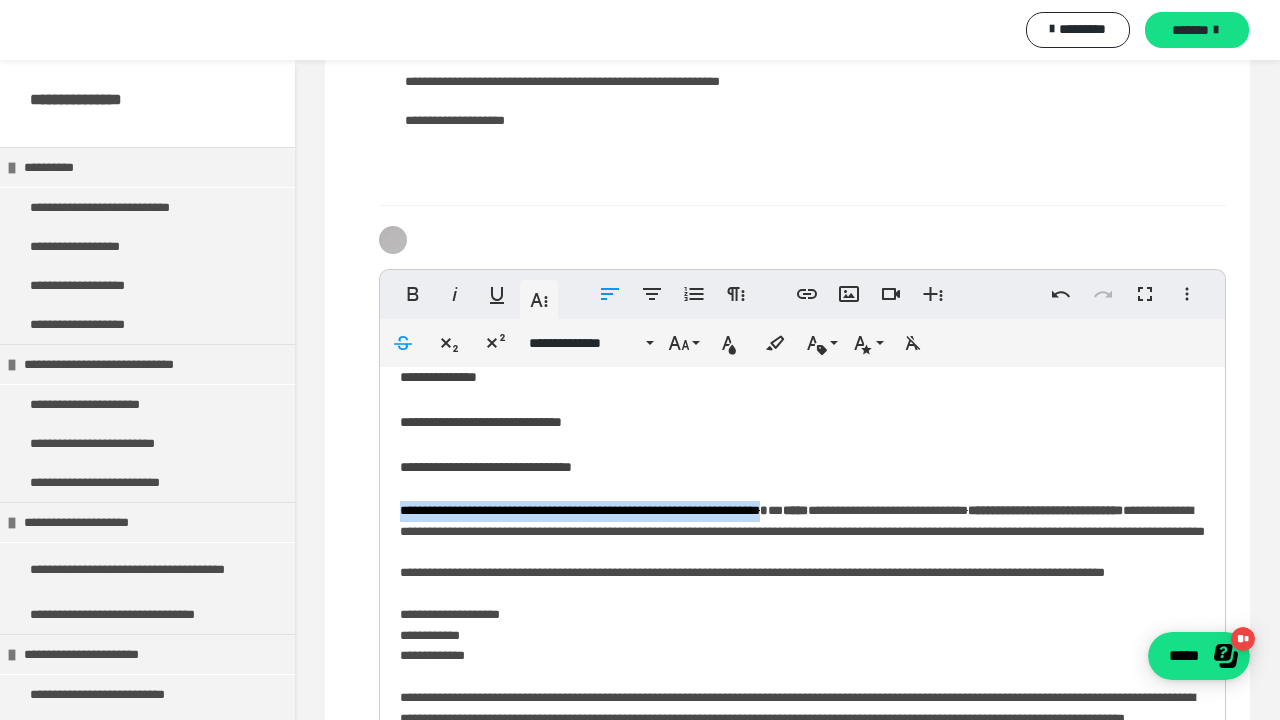 scroll, scrollTop: 5300, scrollLeft: 0, axis: vertical 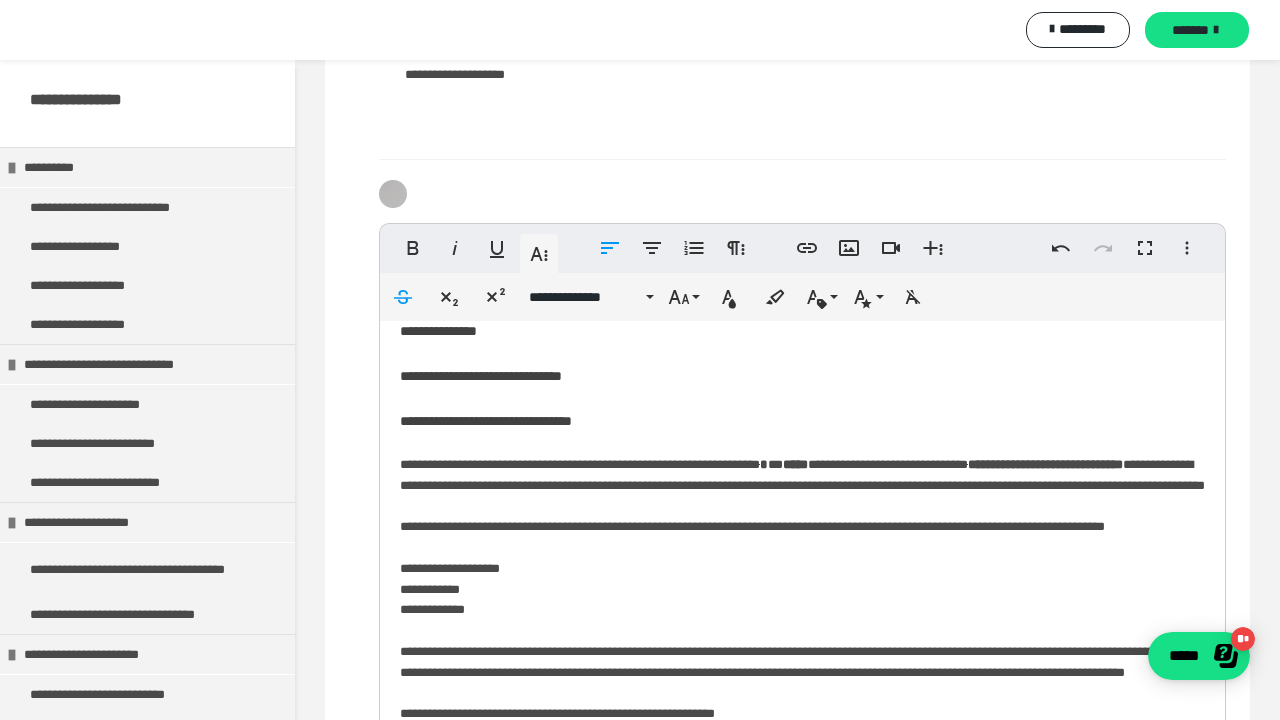 click on "**********" at bounding box center [802, 615] 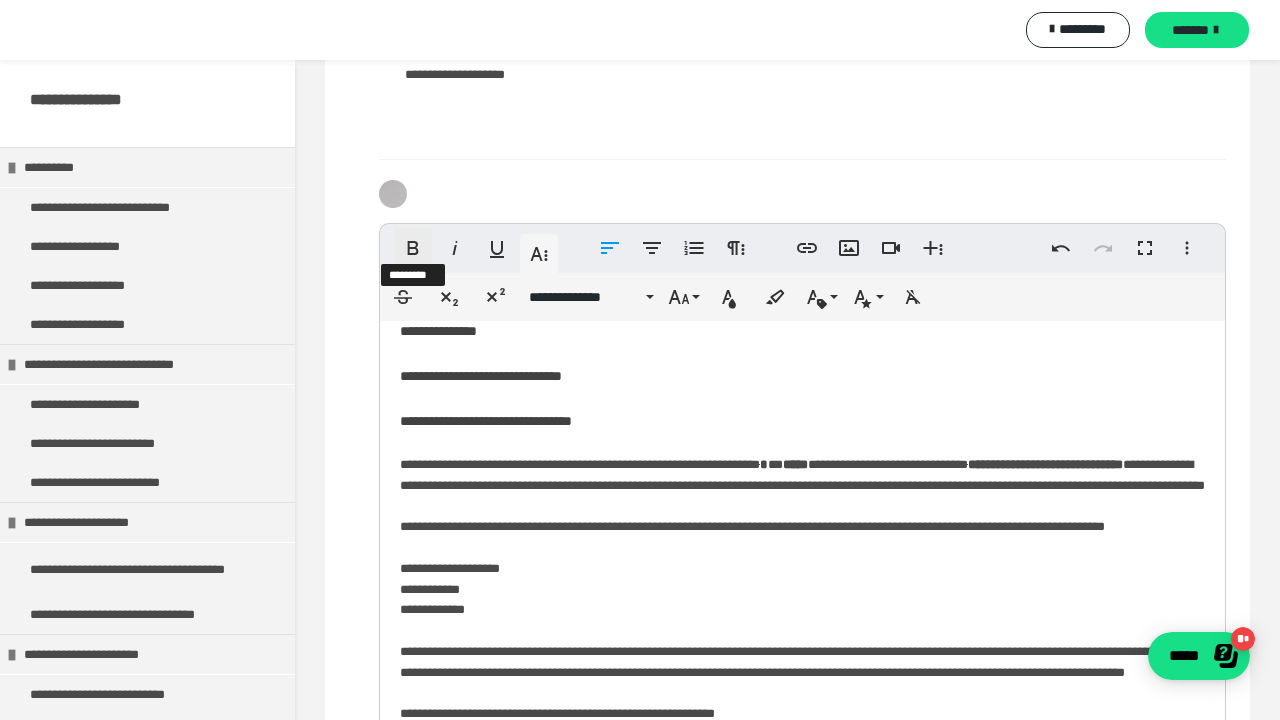 click 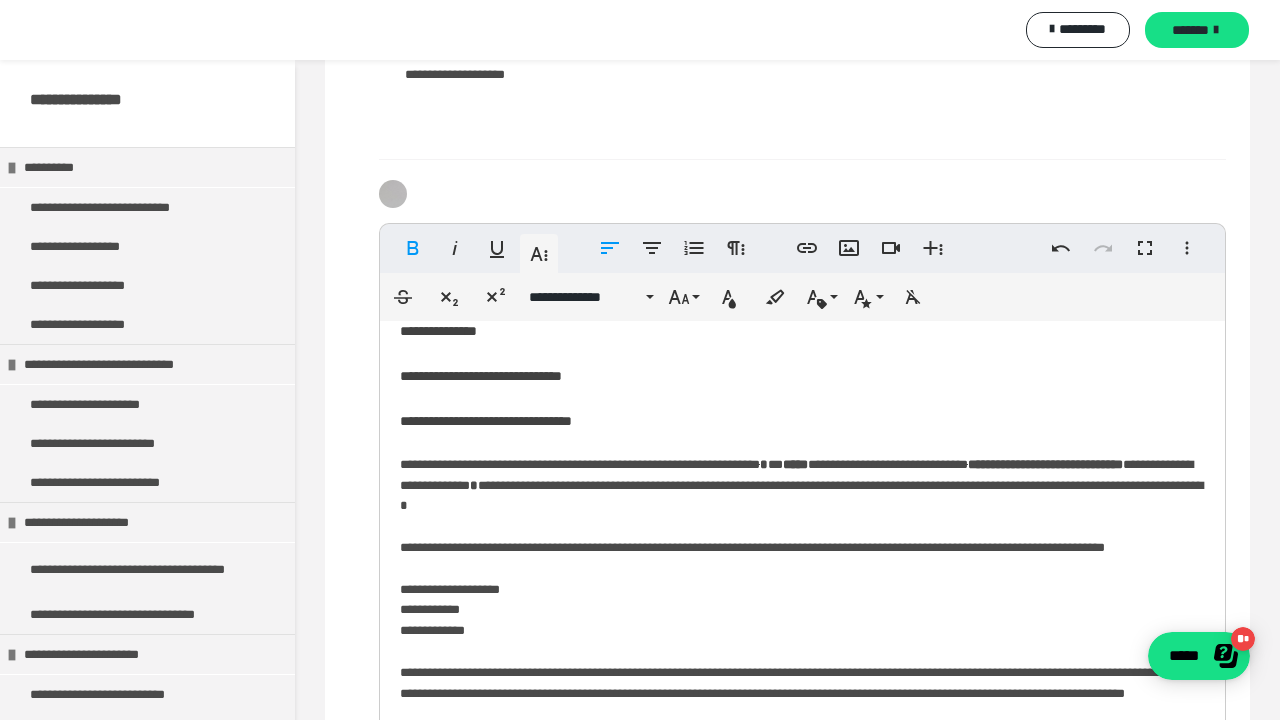 click on "**********" at bounding box center [802, 615] 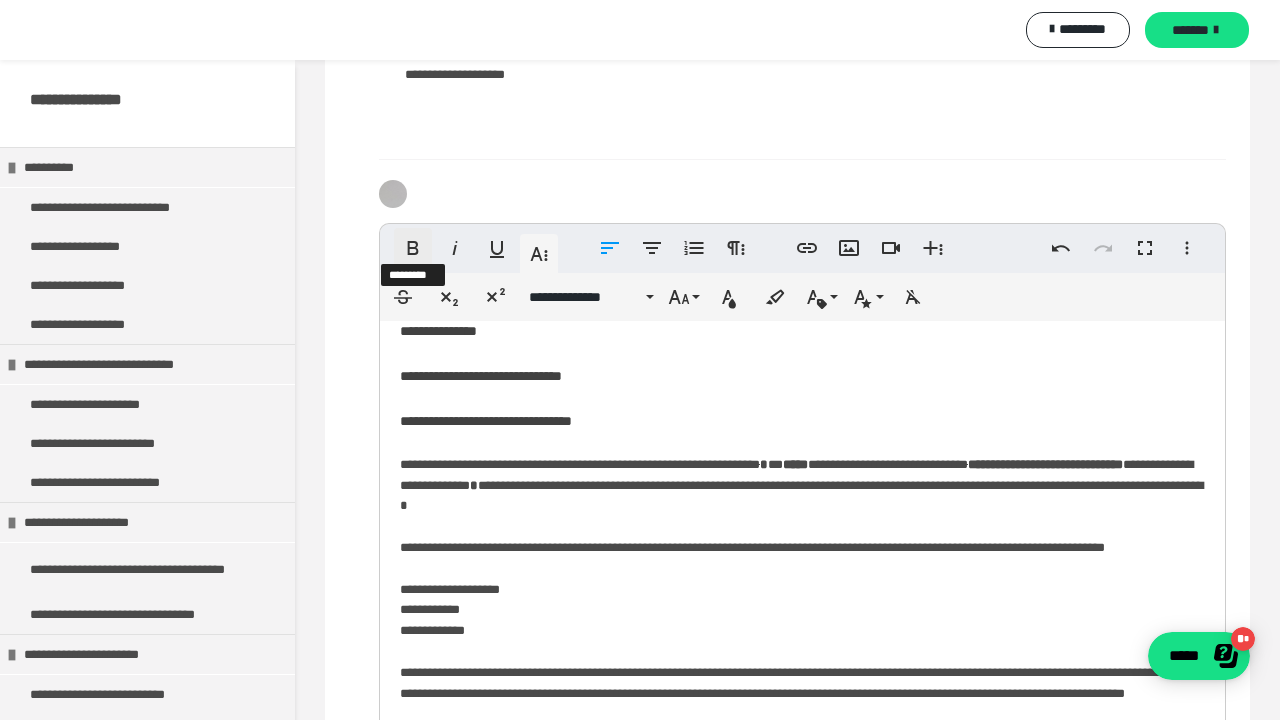 click 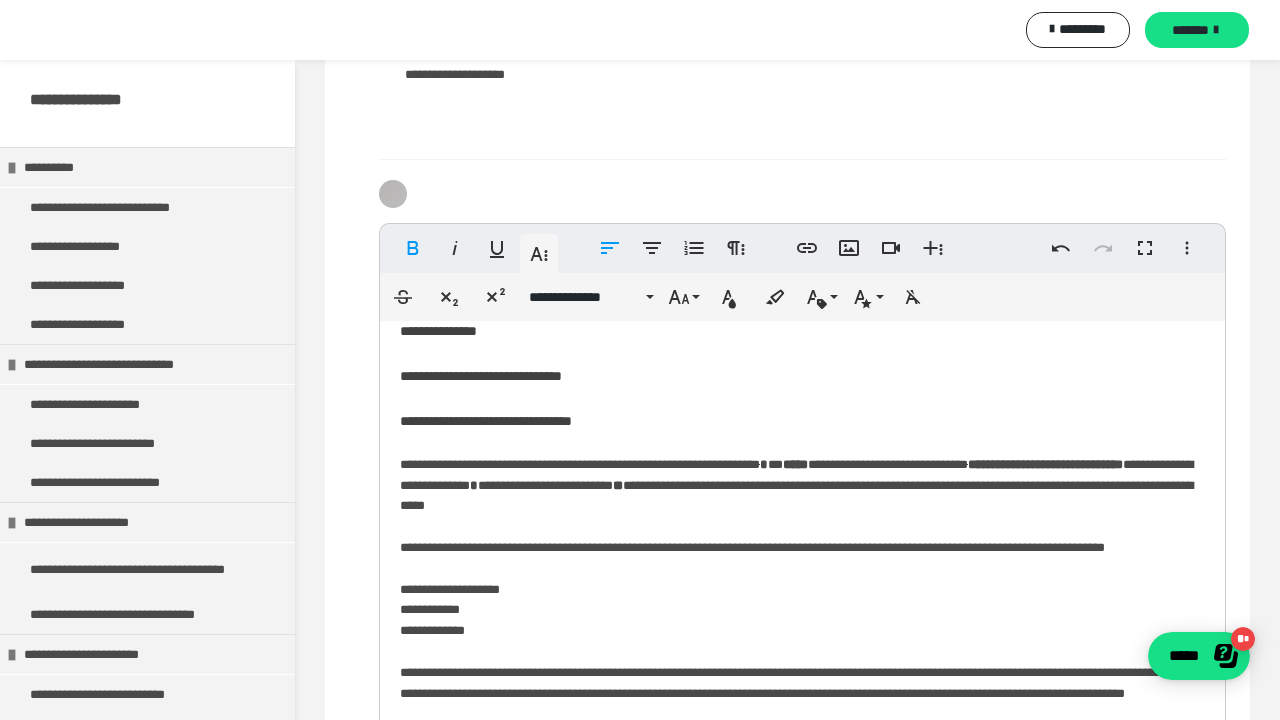 click on "**********" at bounding box center [802, 615] 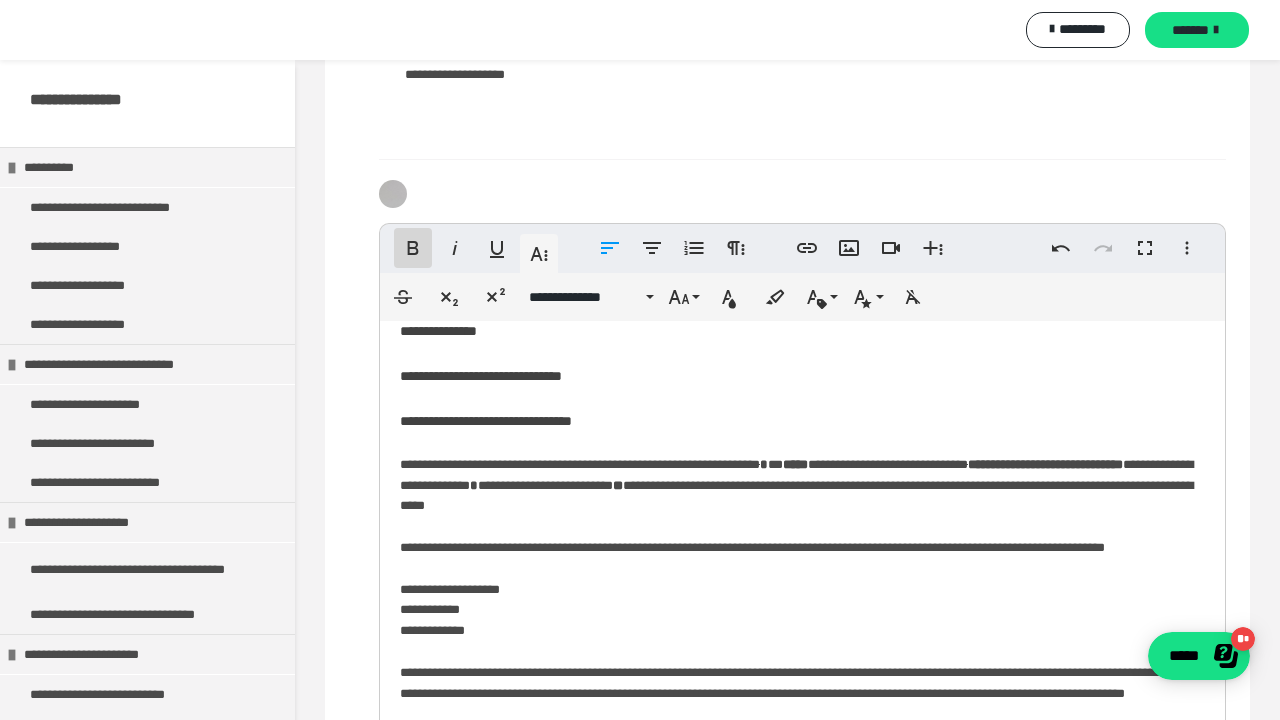 click 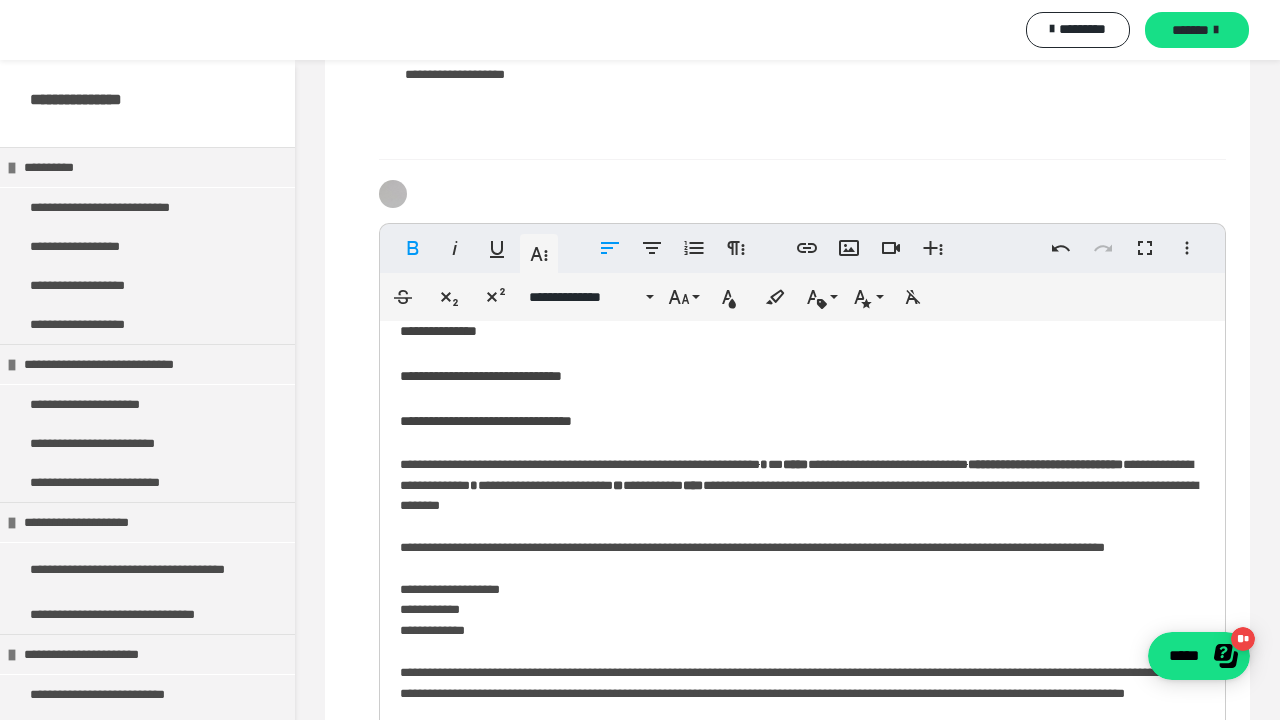 click on "**********" at bounding box center [802, 615] 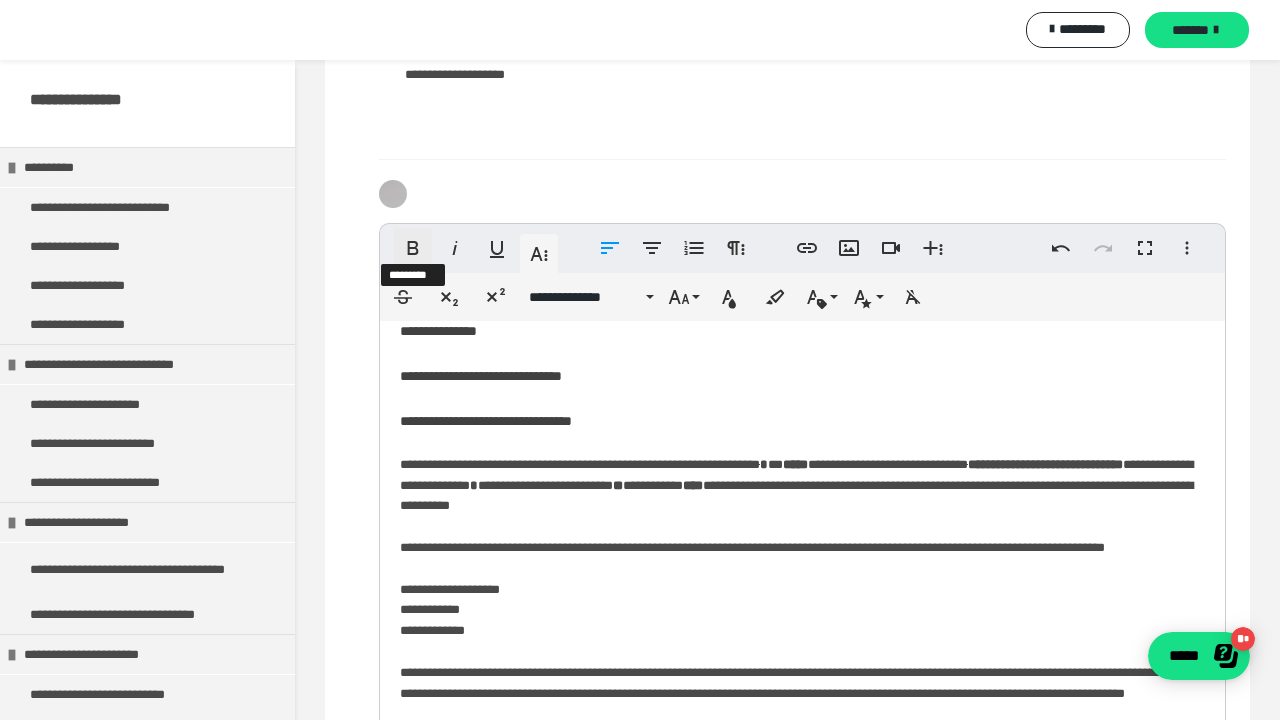 click 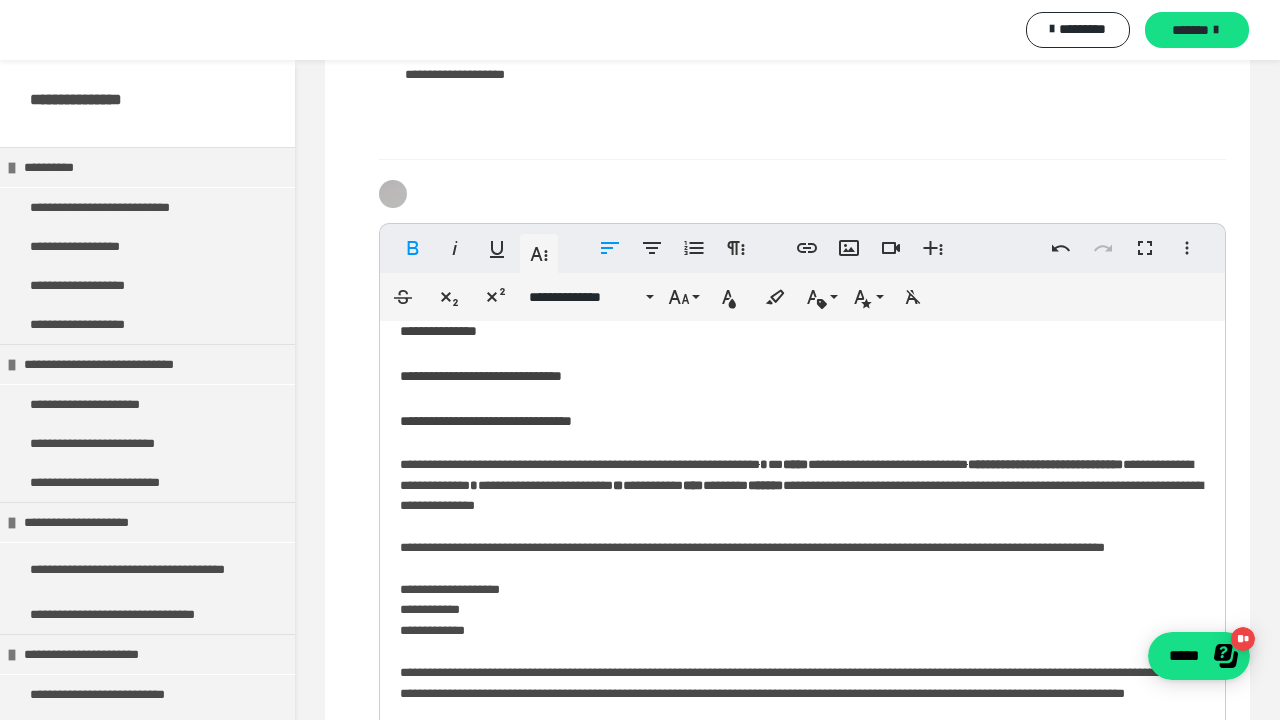 click on "**********" at bounding box center (802, 615) 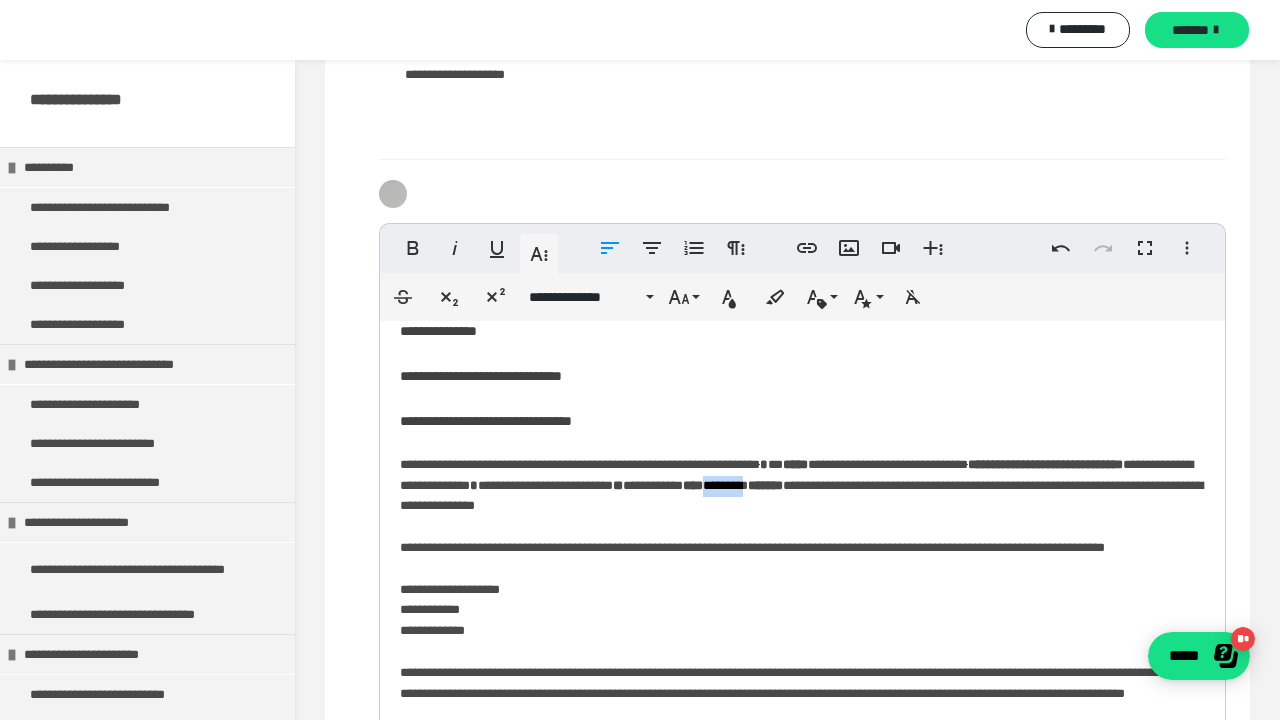 click on "**********" at bounding box center (802, 615) 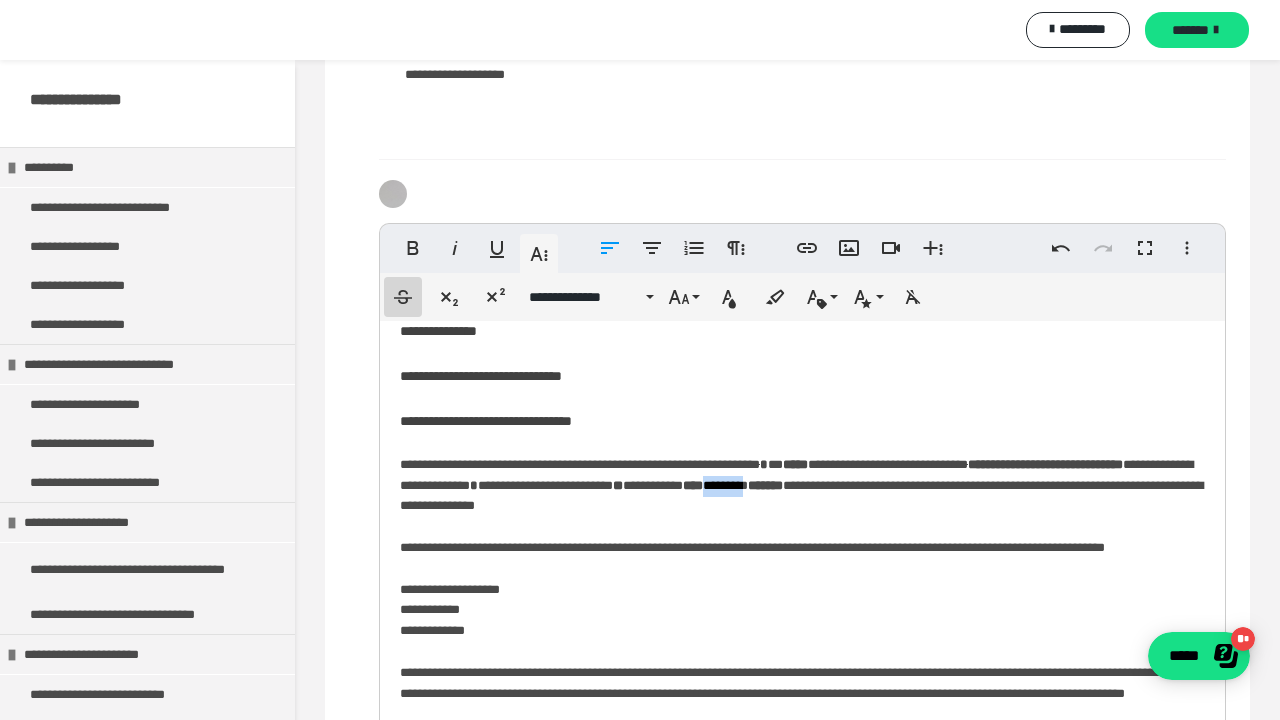 click 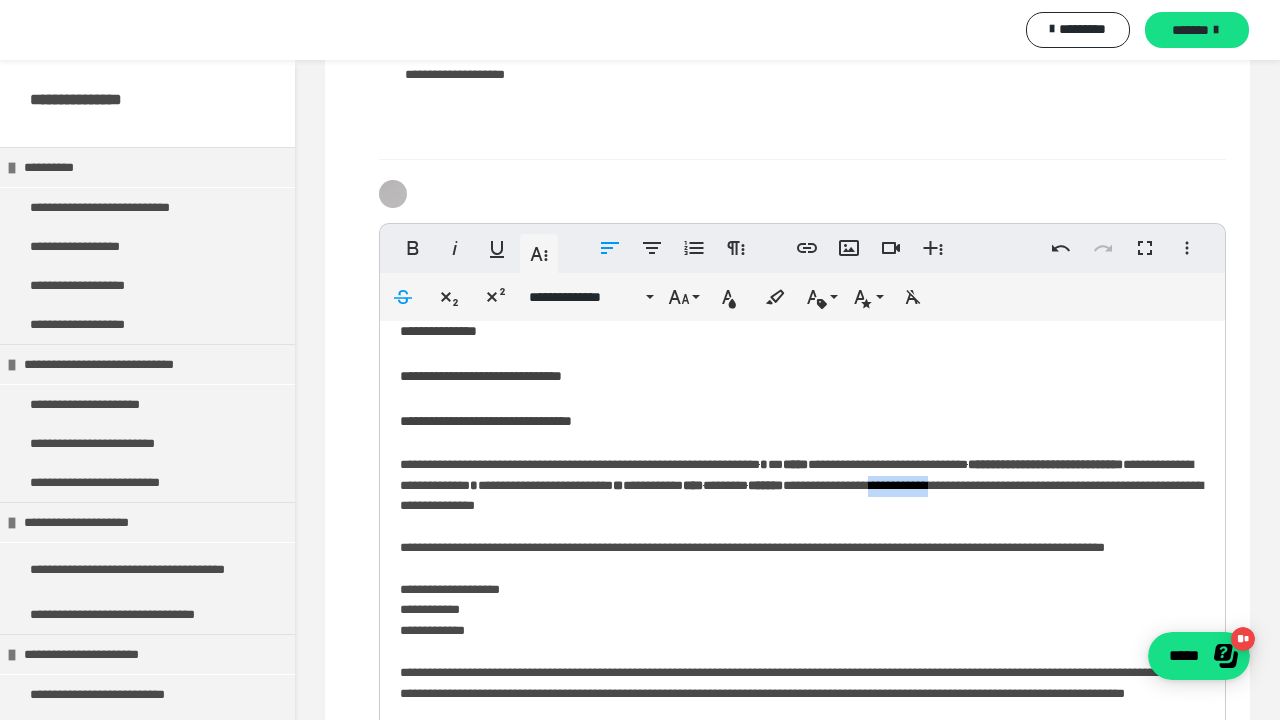 drag, startPoint x: 574, startPoint y: 497, endPoint x: 667, endPoint y: 496, distance: 93.00538 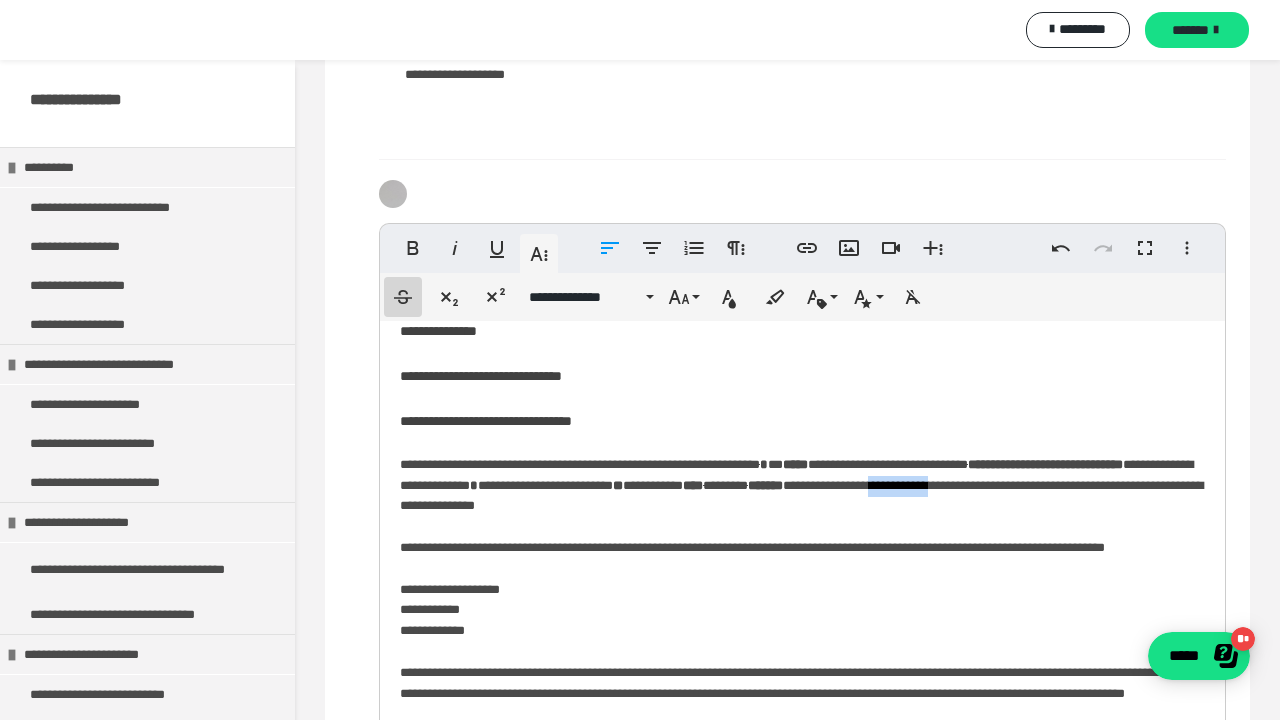 click 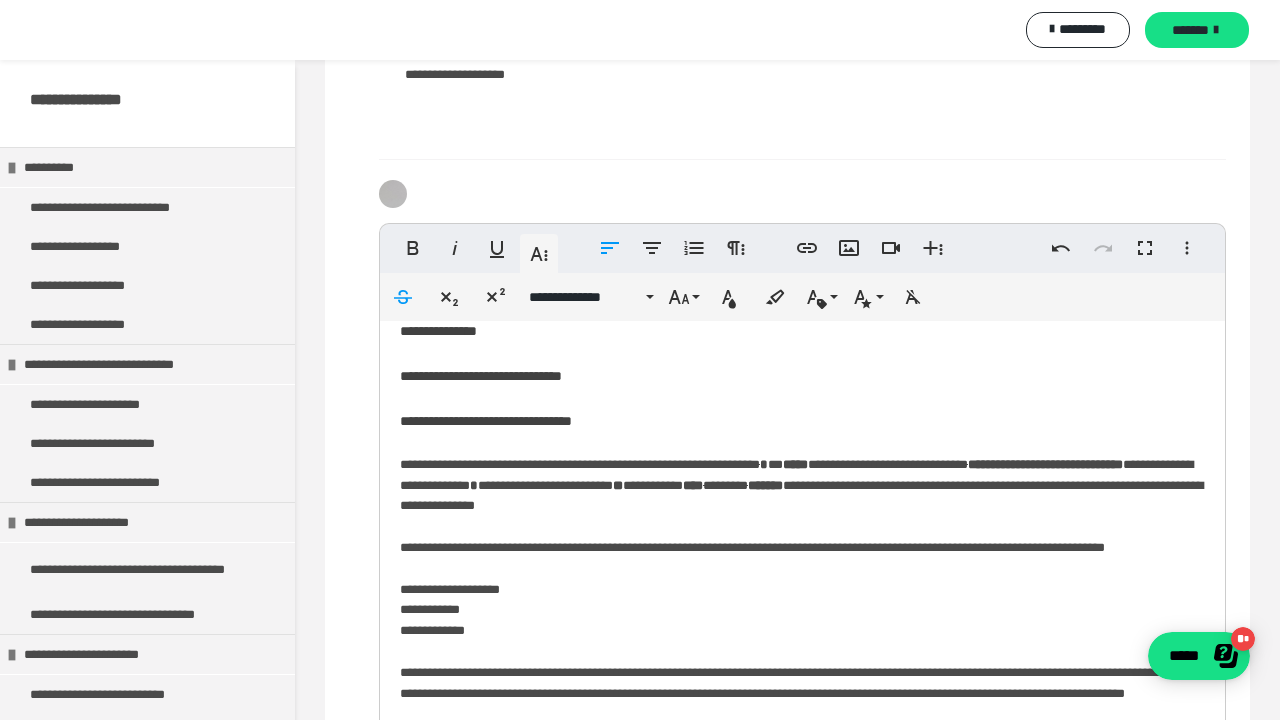 click on "**********" at bounding box center [802, 615] 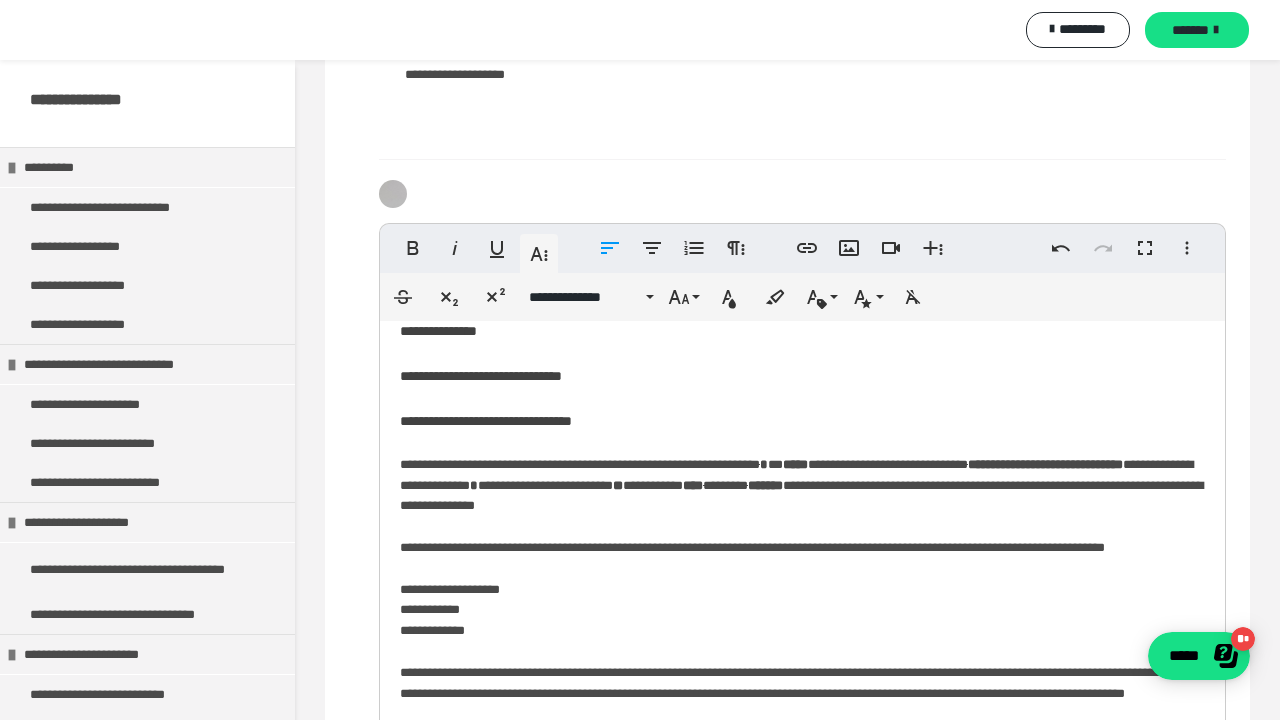 click on "**********" at bounding box center [802, 615] 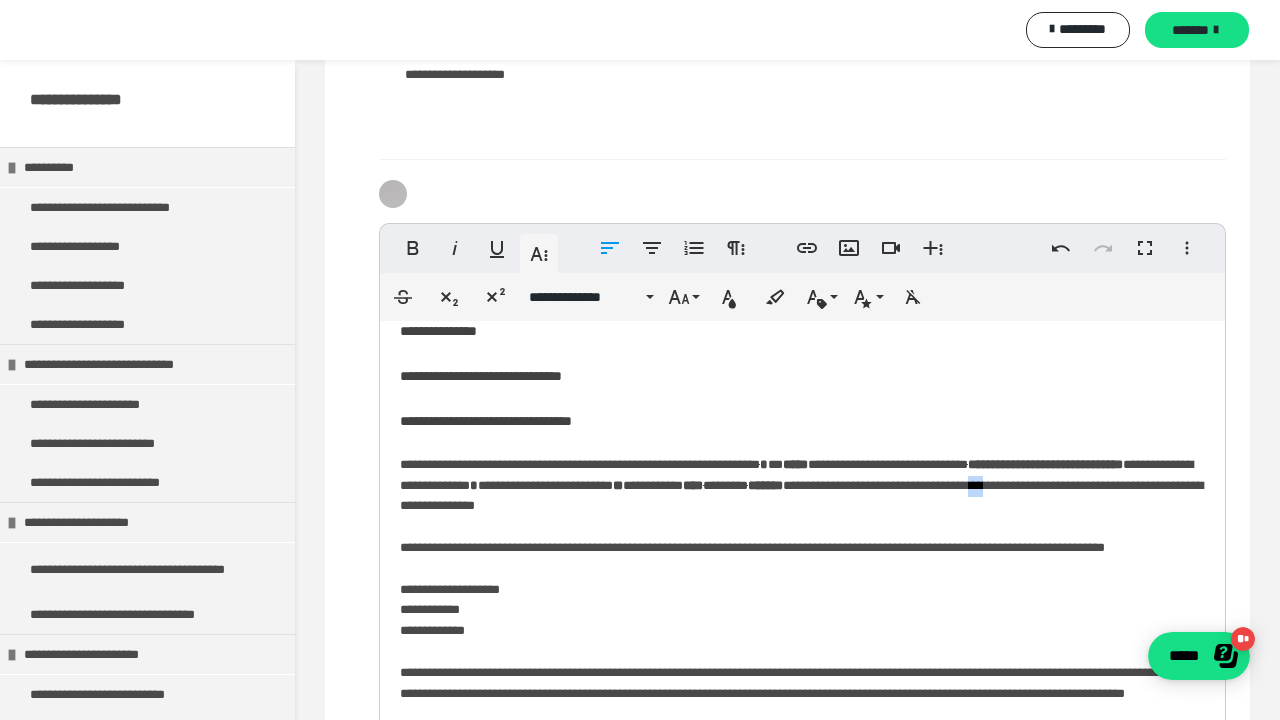 click on "**********" at bounding box center [802, 615] 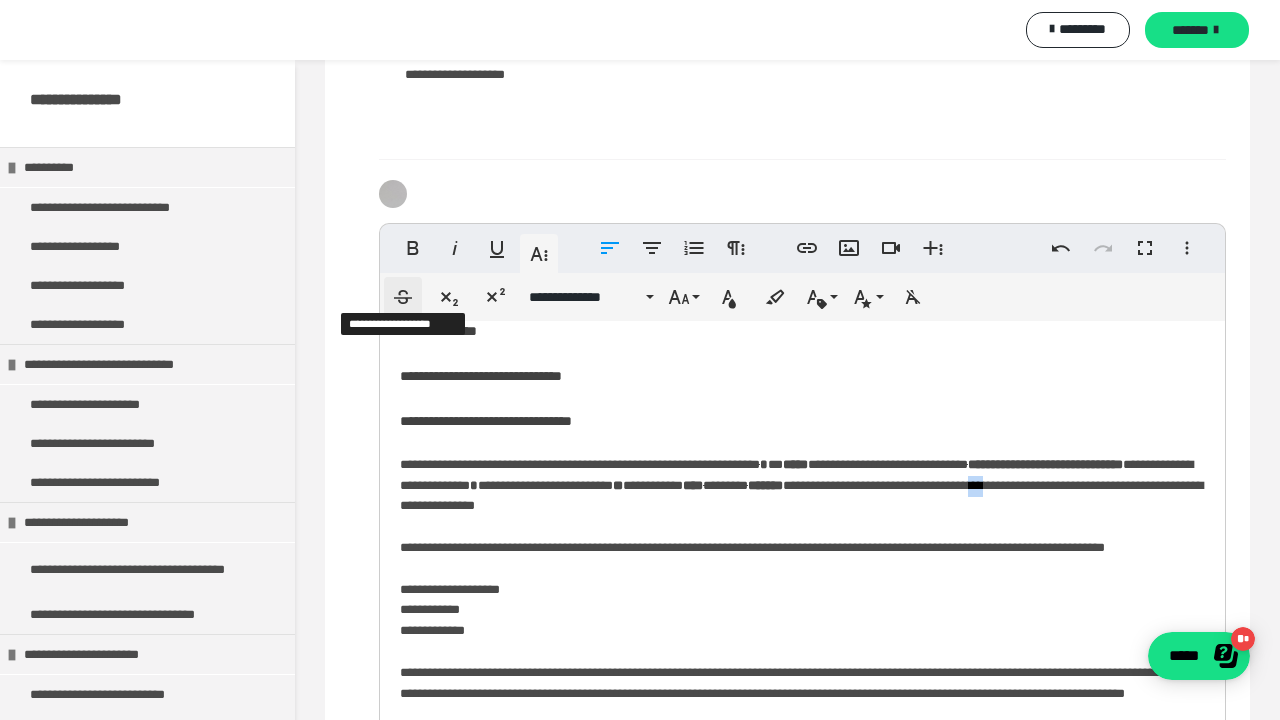 click 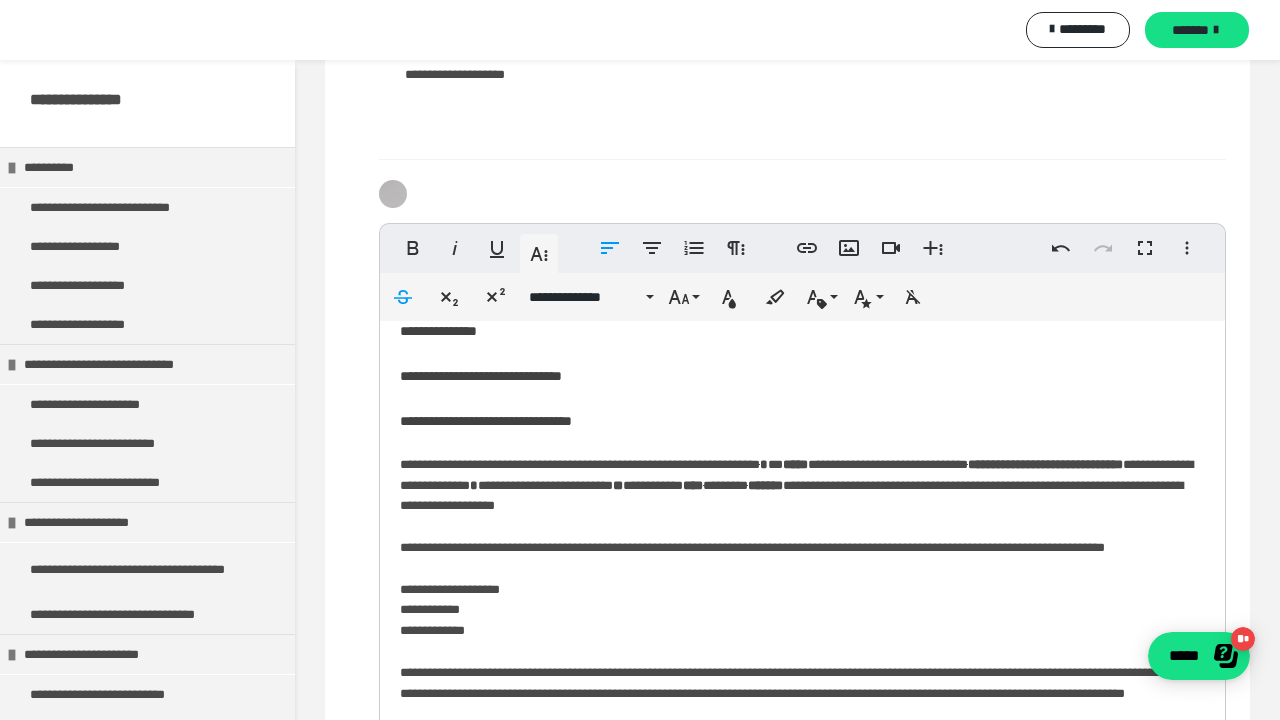 click on "**********" at bounding box center [802, 615] 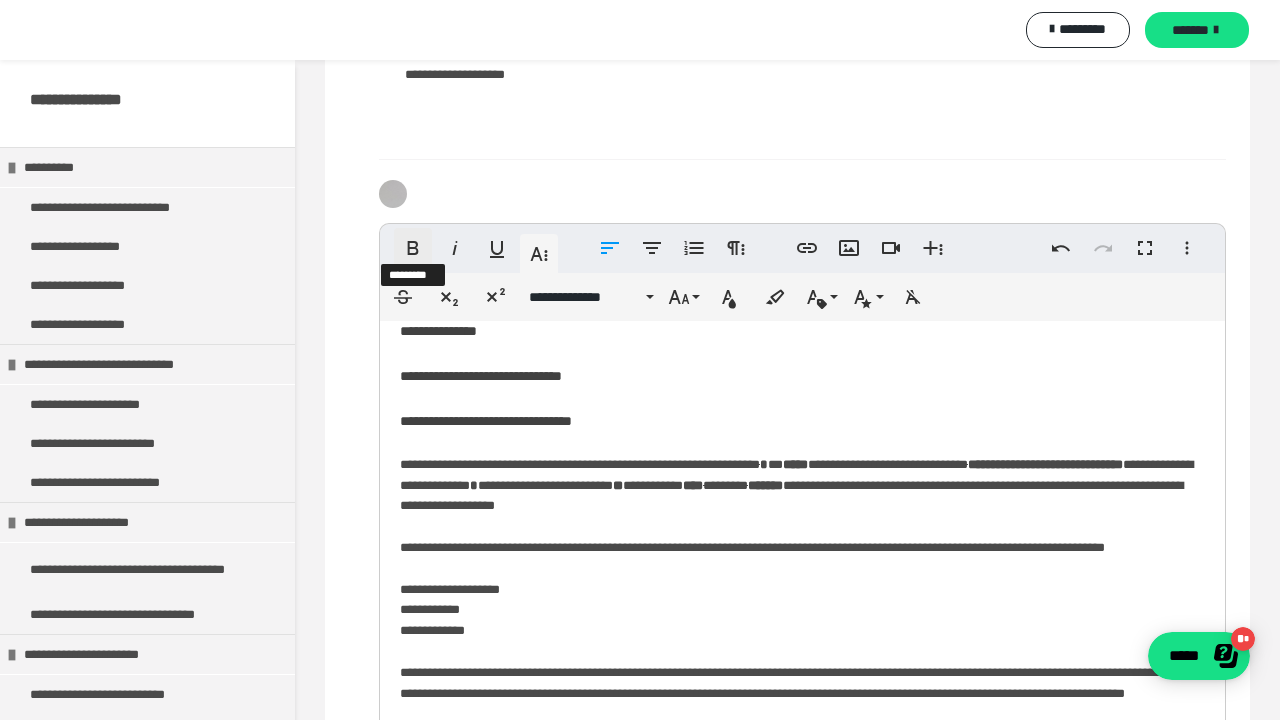 click 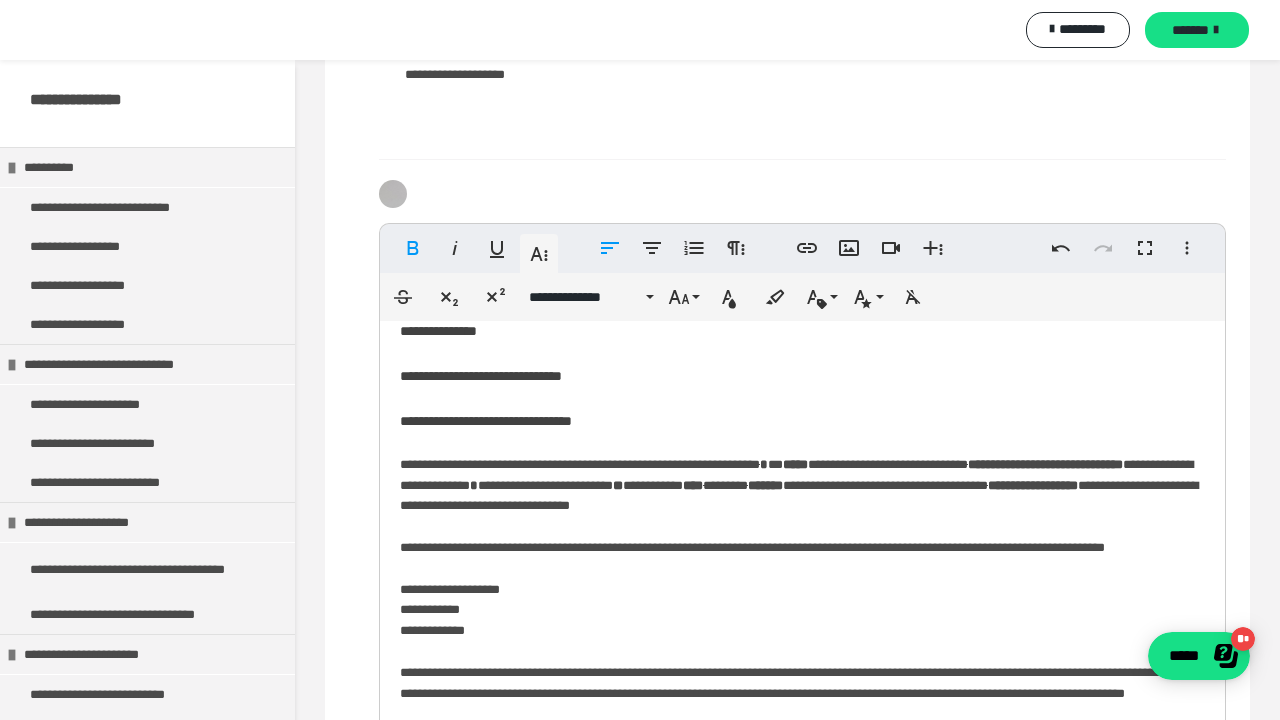 click on "**********" at bounding box center [802, 625] 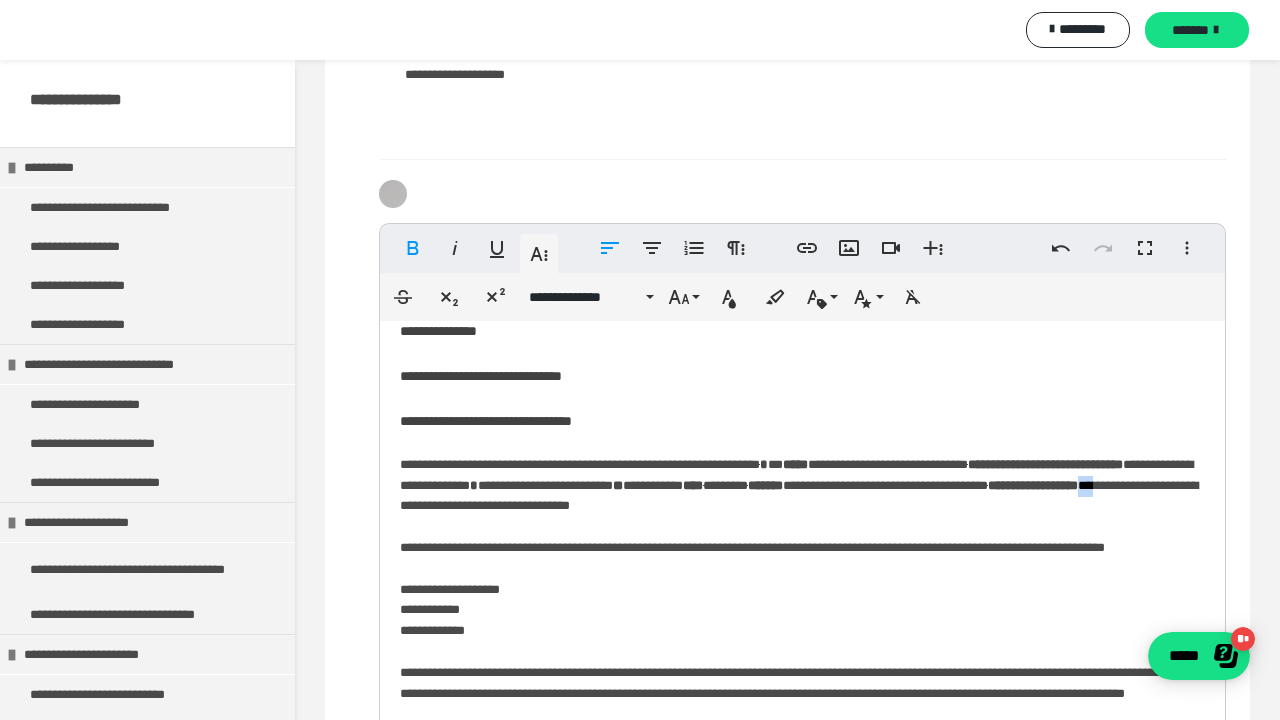 click on "**********" at bounding box center (802, 625) 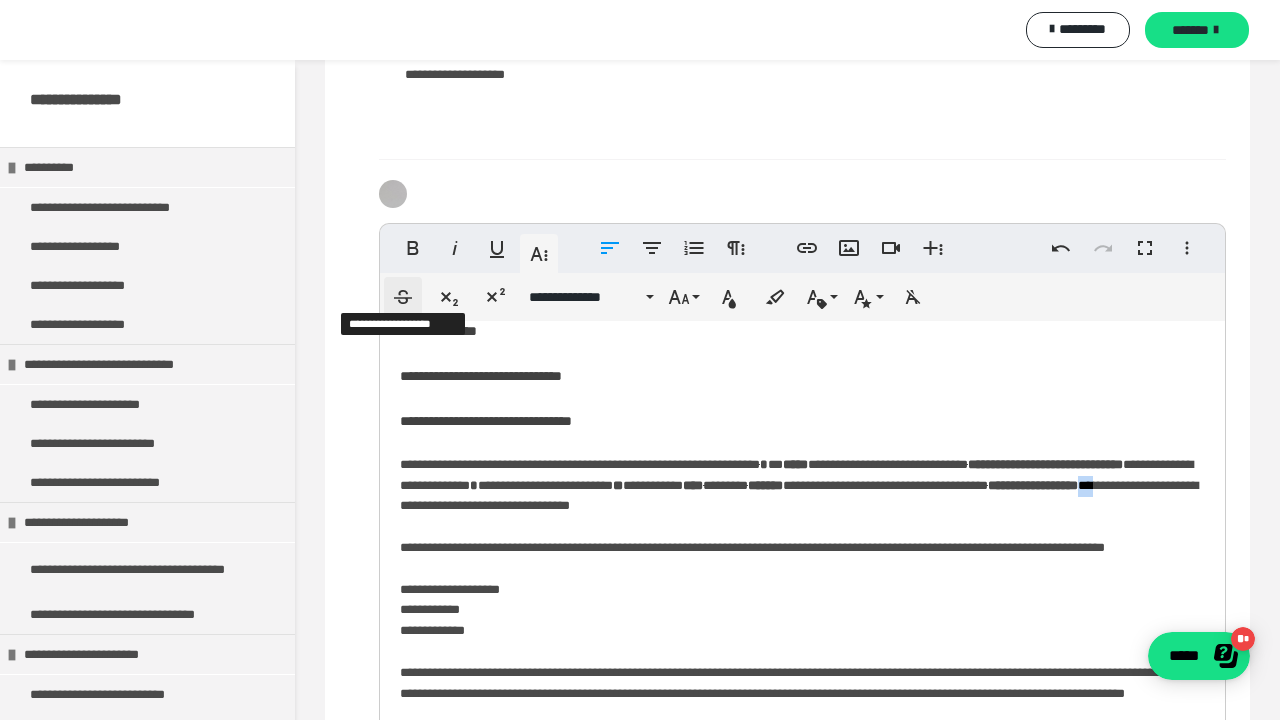 click 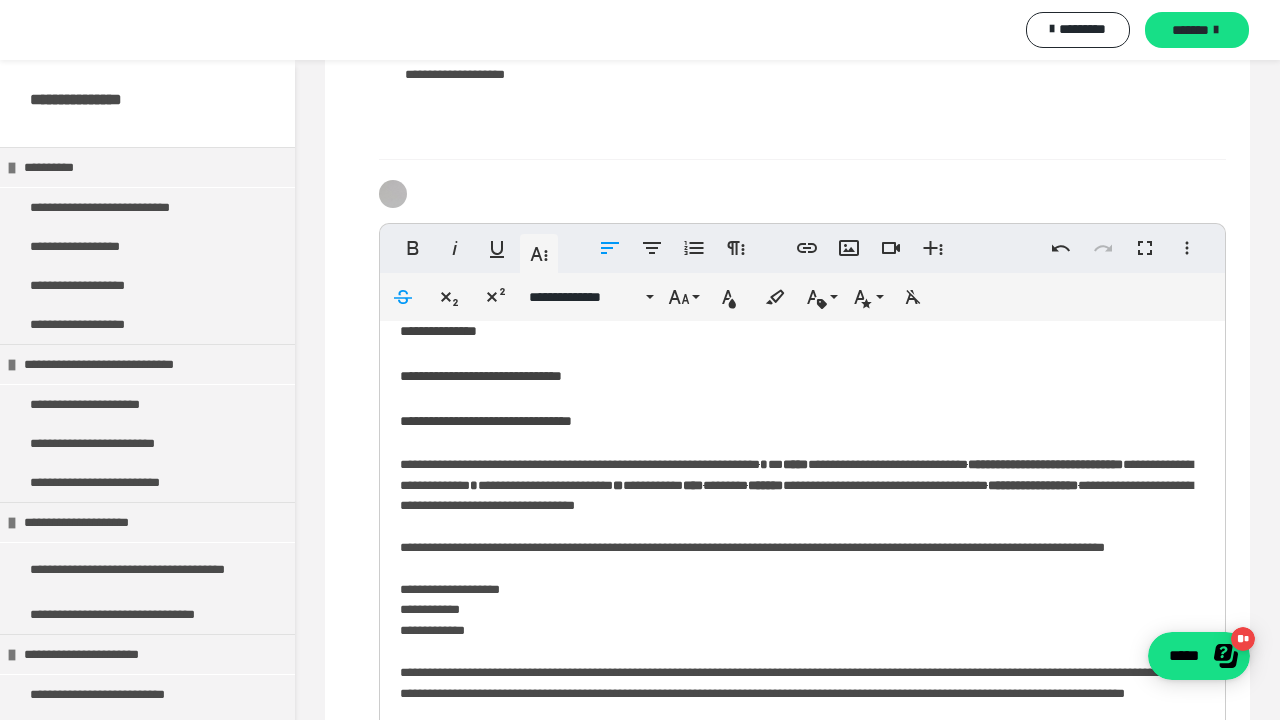click on "**********" at bounding box center (802, 625) 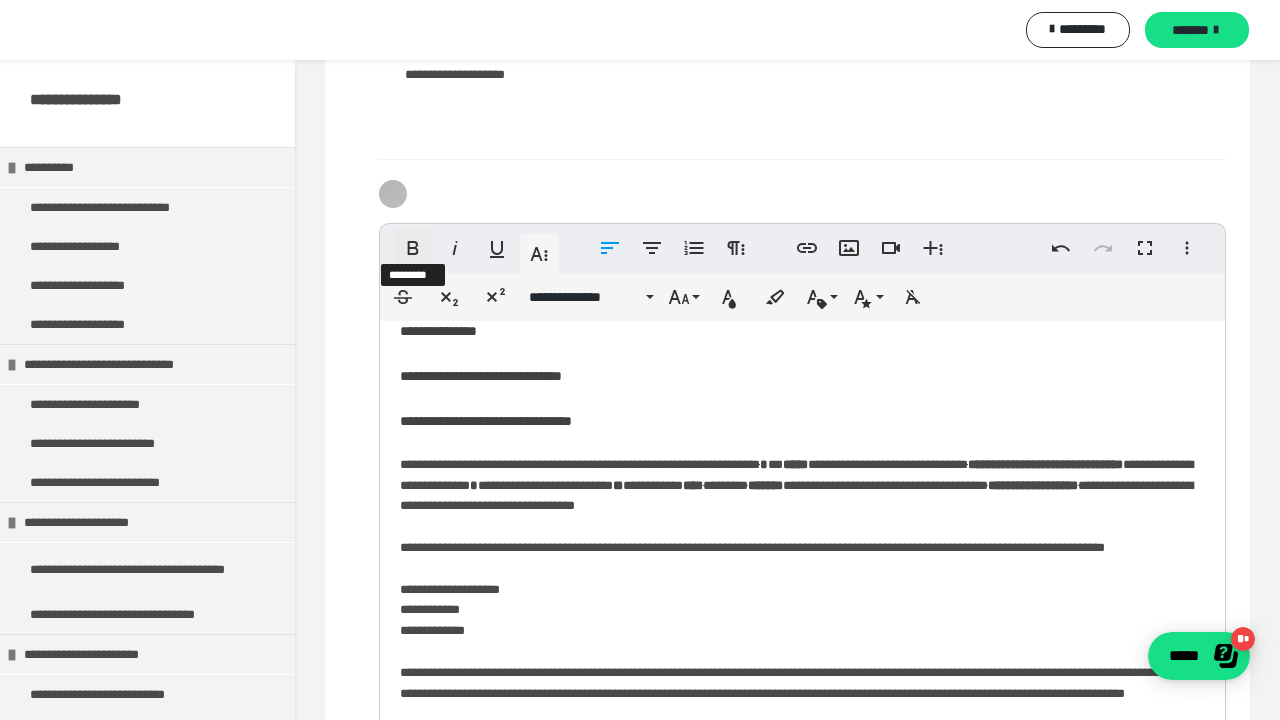 click 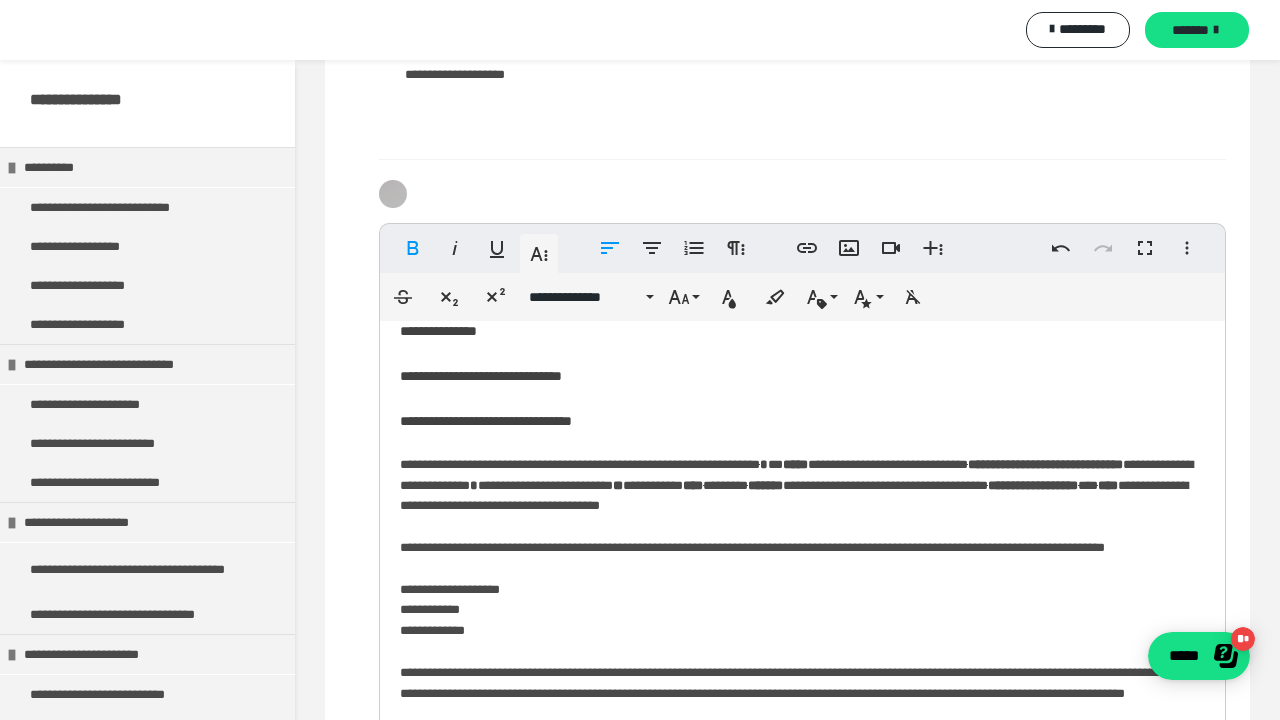 click on "**********" at bounding box center (802, 625) 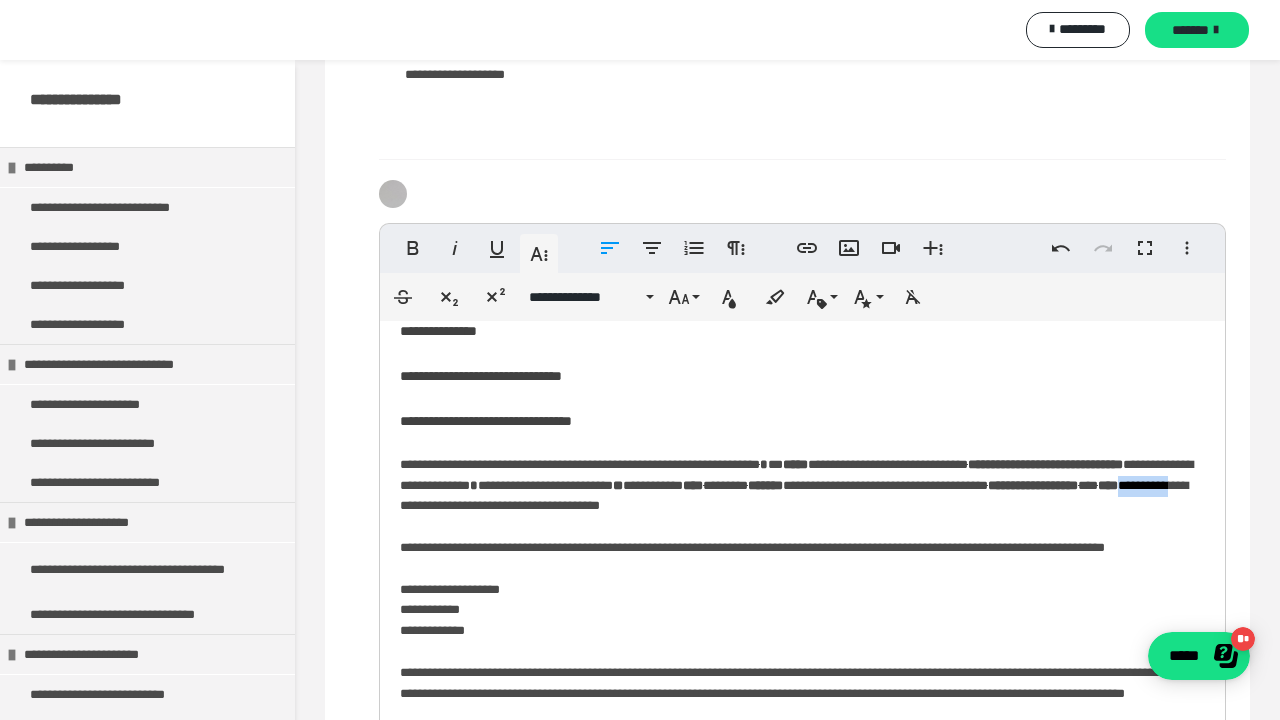 click on "**********" at bounding box center [802, 625] 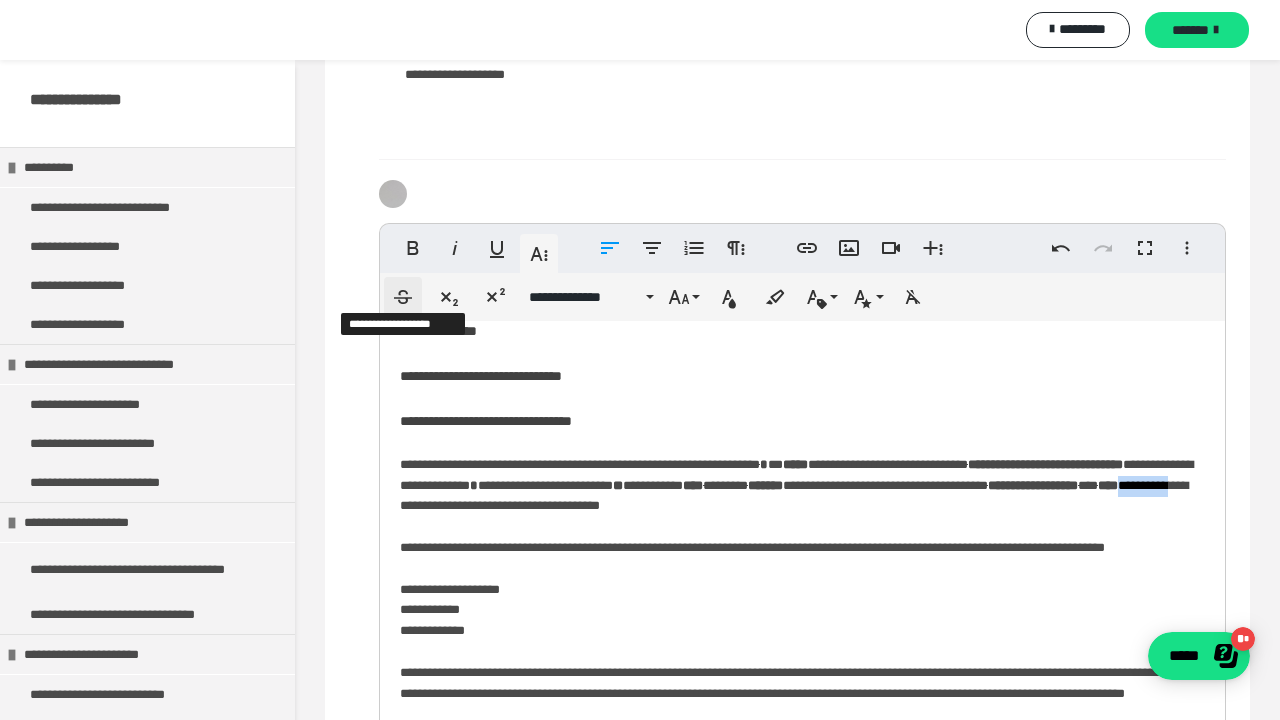 click 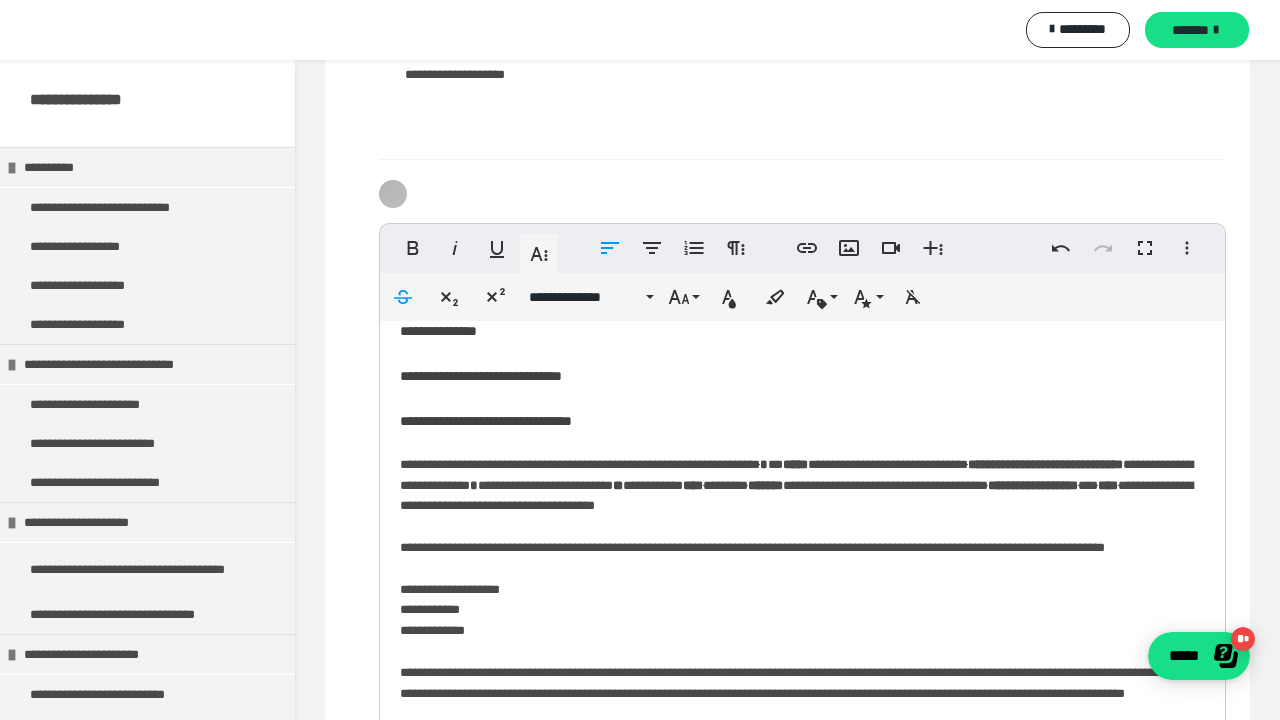 click on "**********" at bounding box center [802, 625] 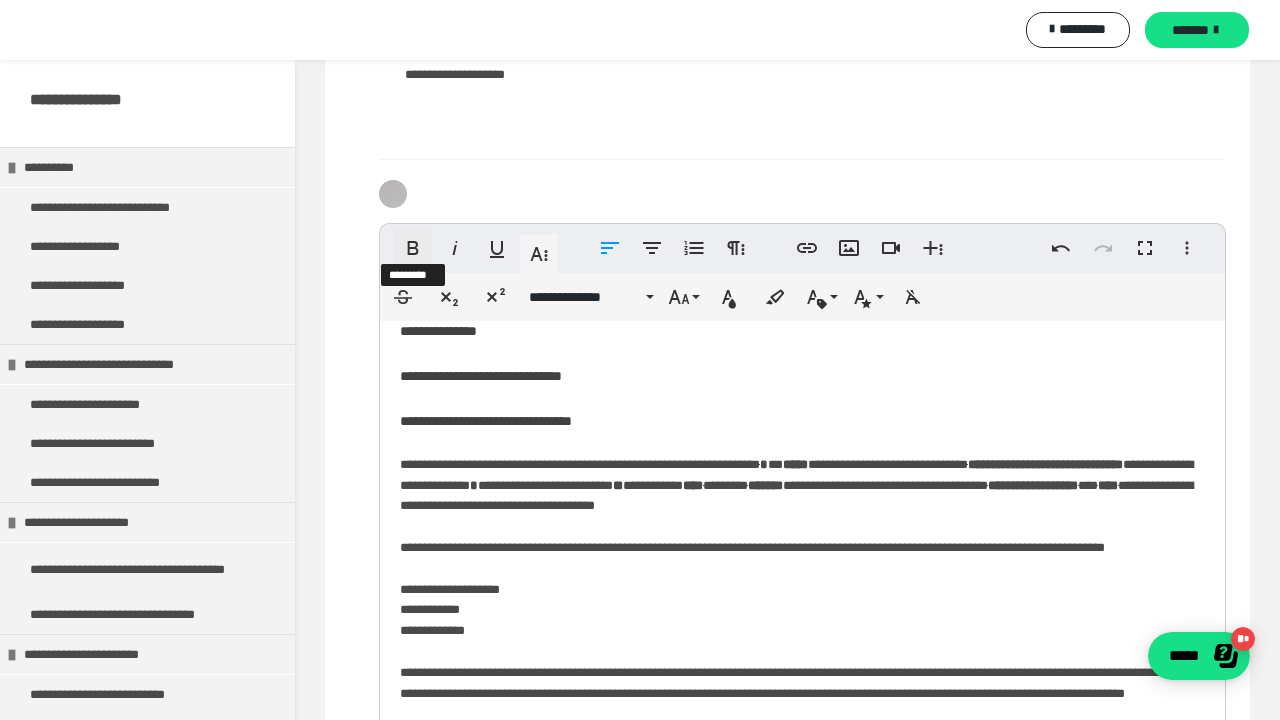 click 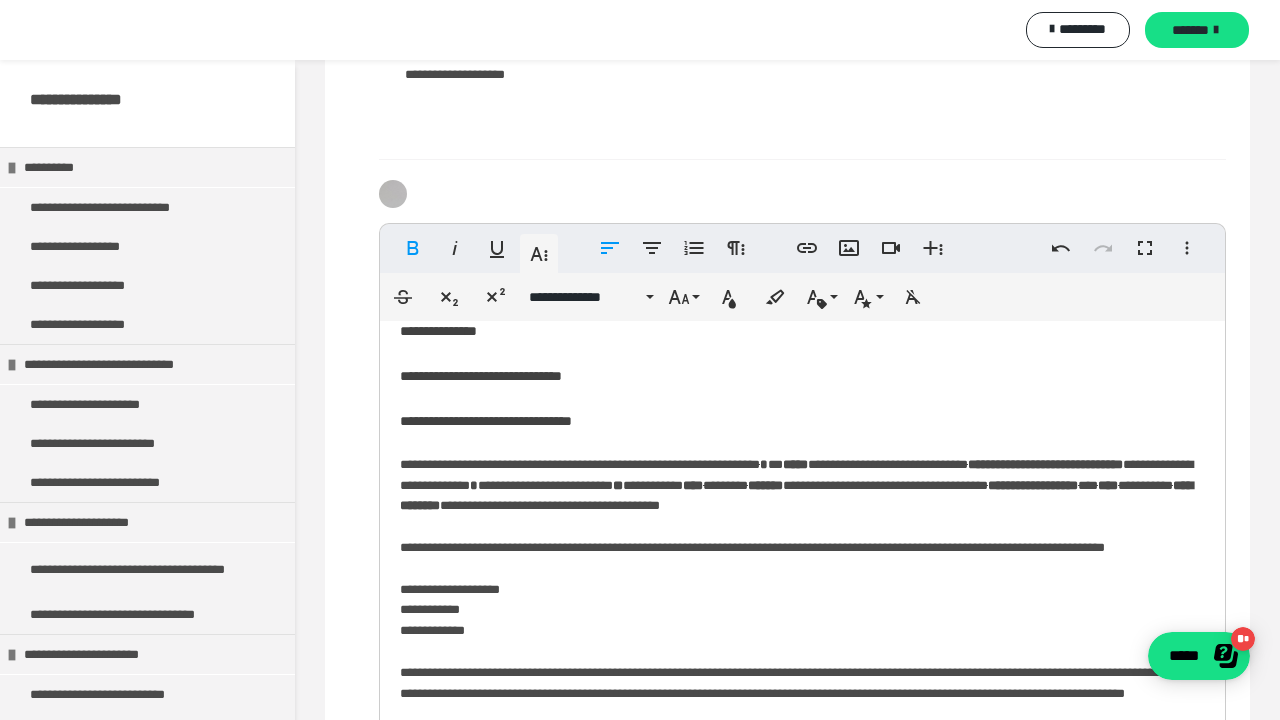 click on "**********" at bounding box center (802, 625) 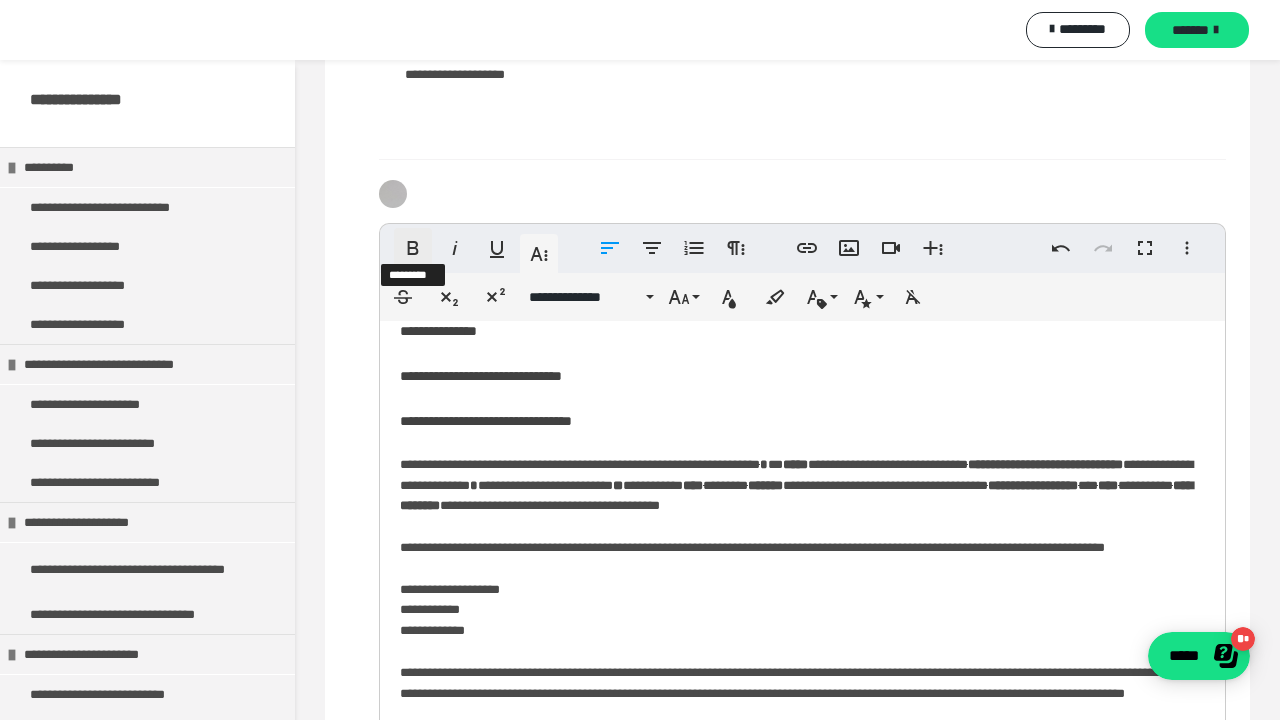 click 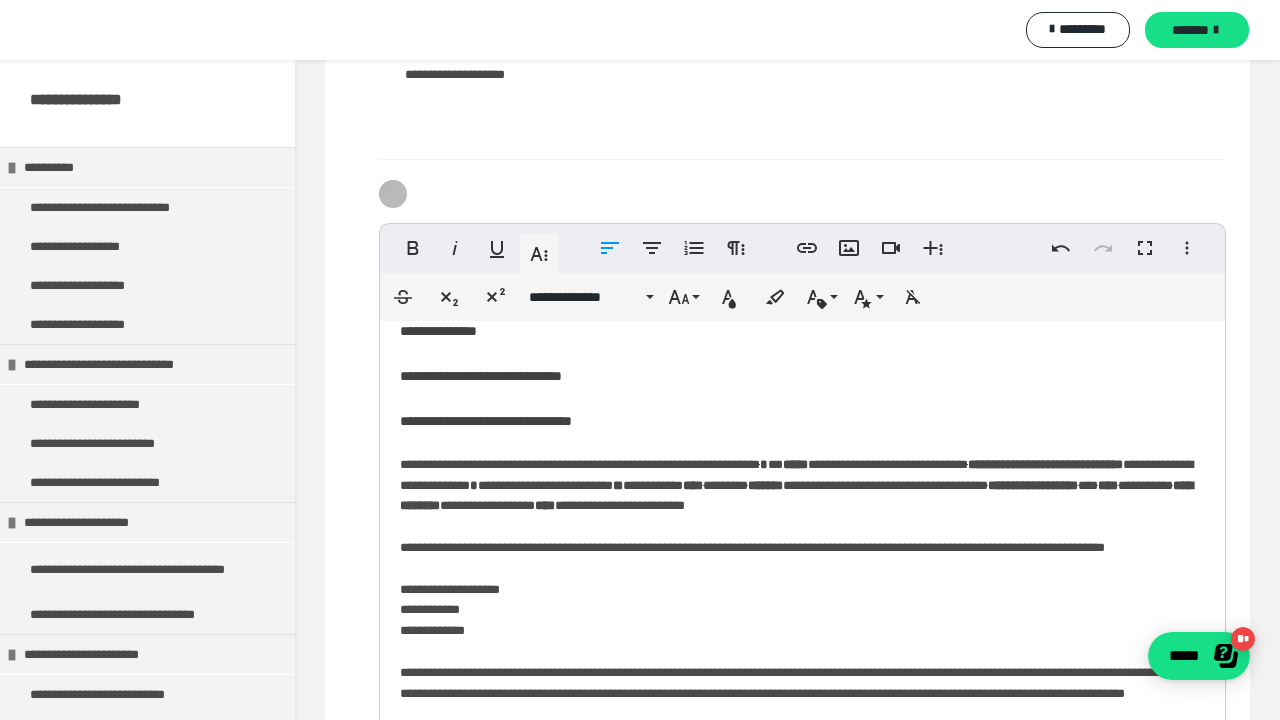 click on "**********" at bounding box center [802, 625] 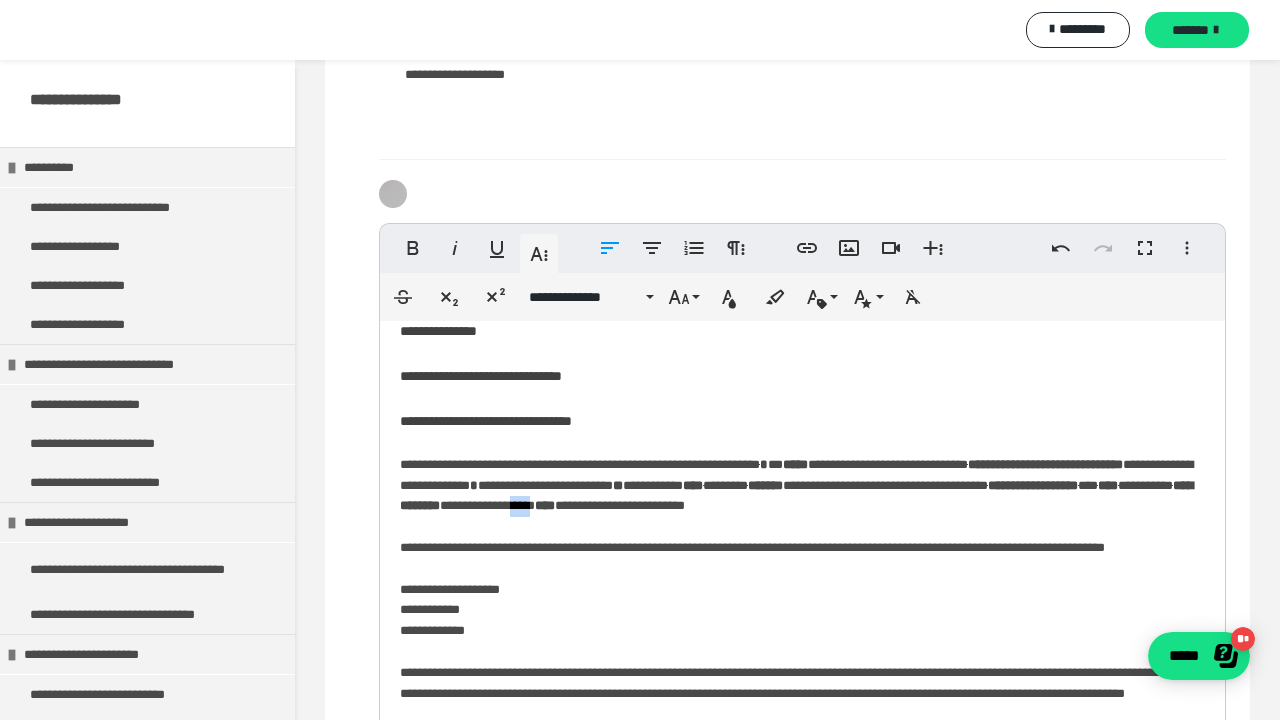 click on "**********" at bounding box center [802, 625] 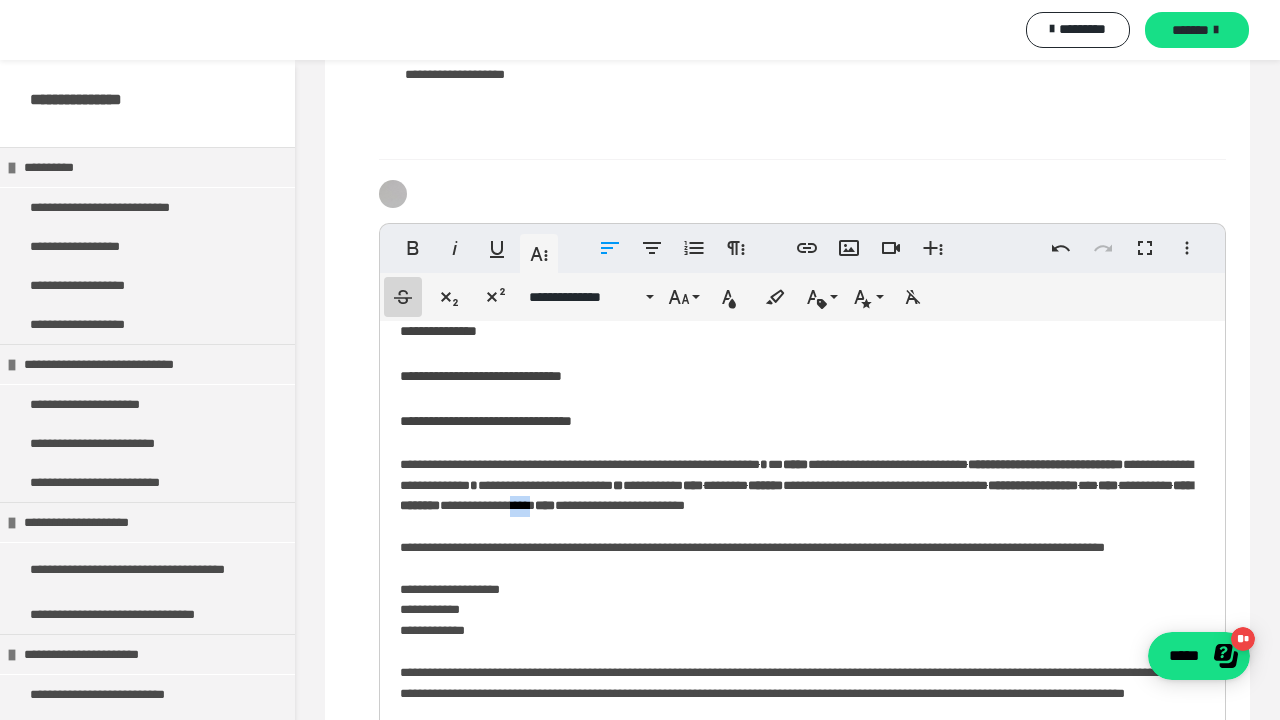 click 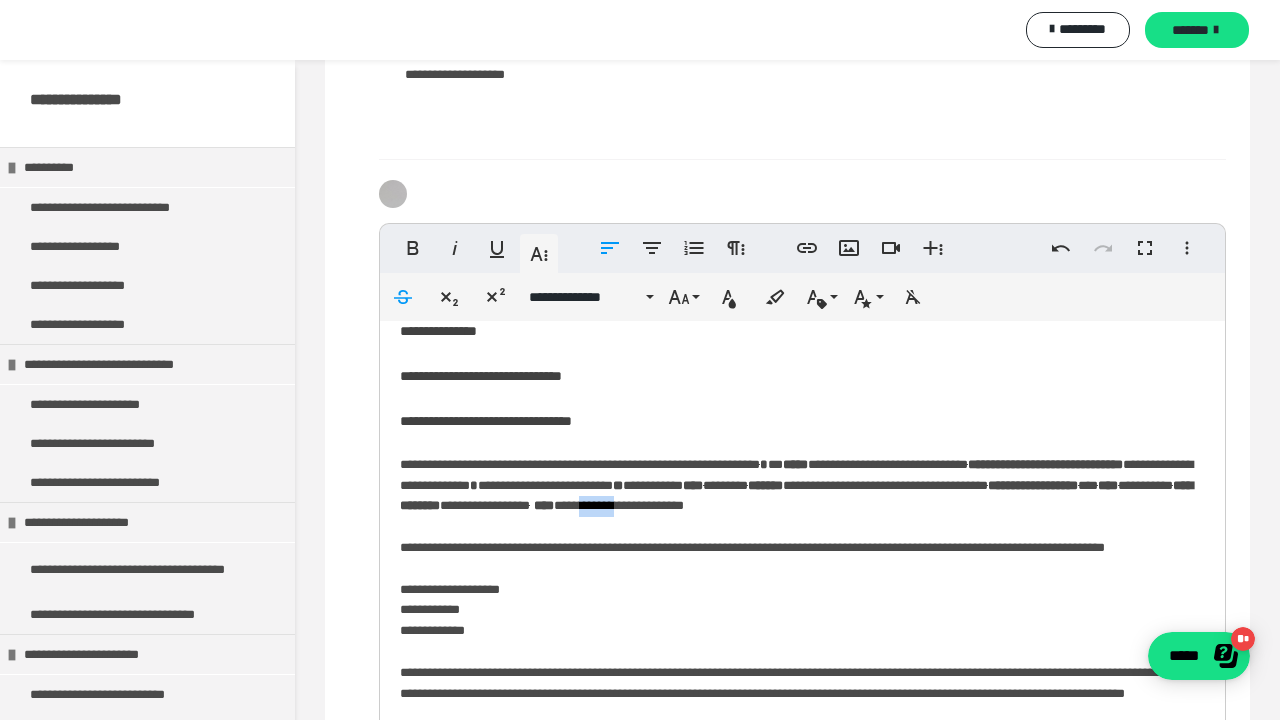 drag, startPoint x: 456, startPoint y: 516, endPoint x: 505, endPoint y: 518, distance: 49.0408 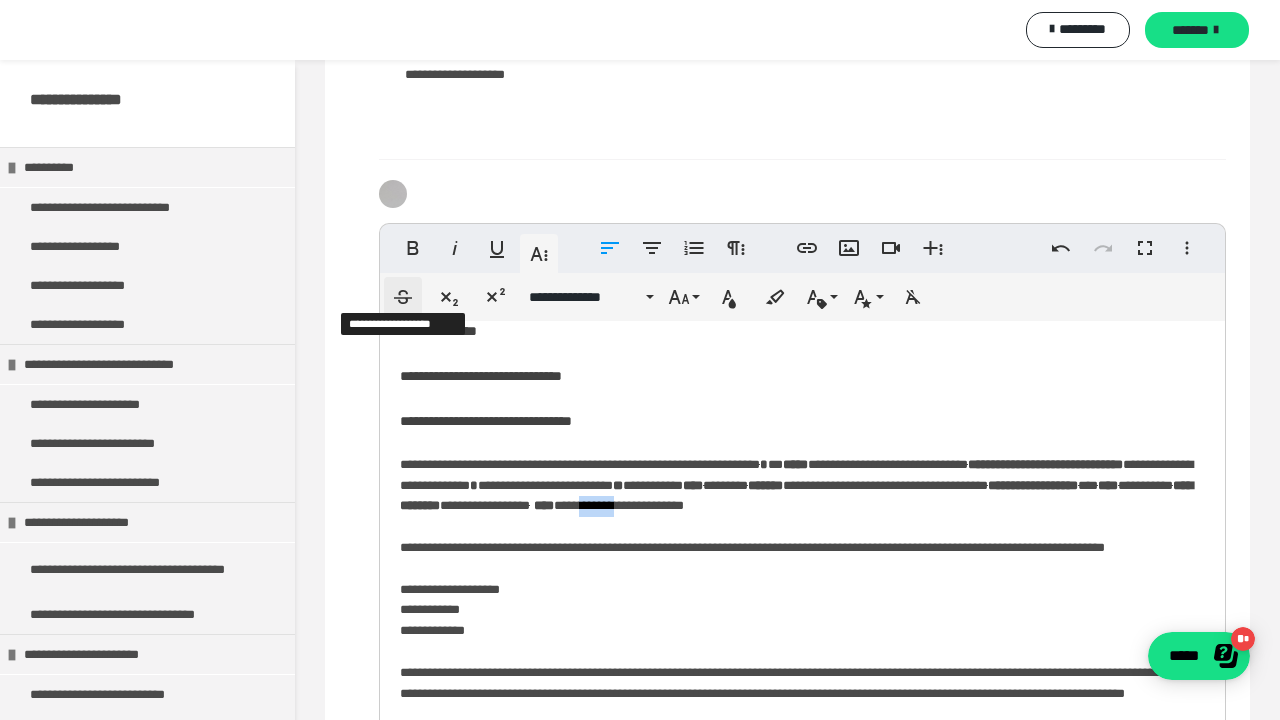 click 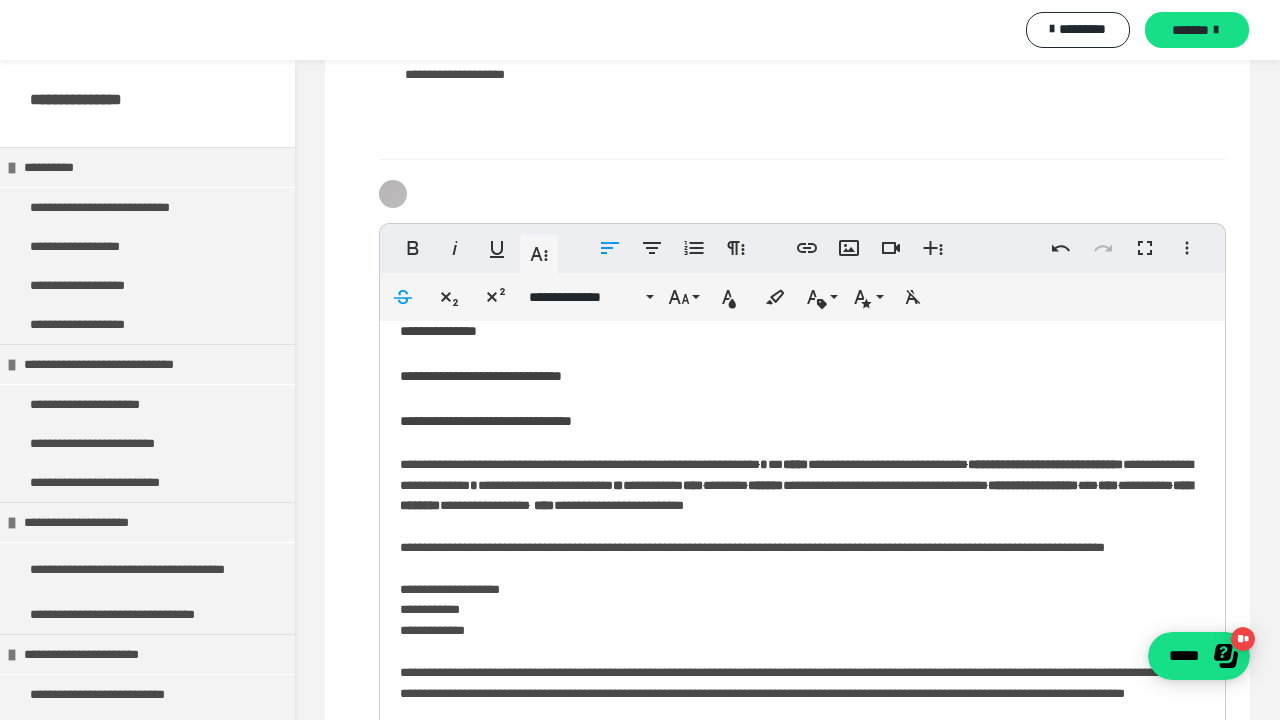click on "**********" at bounding box center [802, 625] 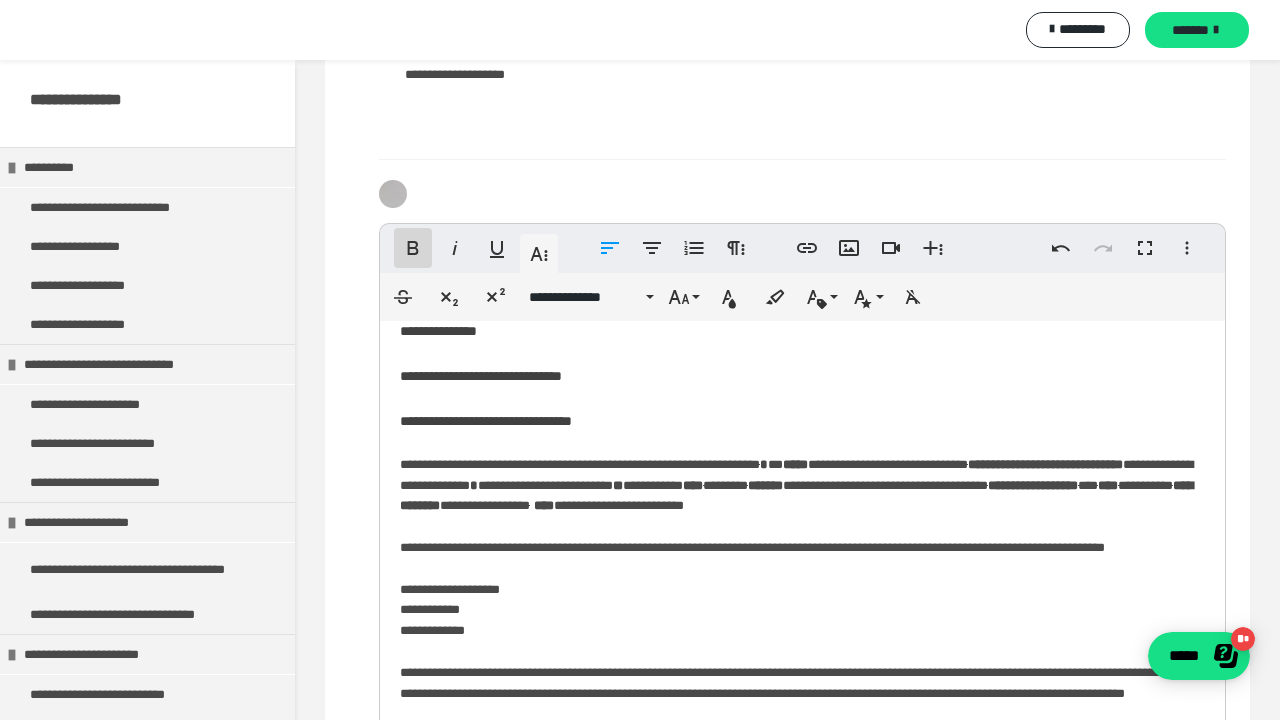 click 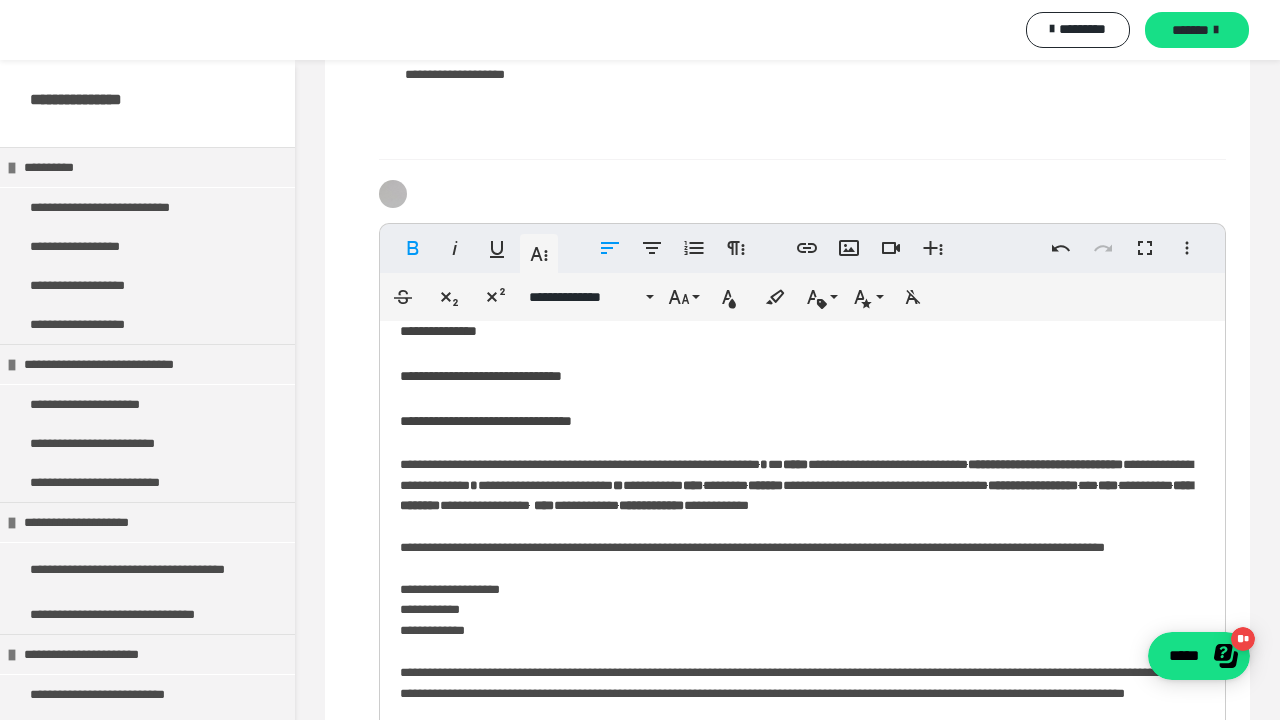 scroll, scrollTop: 82, scrollLeft: 0, axis: vertical 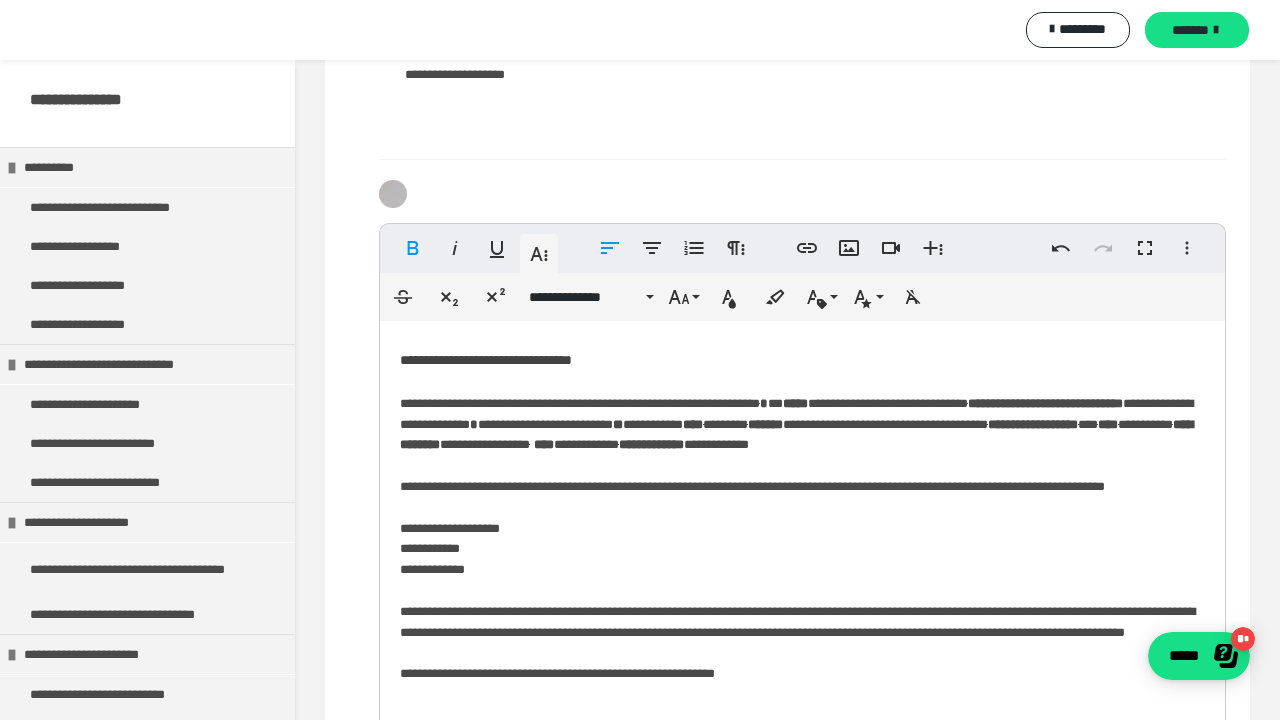 click on "**********" at bounding box center (802, 564) 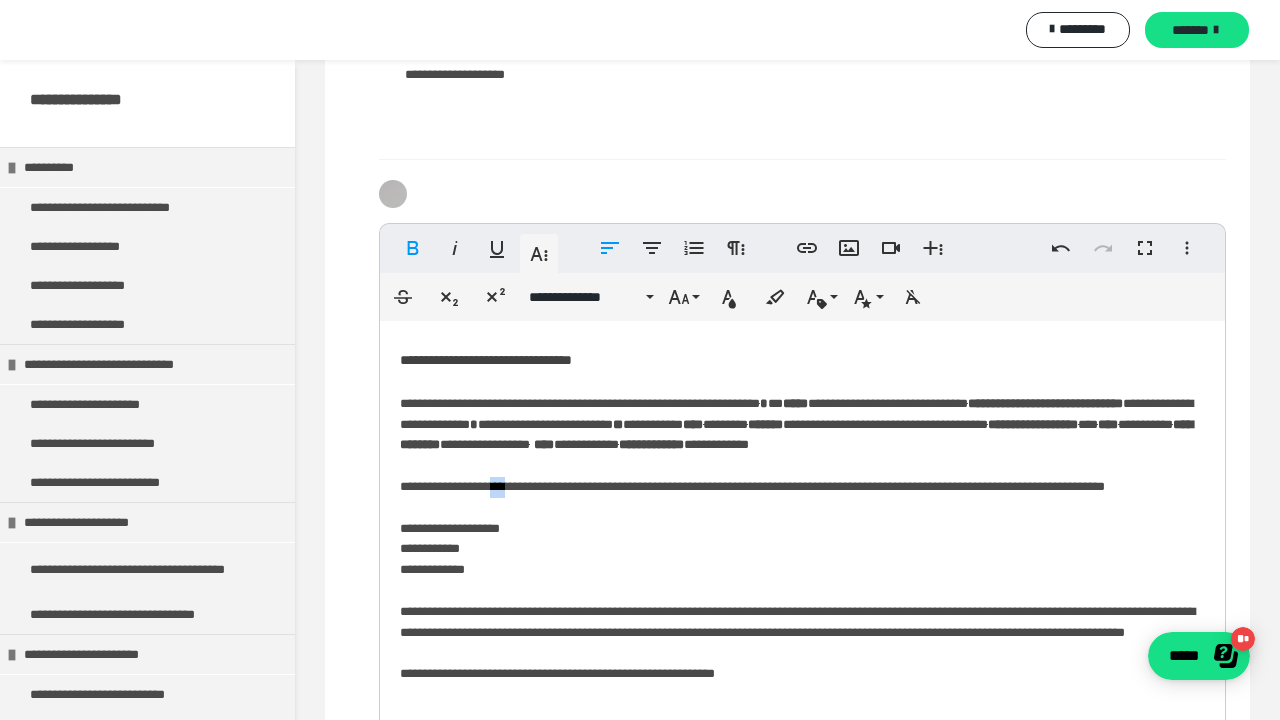 click on "**********" at bounding box center [802, 564] 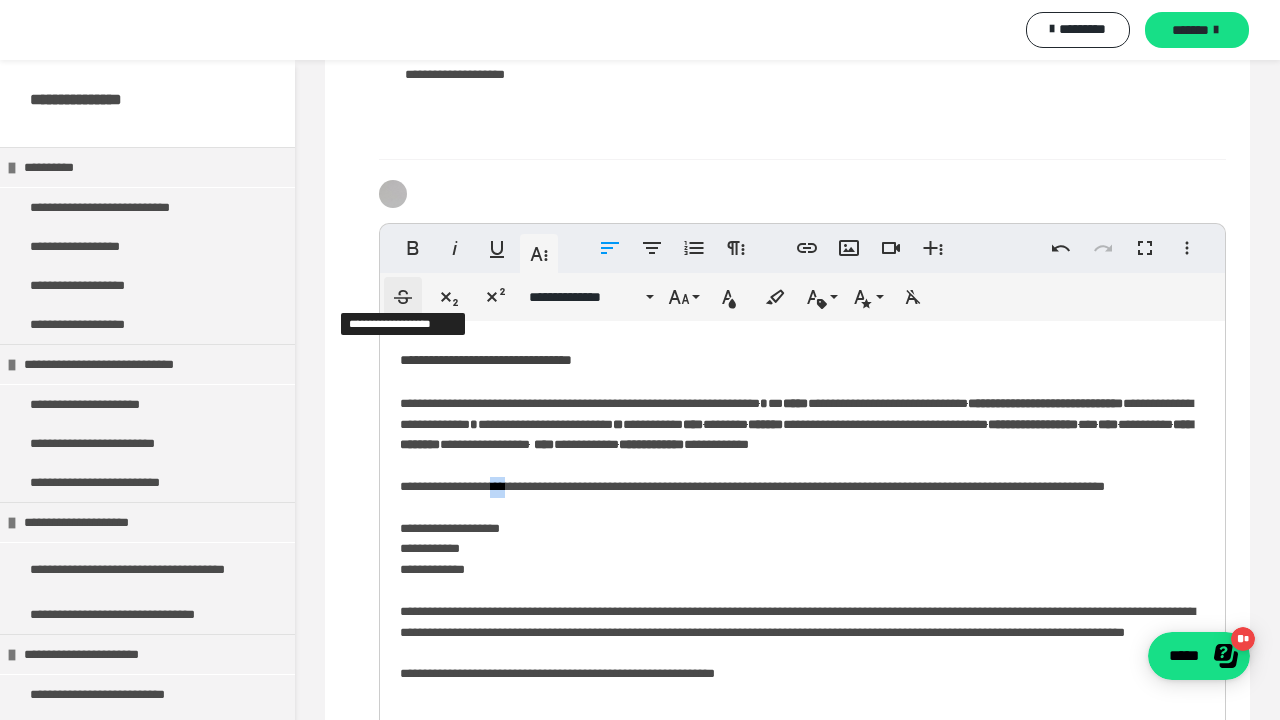 click 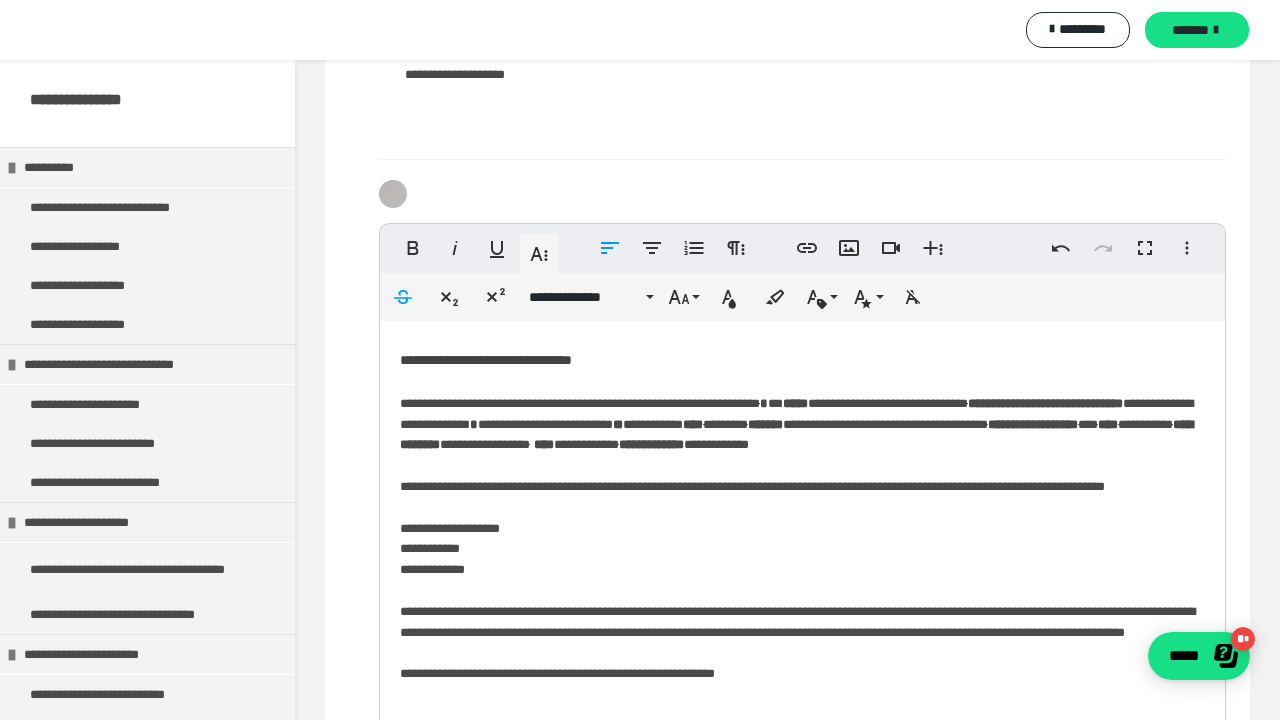 click on "**********" at bounding box center [802, 564] 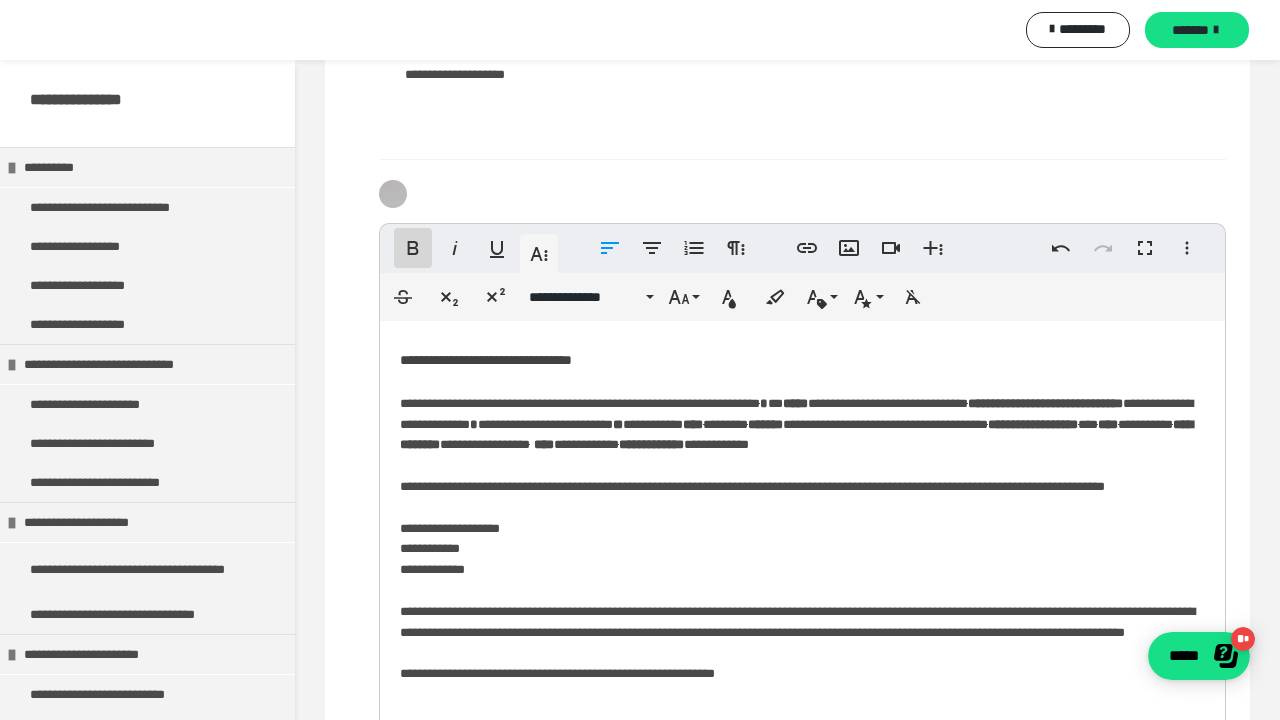 click 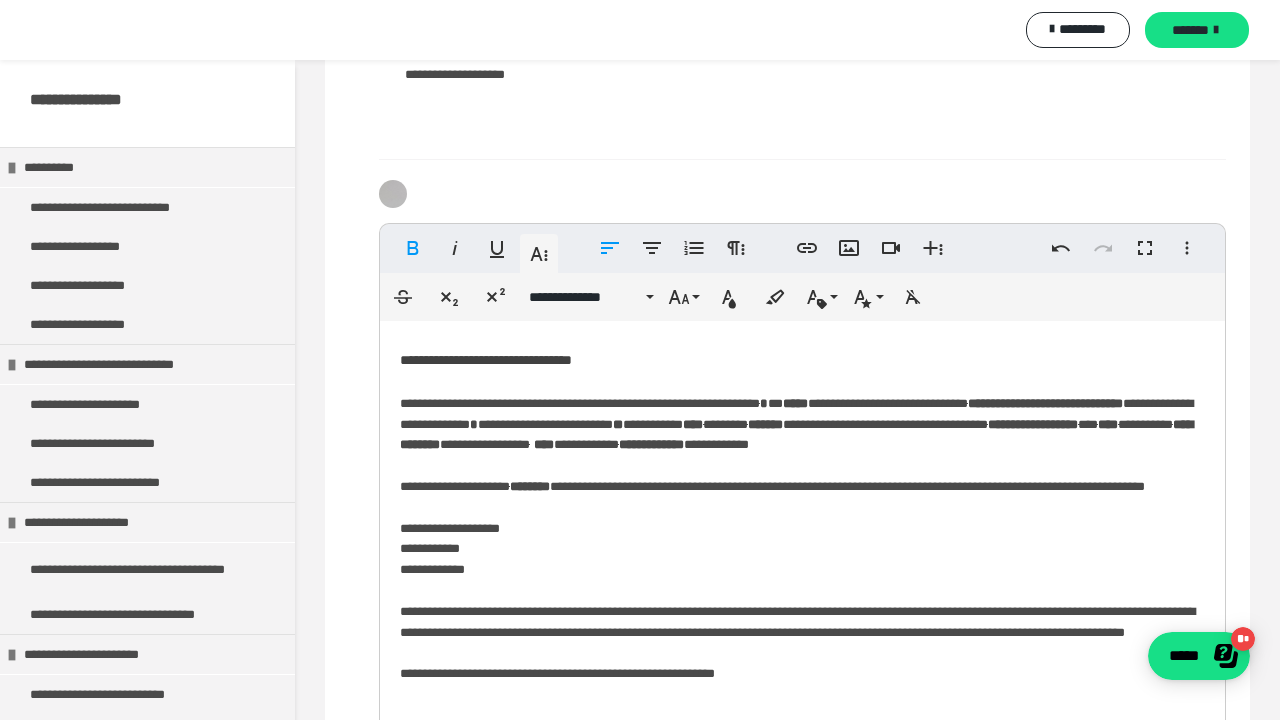 click on "**********" at bounding box center (802, 564) 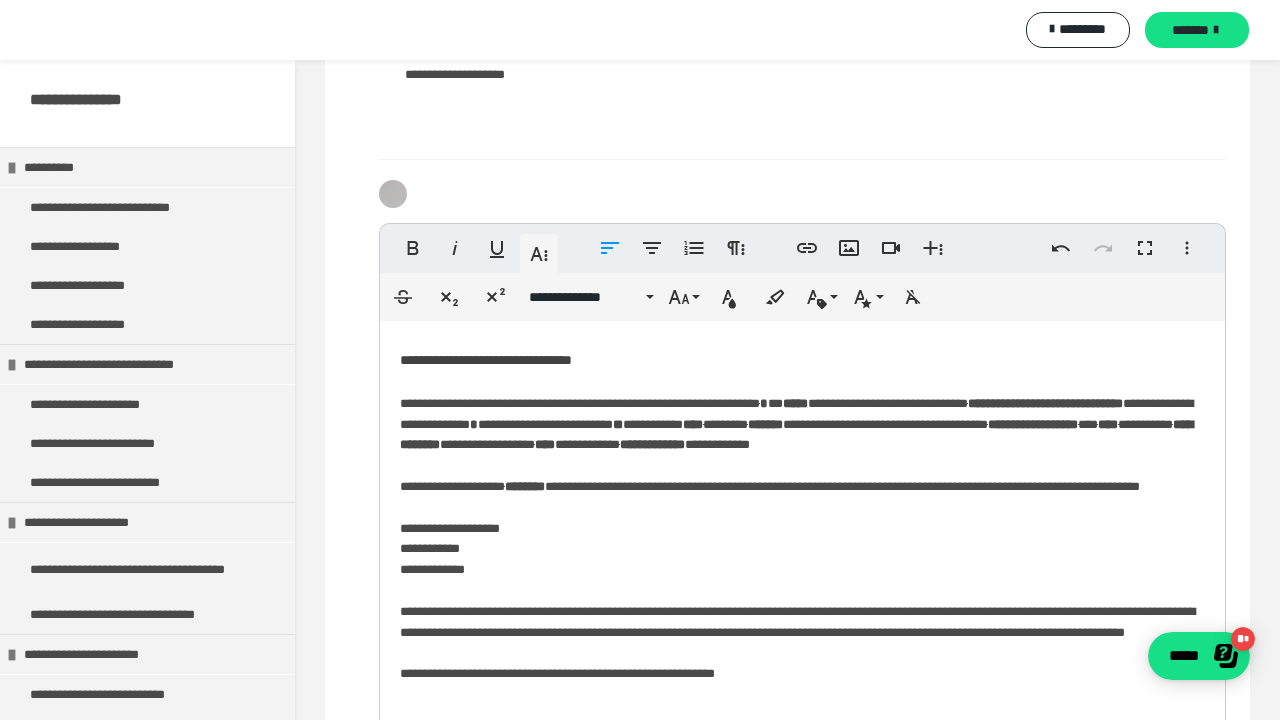 click on "**********" at bounding box center [802, 564] 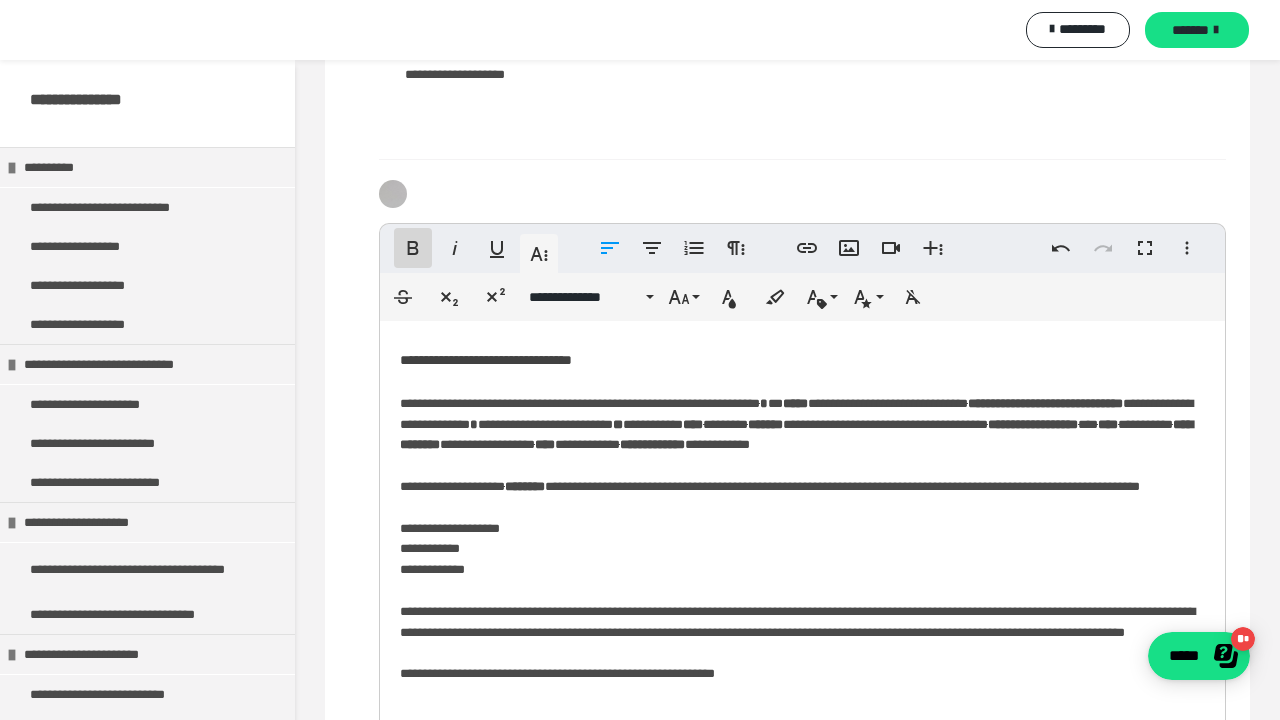 click 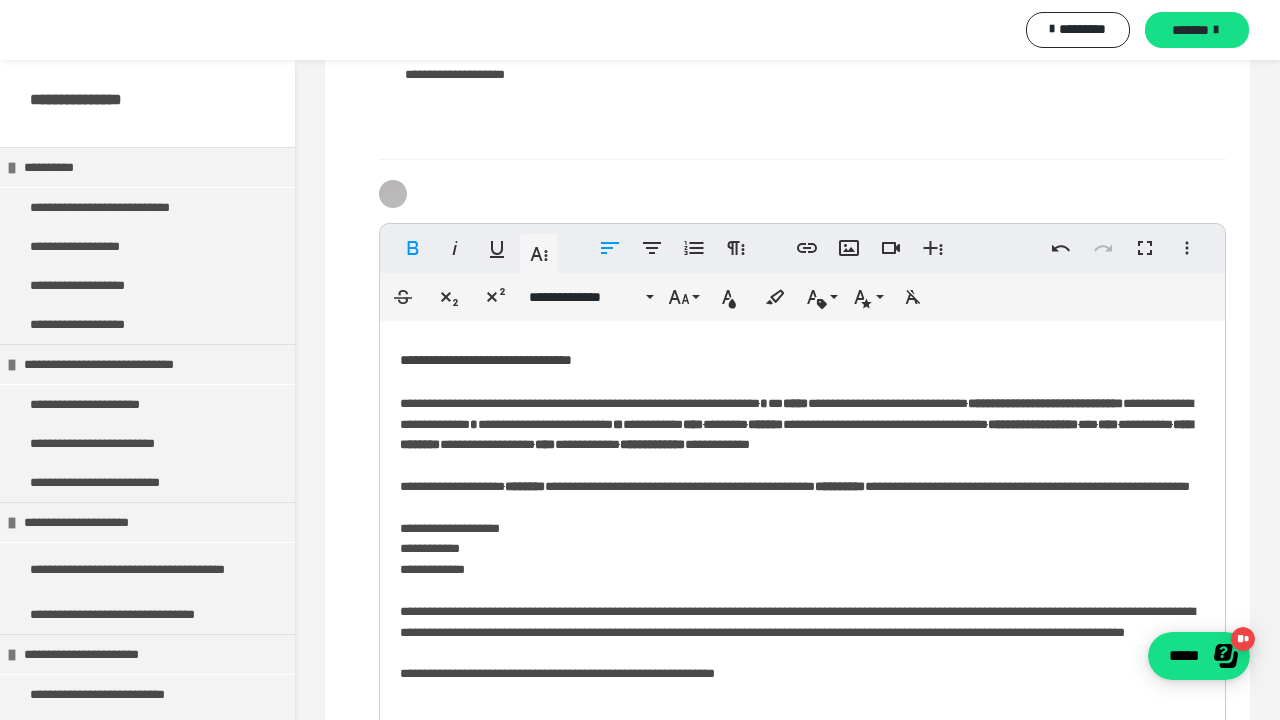 click on "**********" at bounding box center (802, 564) 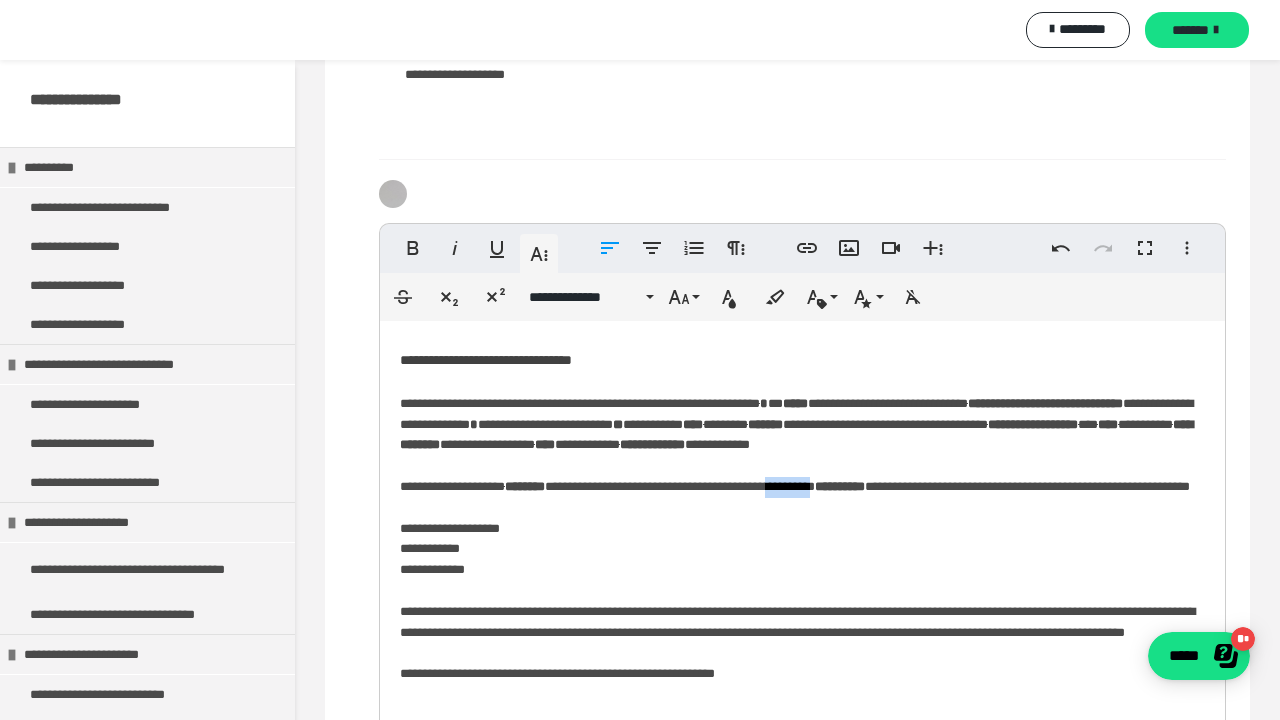 click on "**********" at bounding box center [802, 564] 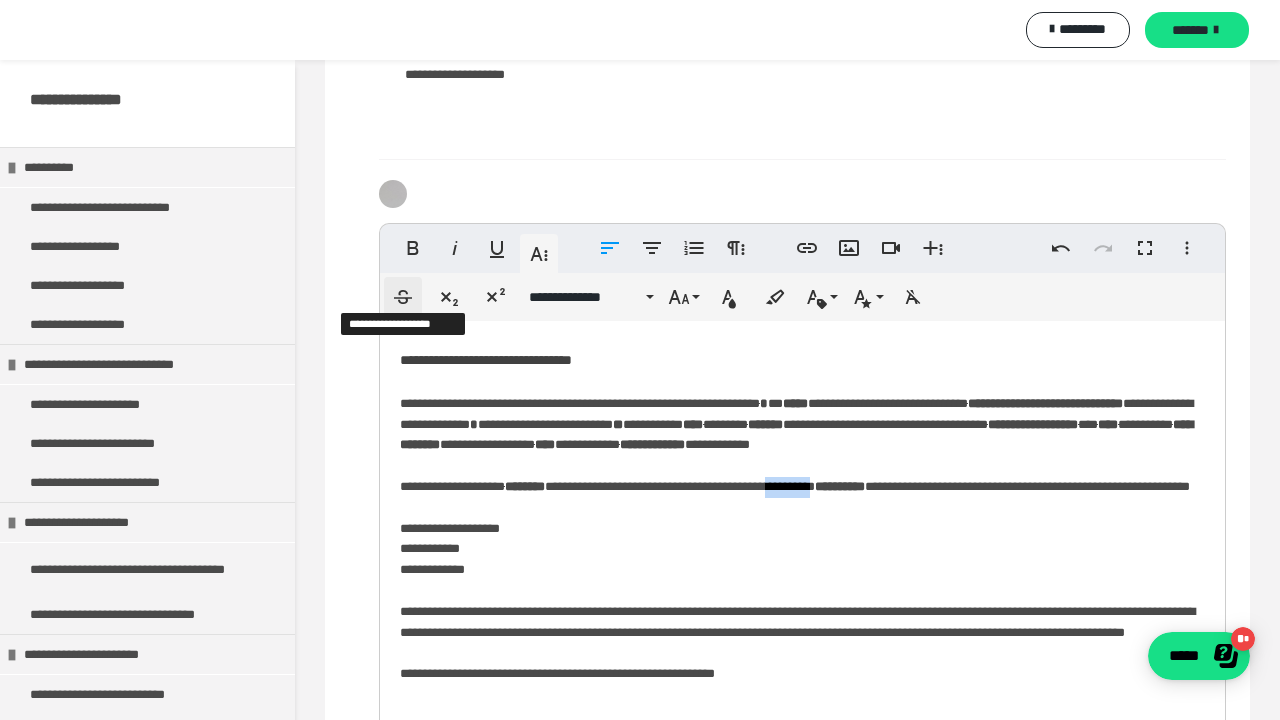 click 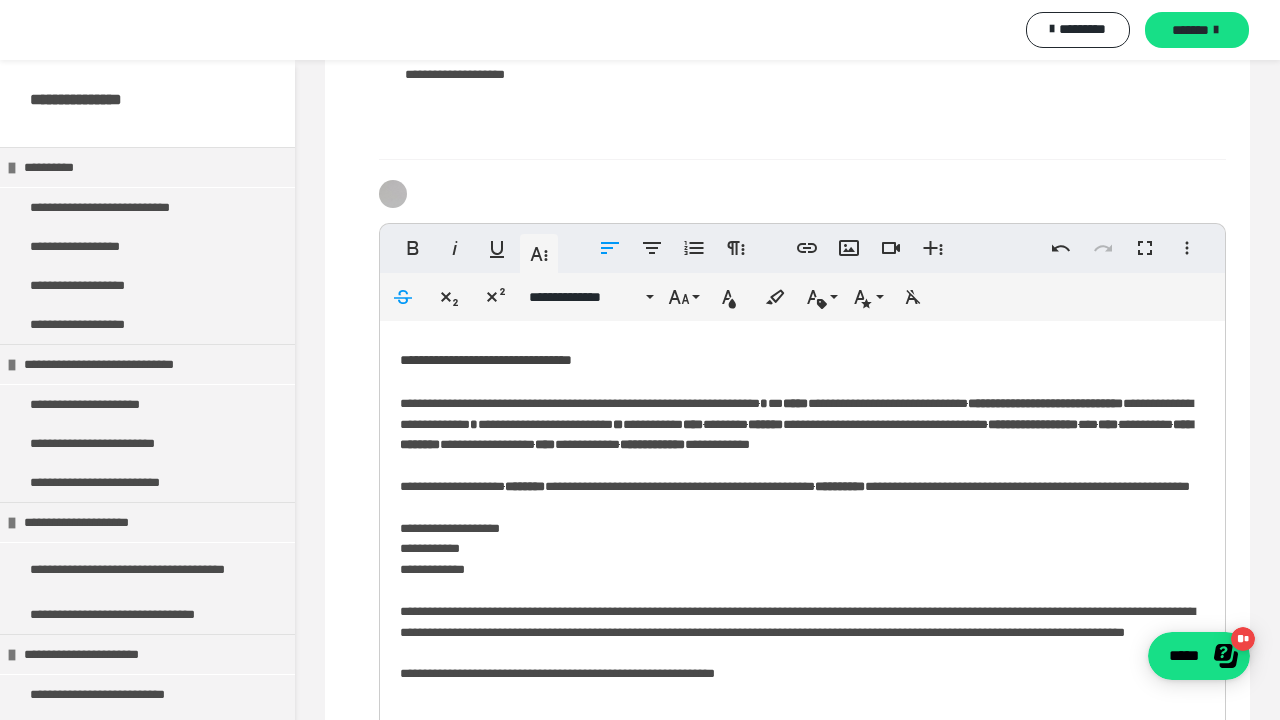 click on "**********" at bounding box center (802, 564) 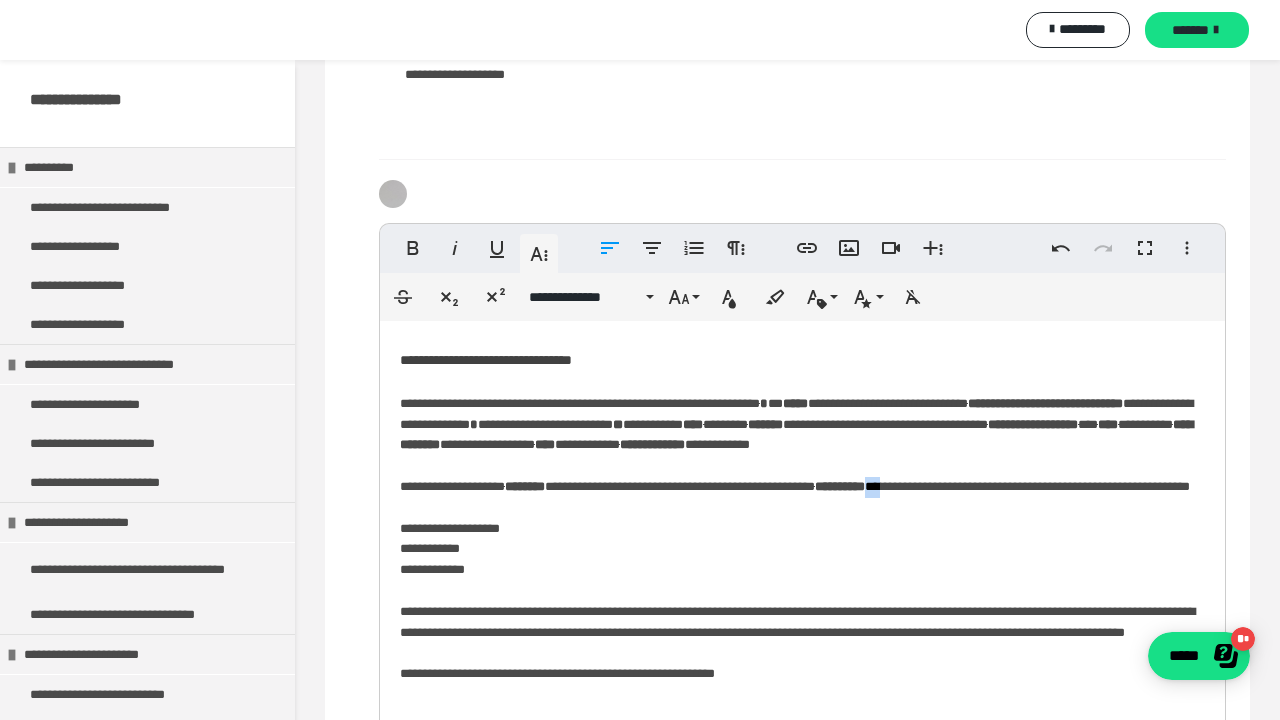 click on "**********" at bounding box center (802, 564) 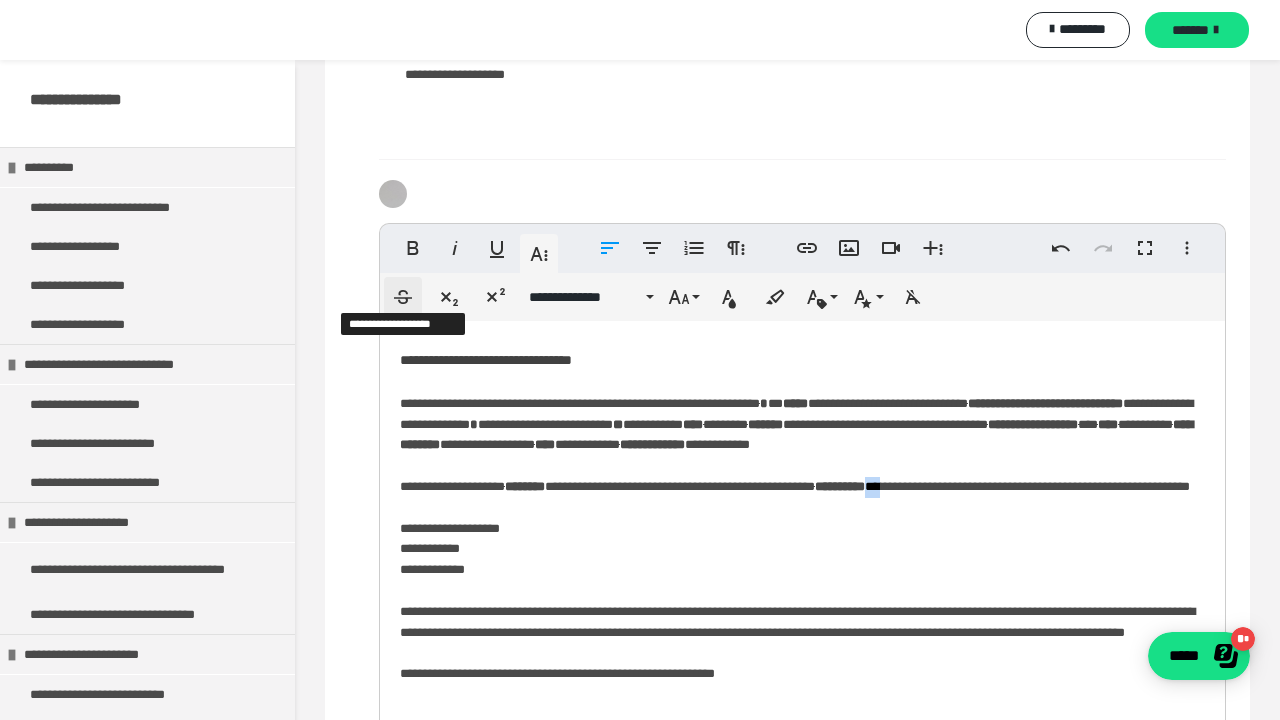 click 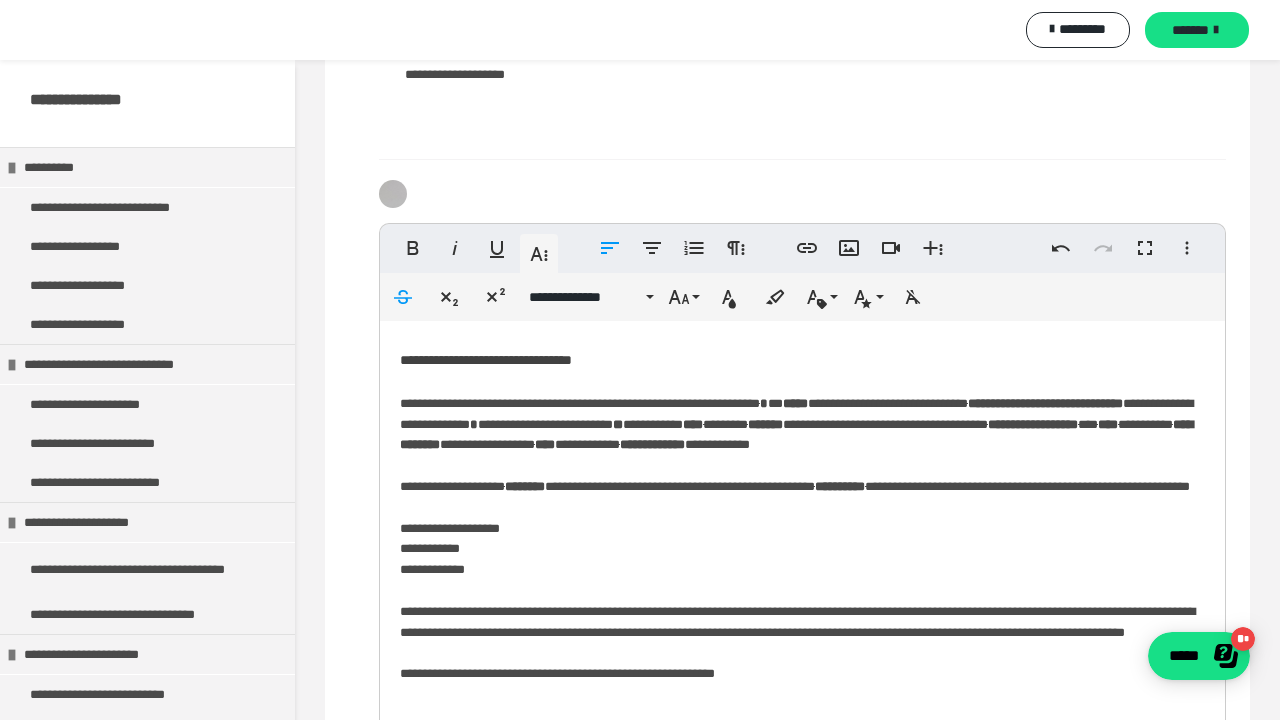 click on "**********" at bounding box center [802, 564] 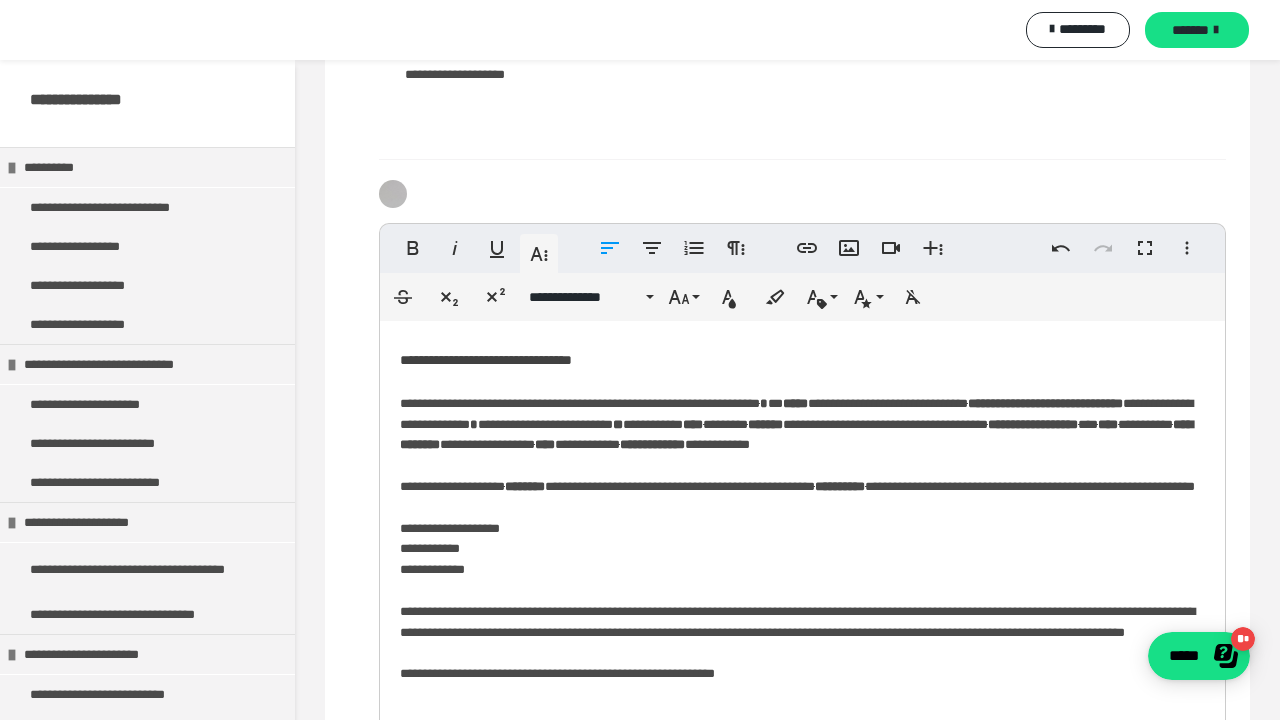 click on "**********" at bounding box center (476, 248) 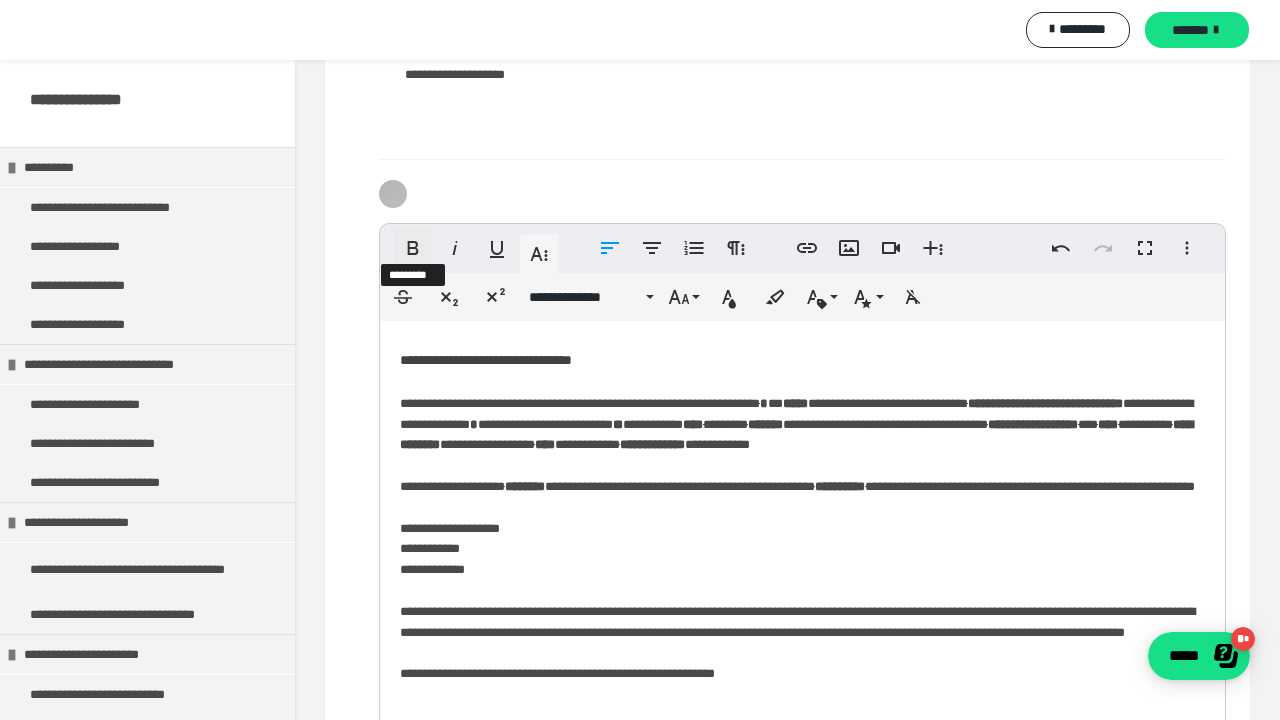 click 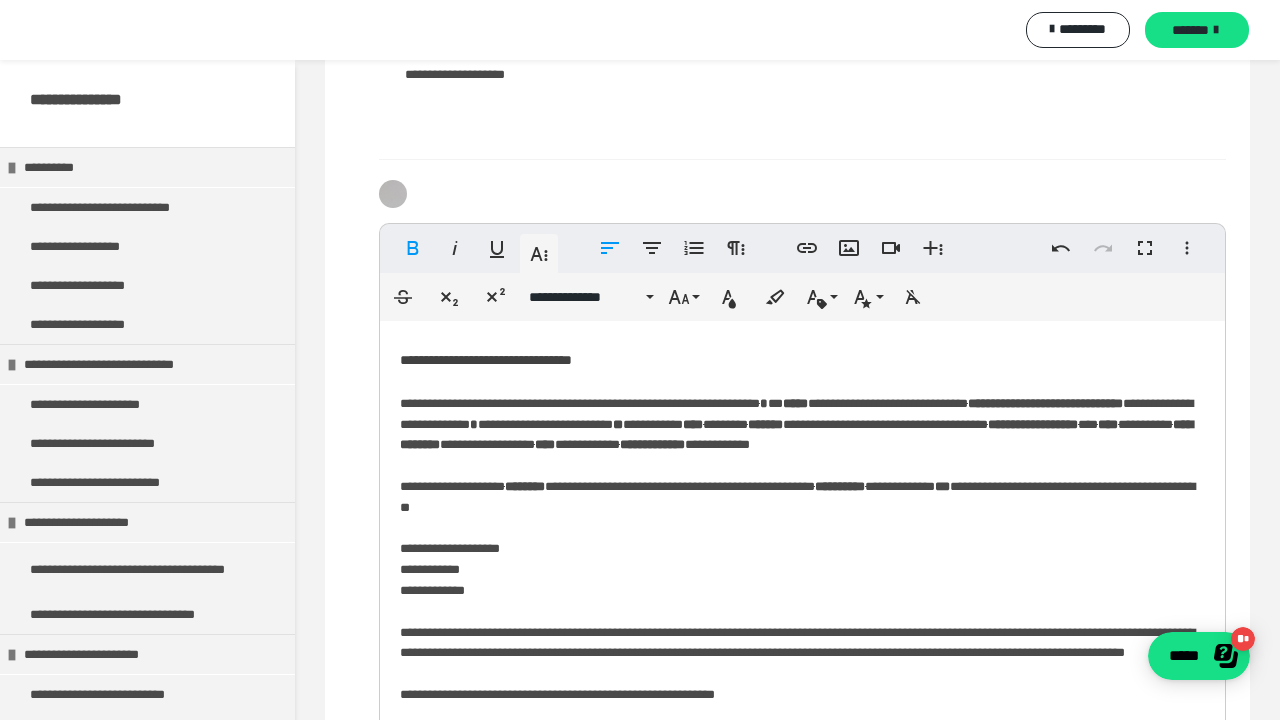 click on "**********" at bounding box center [802, 564] 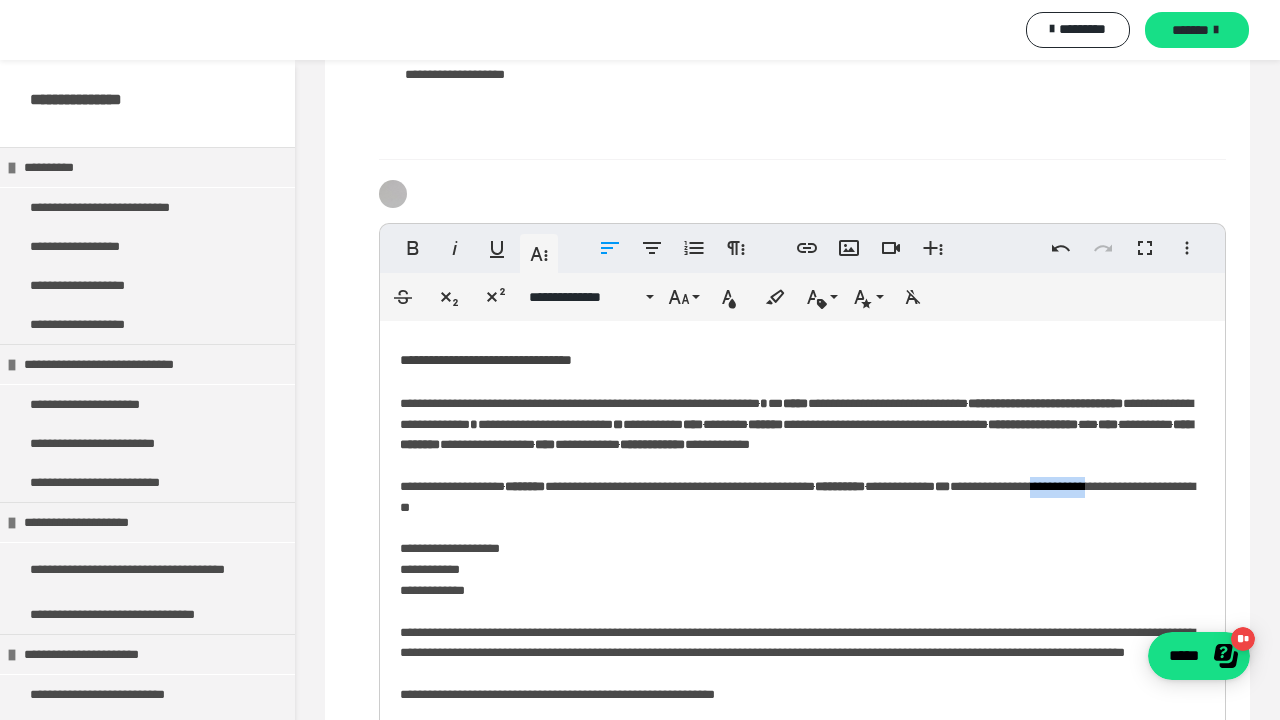 drag, startPoint x: 471, startPoint y: 515, endPoint x: 546, endPoint y: 520, distance: 75.16648 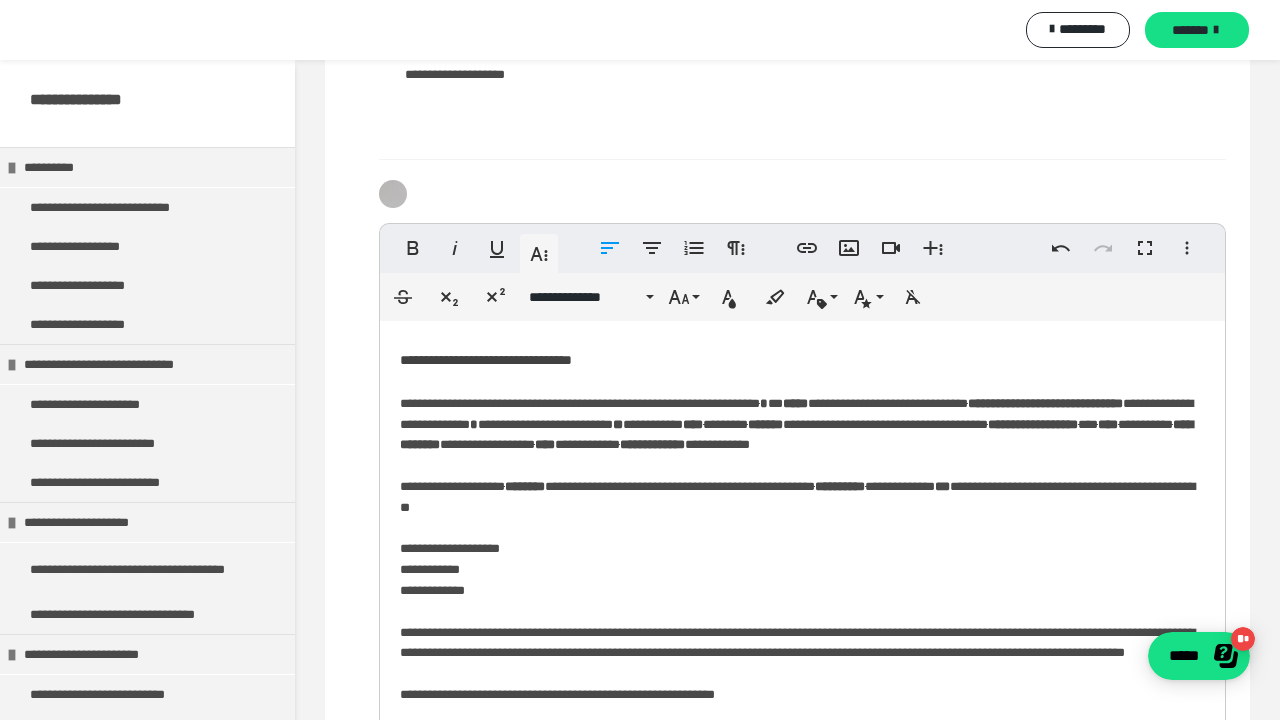 click on "**********" at bounding box center (802, 564) 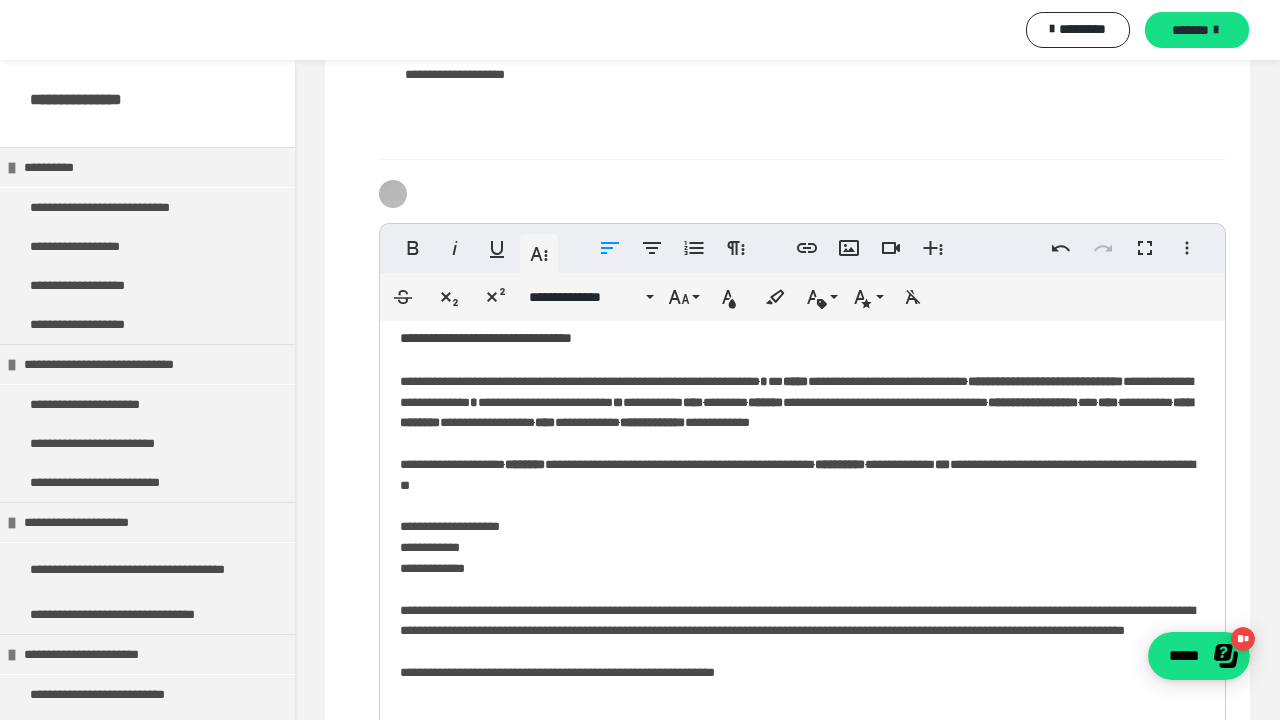scroll, scrollTop: 108, scrollLeft: 0, axis: vertical 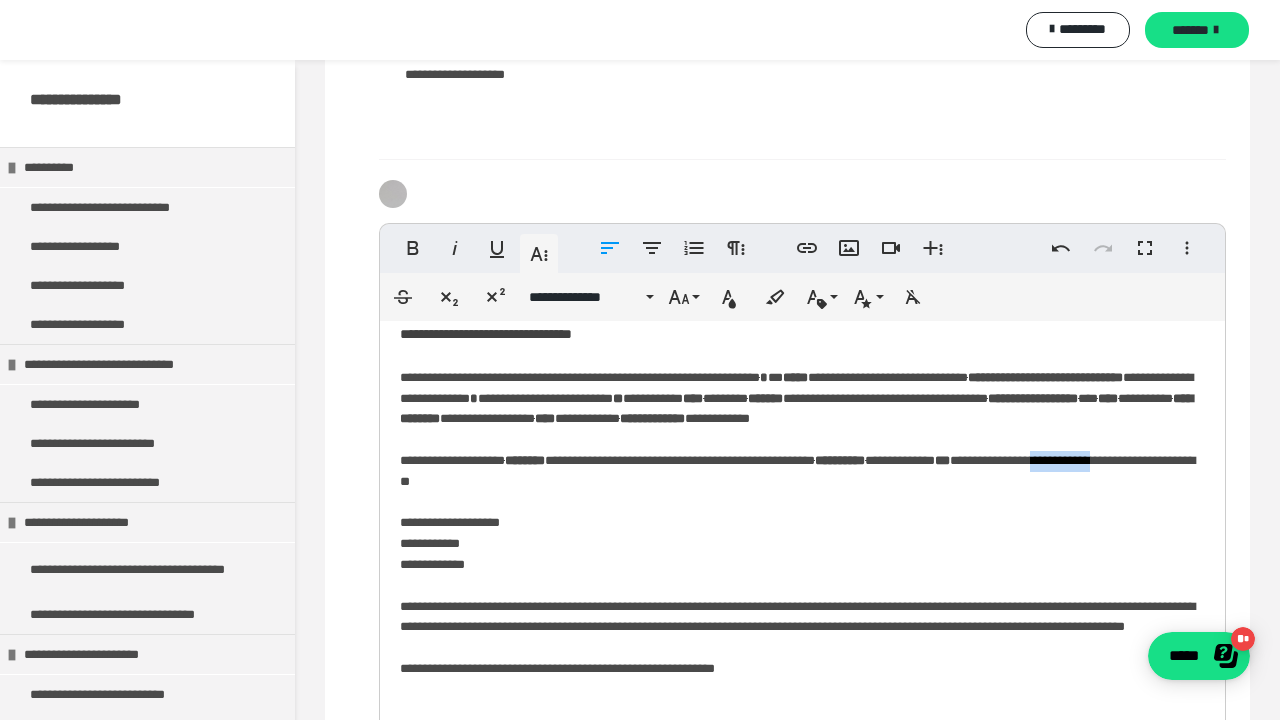 drag, startPoint x: 471, startPoint y: 489, endPoint x: 555, endPoint y: 489, distance: 84 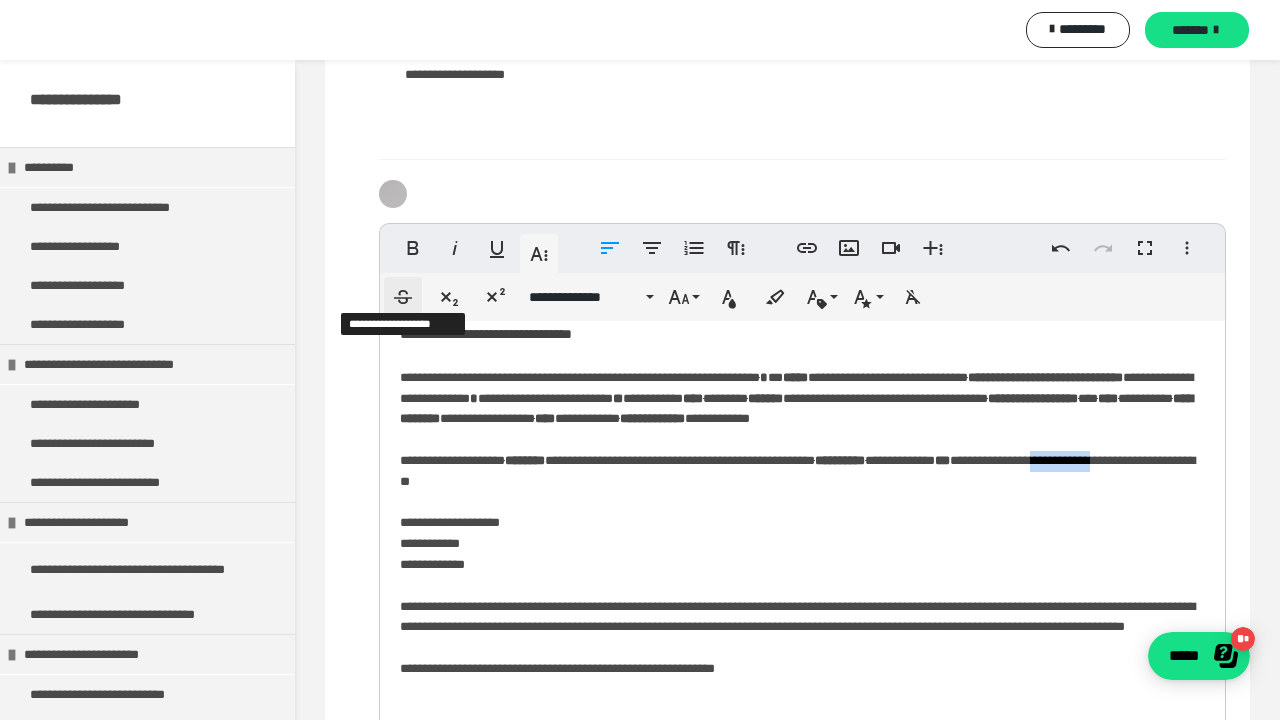 click 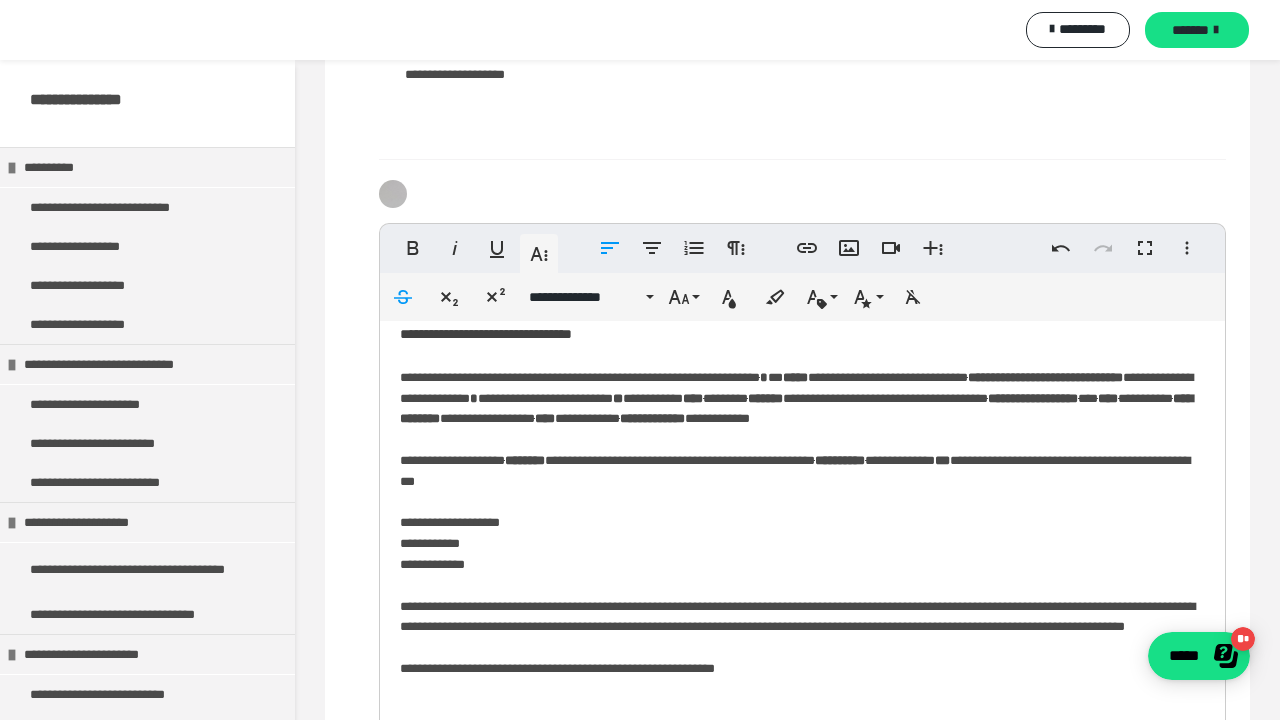 click on "**********" at bounding box center [802, 538] 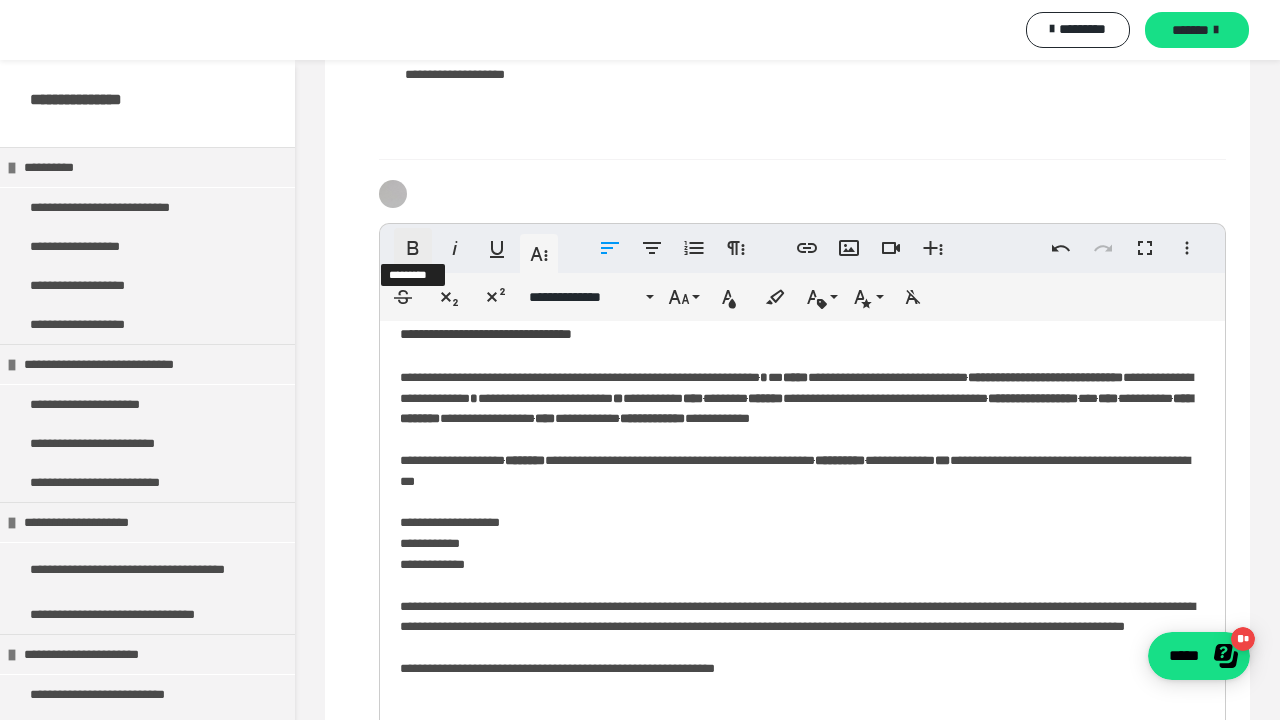 click 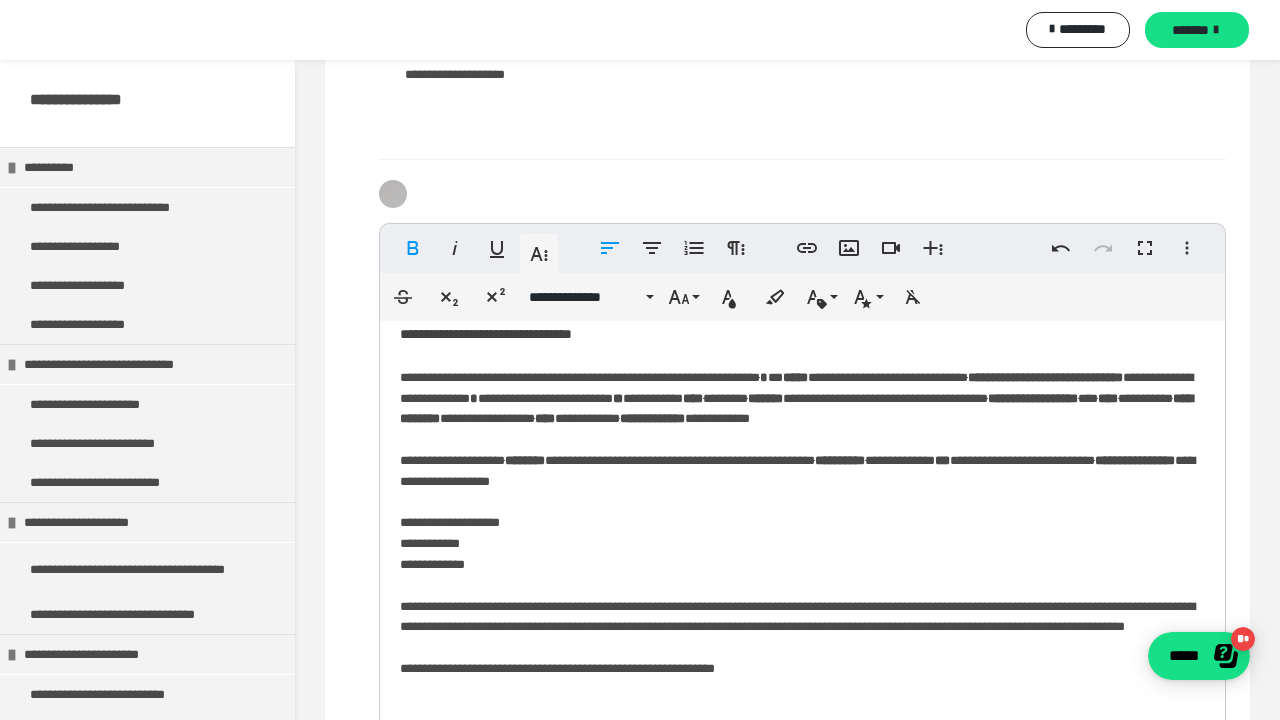 click on "**********" at bounding box center [802, 538] 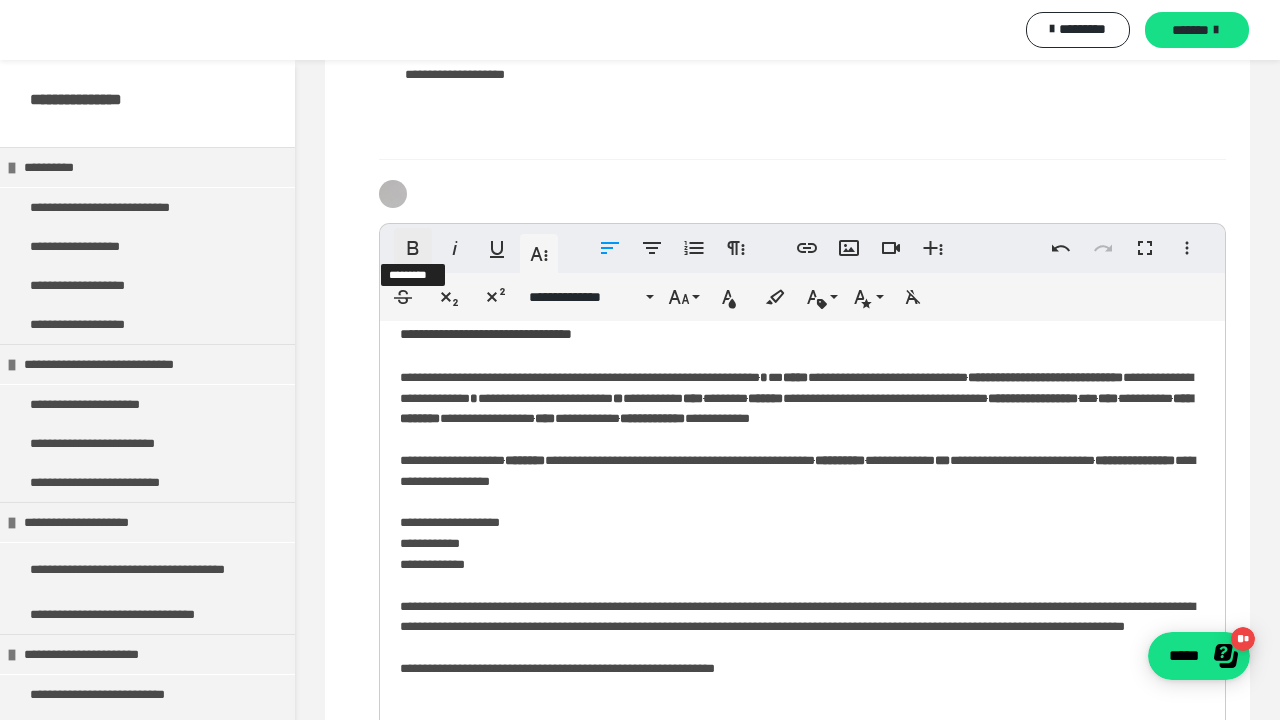 click 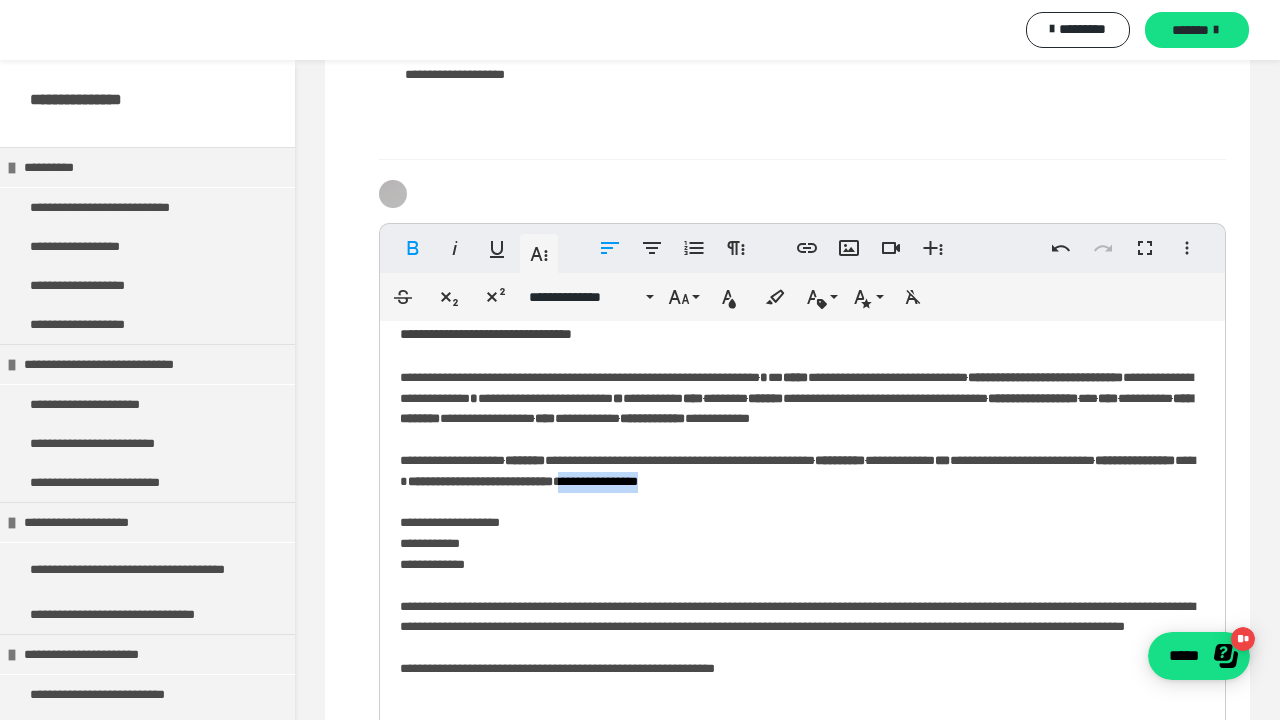 drag, startPoint x: 915, startPoint y: 486, endPoint x: 1013, endPoint y: 495, distance: 98.4124 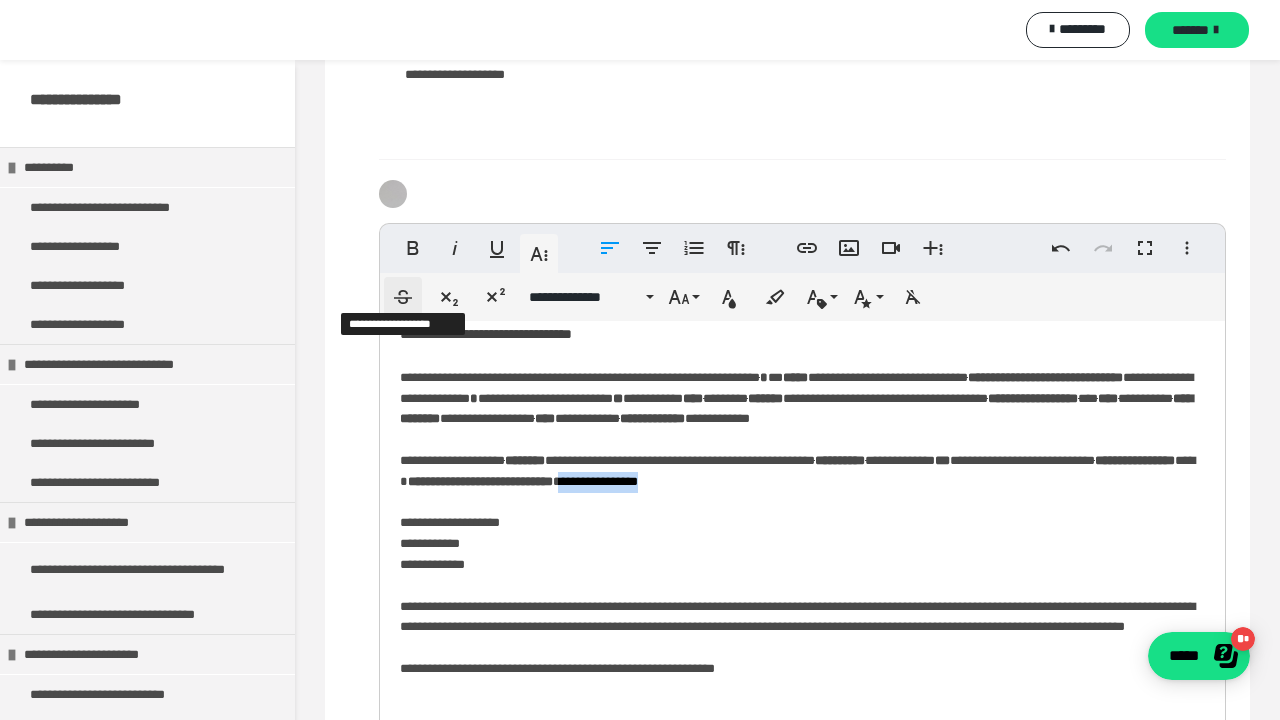 click 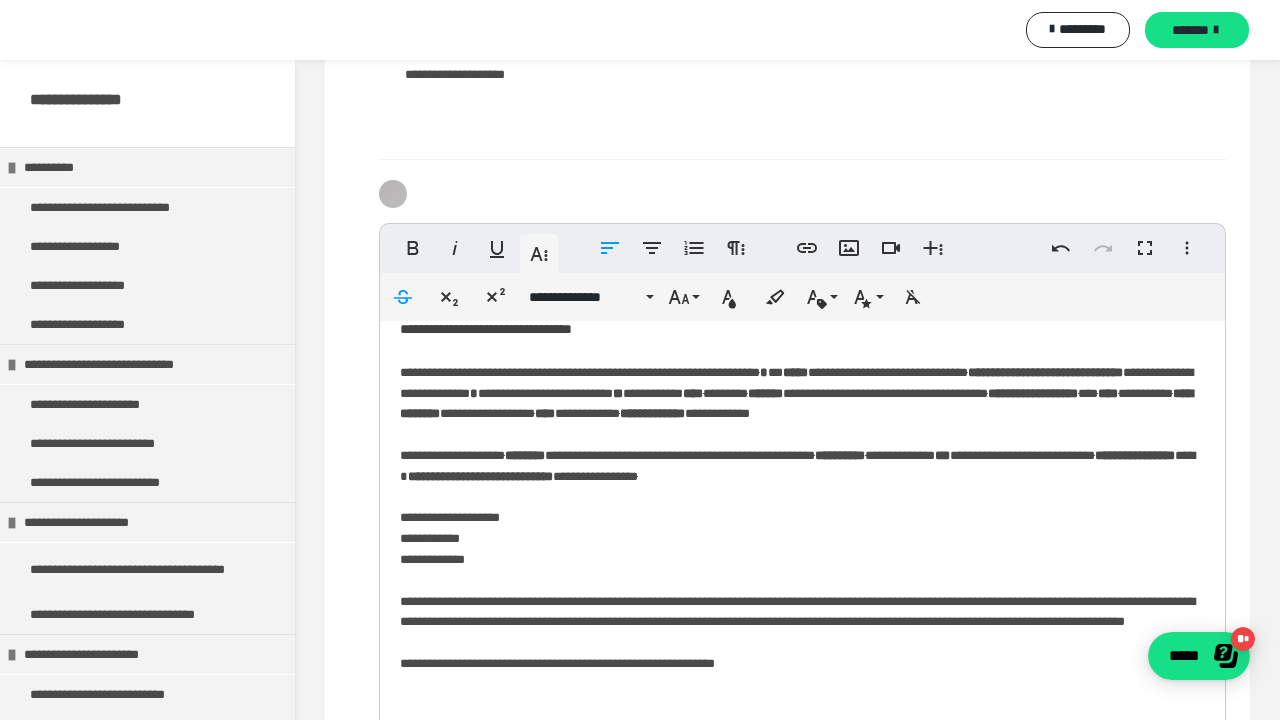 scroll, scrollTop: 113, scrollLeft: 0, axis: vertical 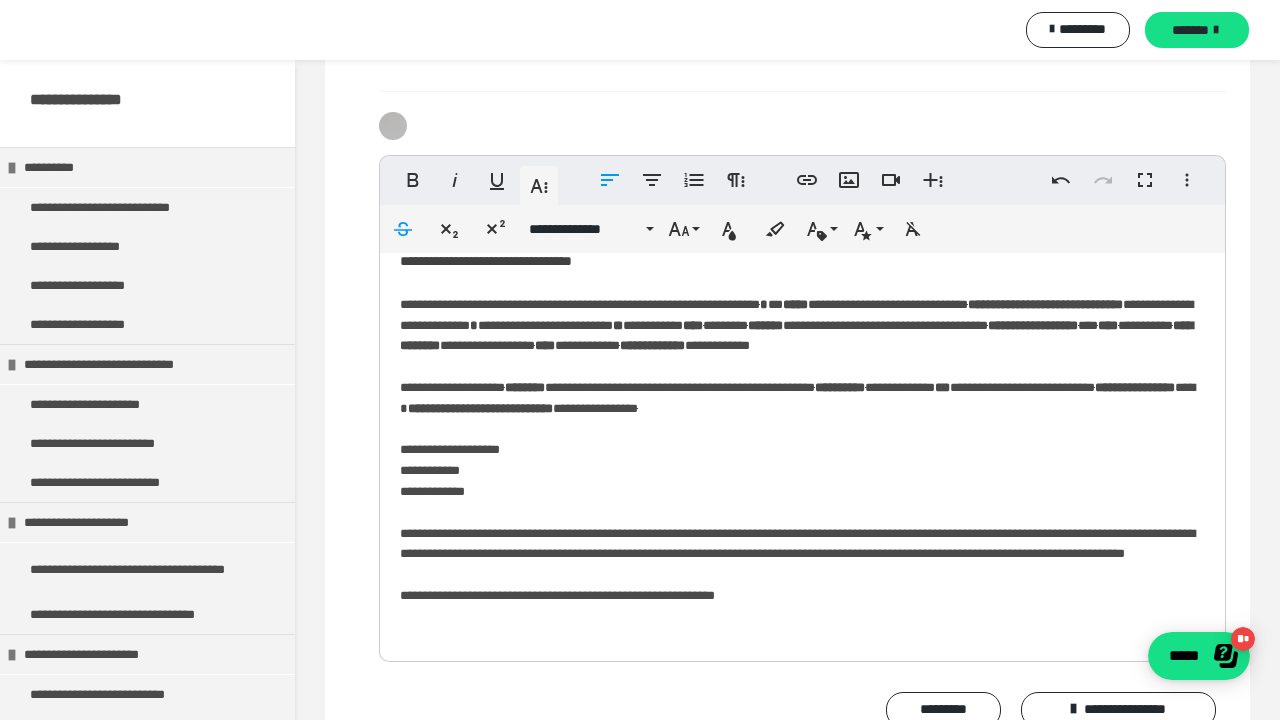 click on "**********" at bounding box center (802, 465) 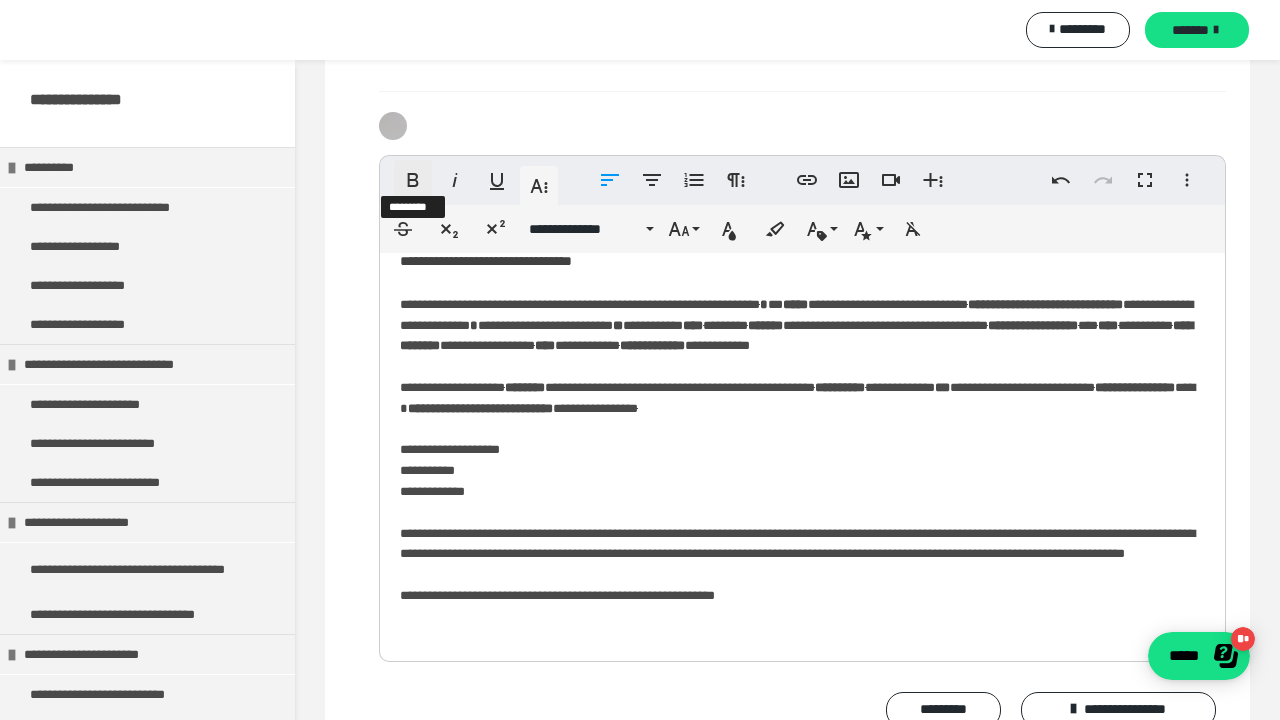 click 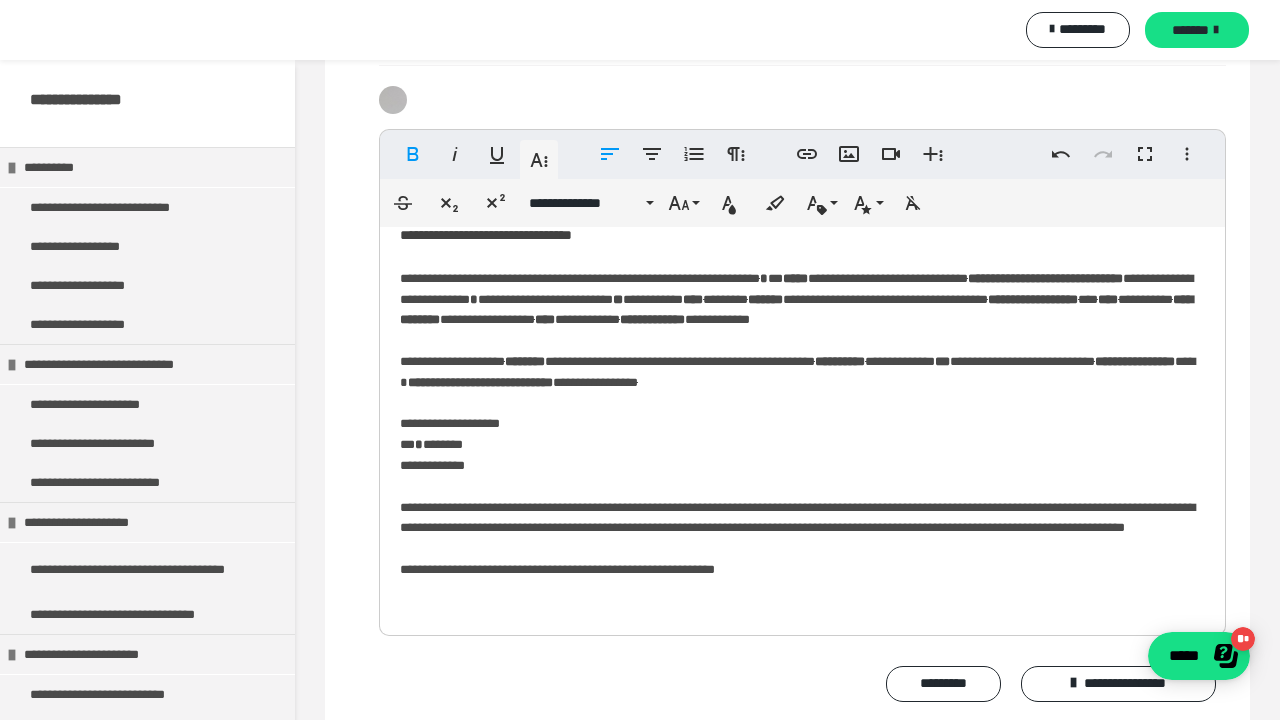 scroll, scrollTop: 5405, scrollLeft: 0, axis: vertical 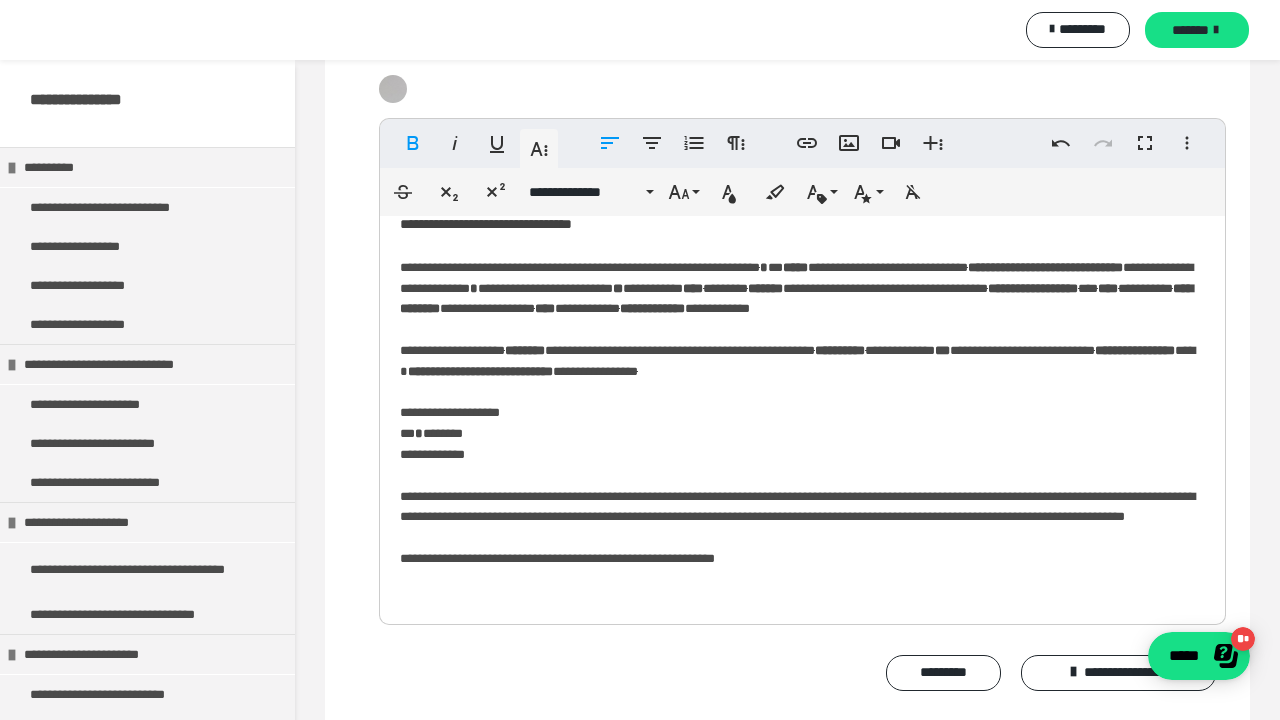 click on "**********" at bounding box center (802, 428) 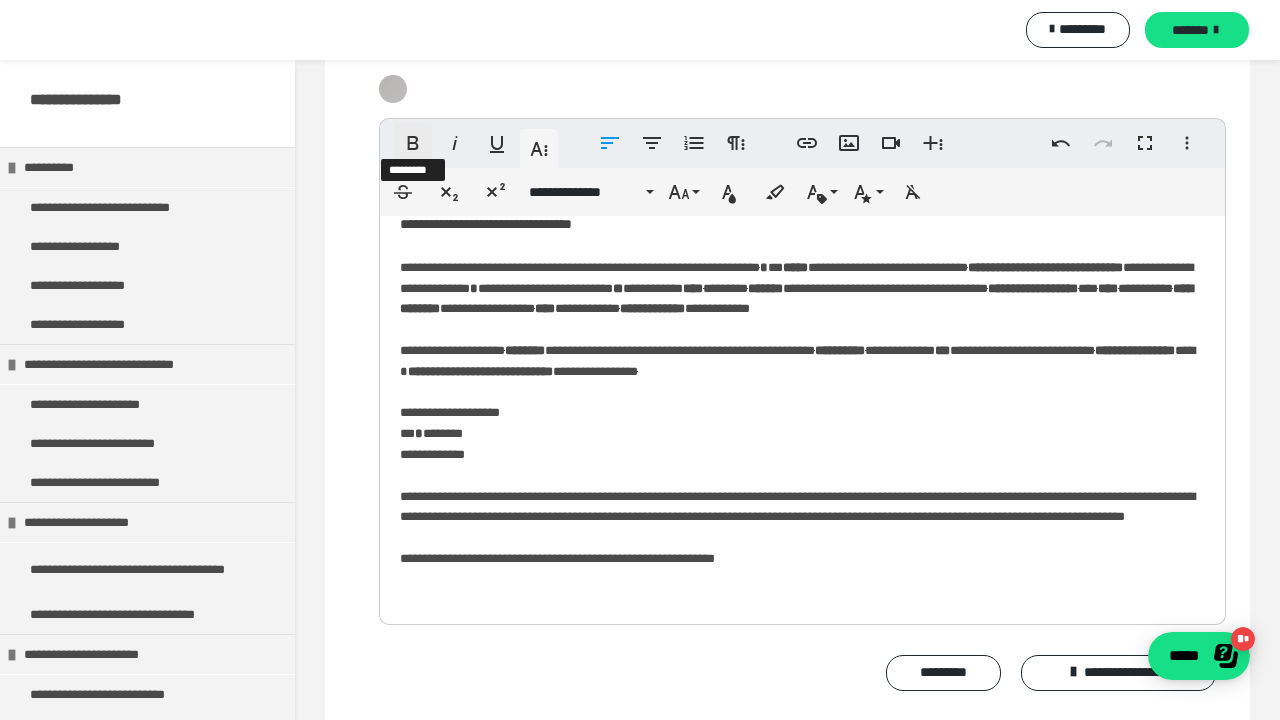 click 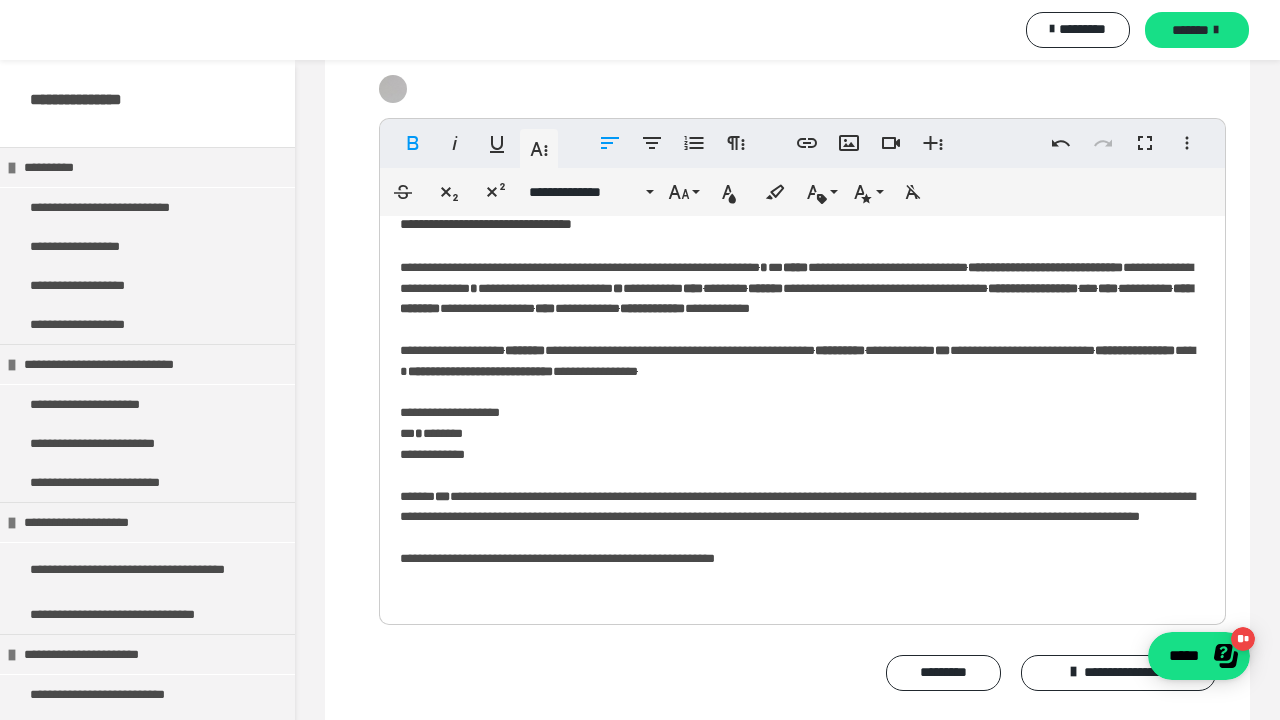click on "**********" at bounding box center [802, 428] 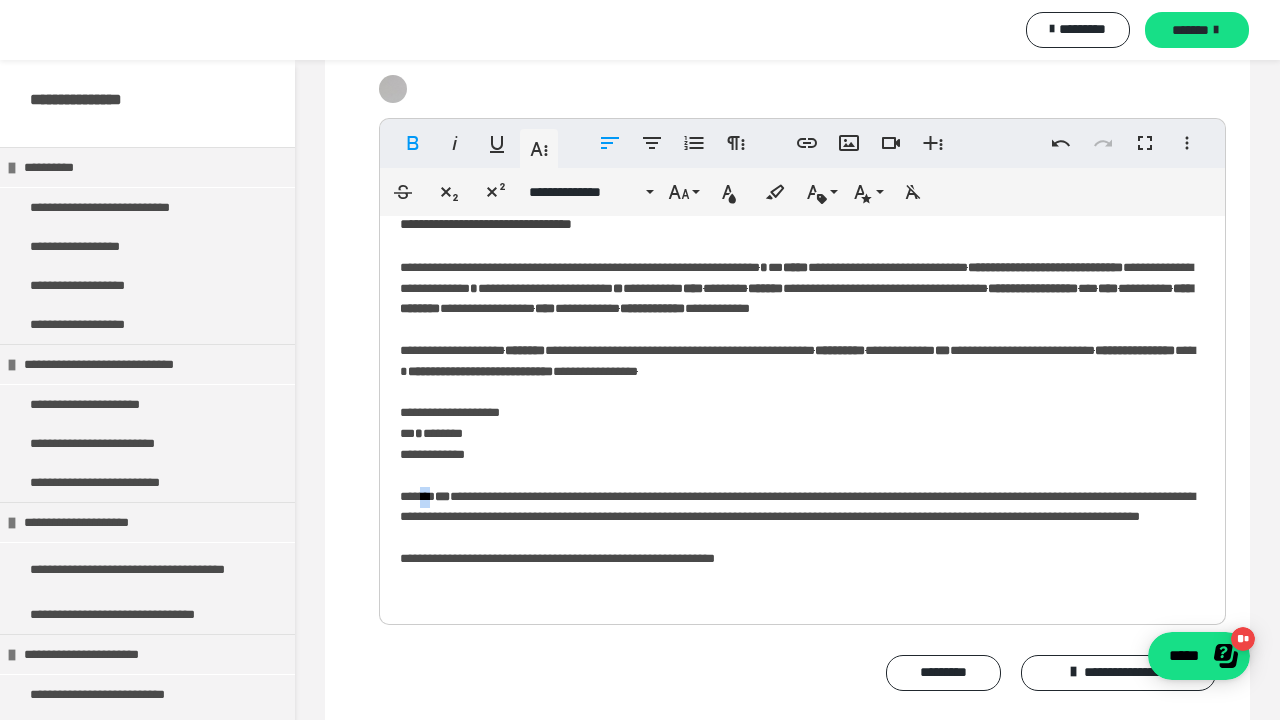 click on "**********" at bounding box center [802, 428] 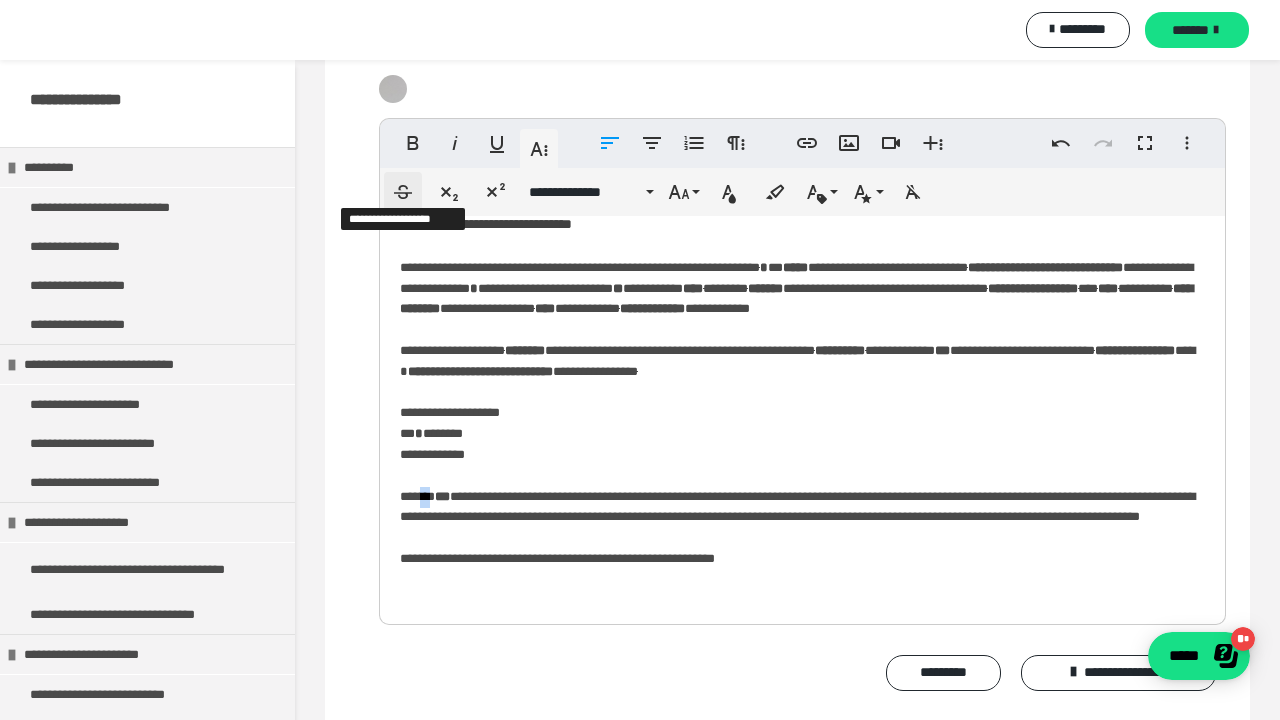 click 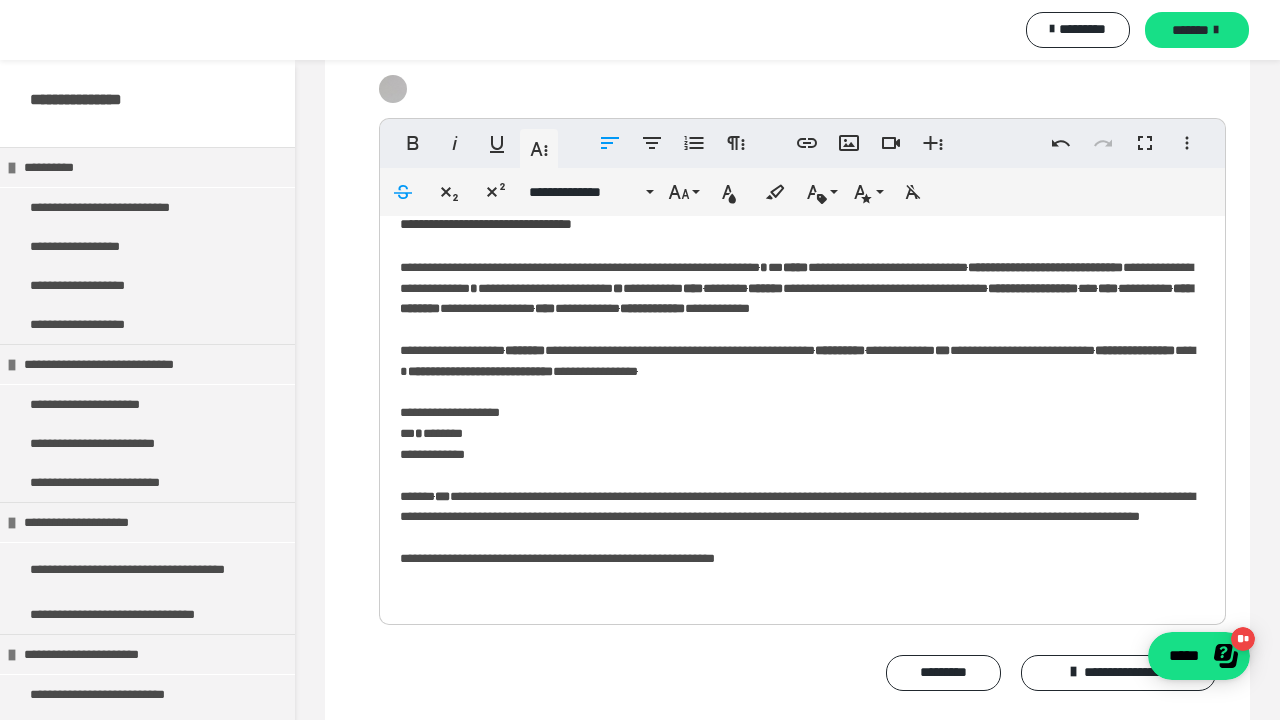 click on "**********" at bounding box center (802, 428) 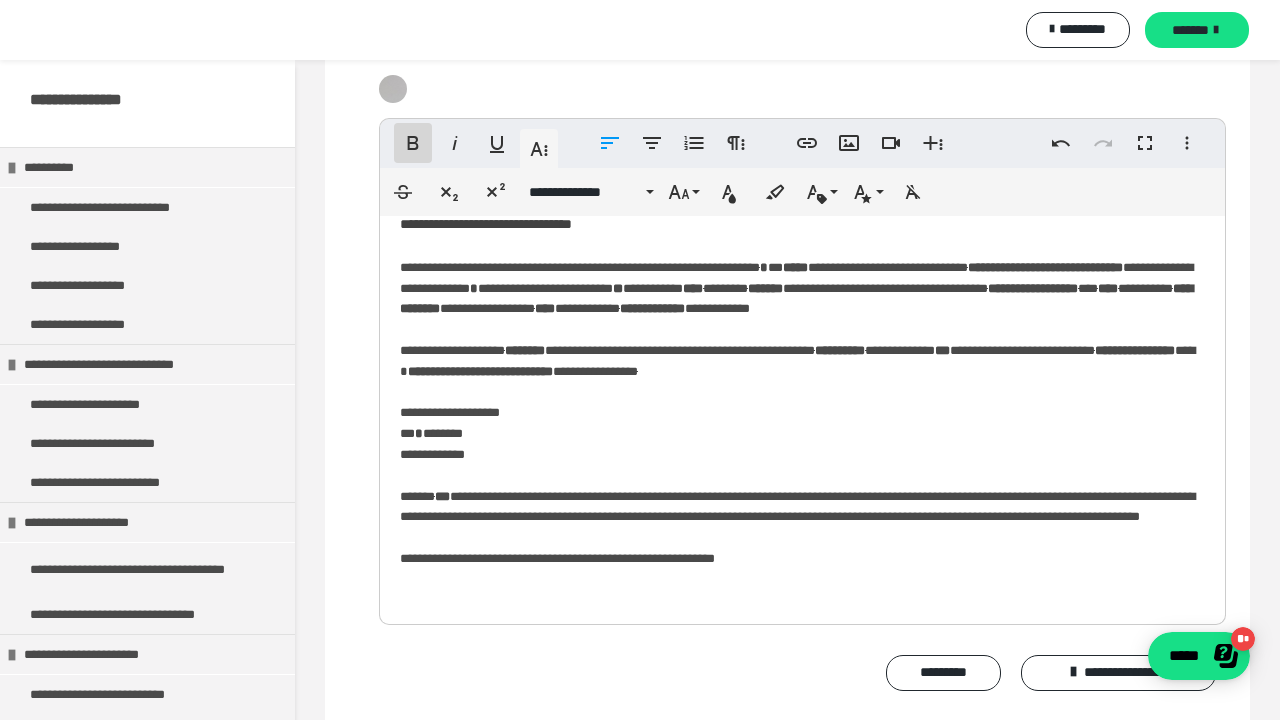 click 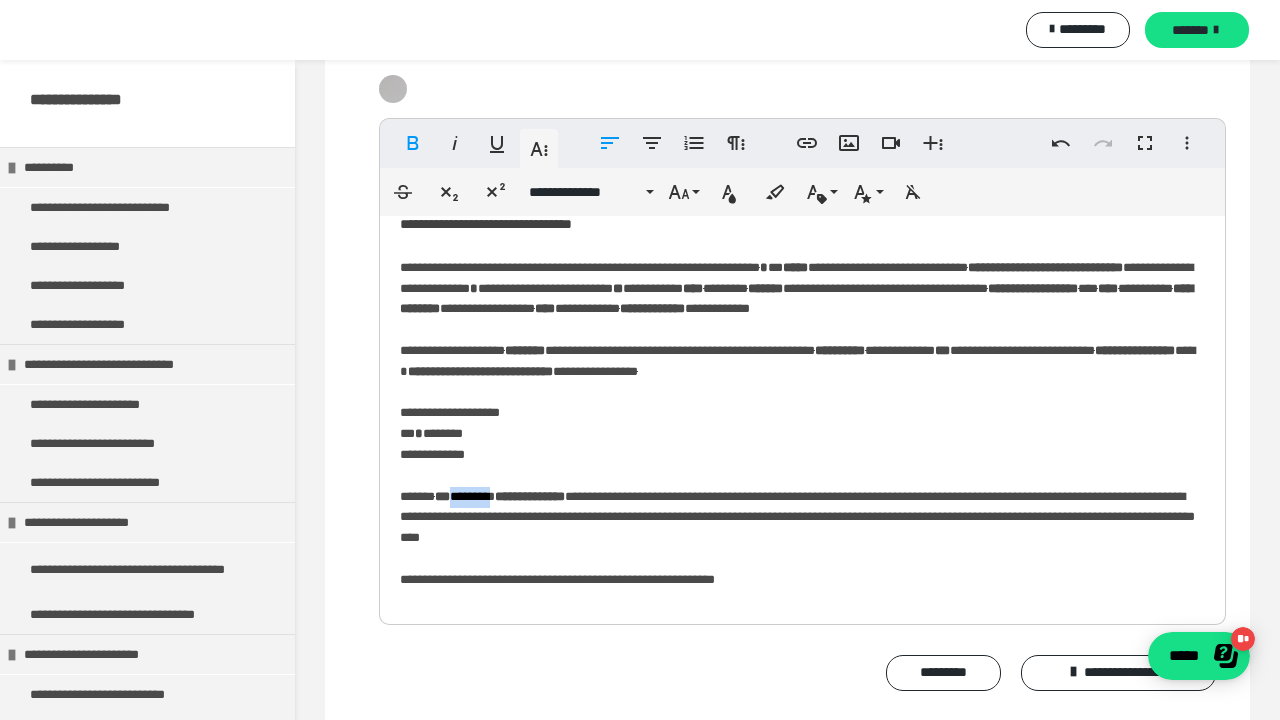 drag, startPoint x: 464, startPoint y: 499, endPoint x: 526, endPoint y: 504, distance: 62.201286 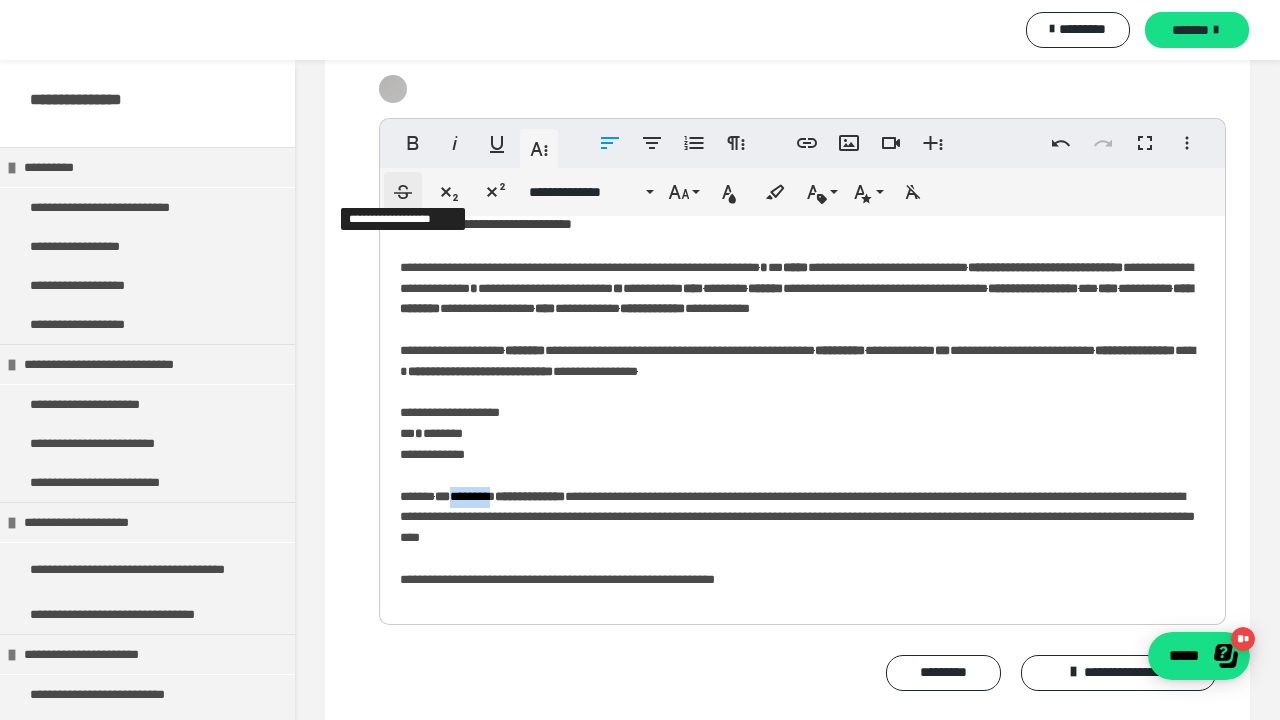 click 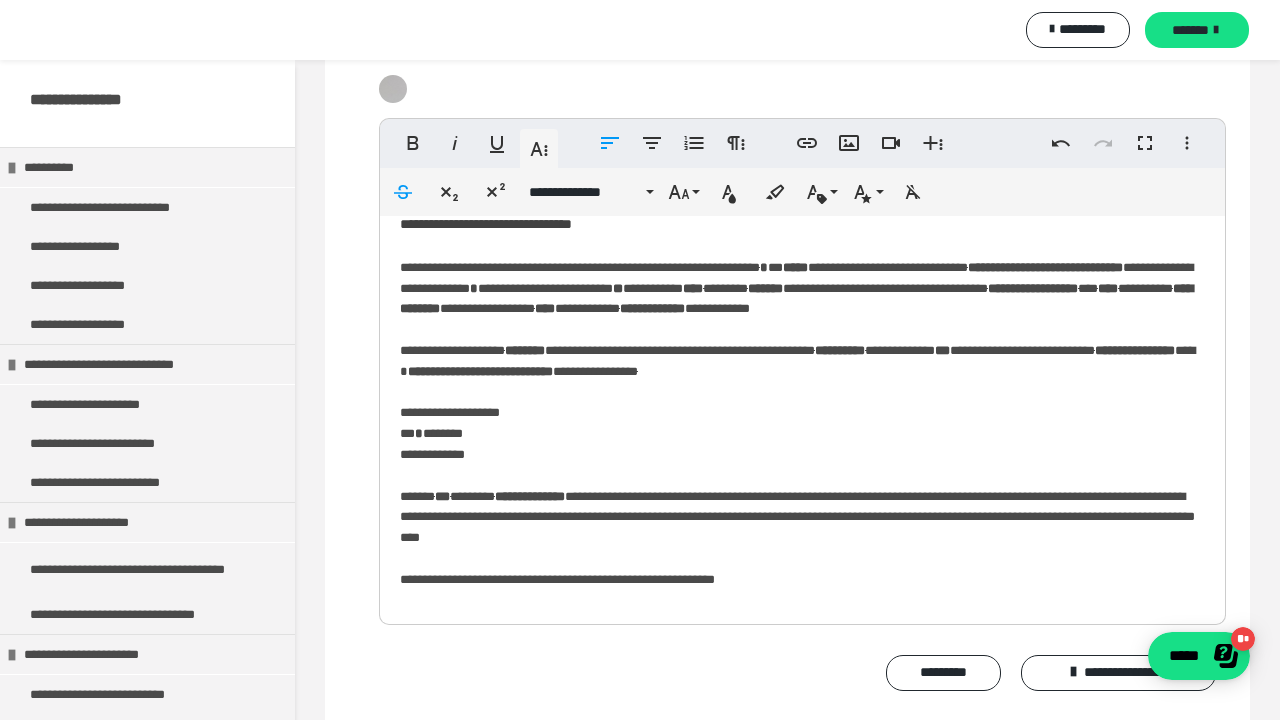 click on "**********" at bounding box center (802, 428) 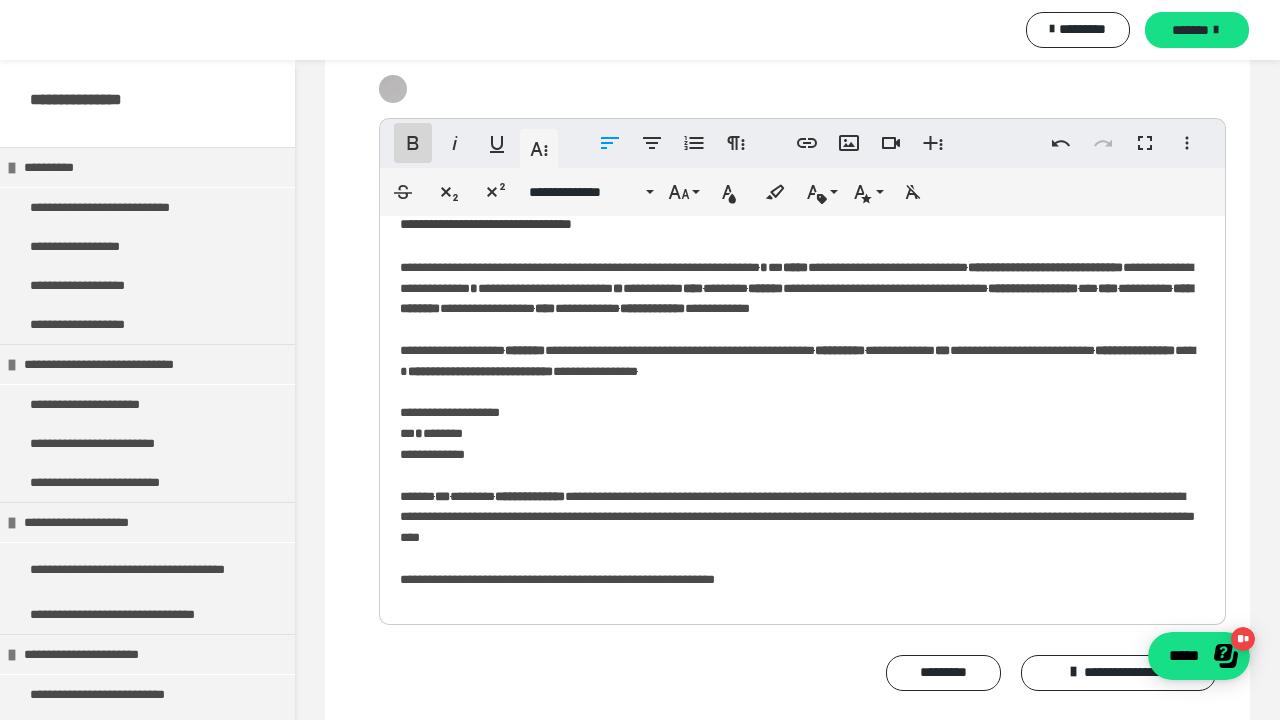 click 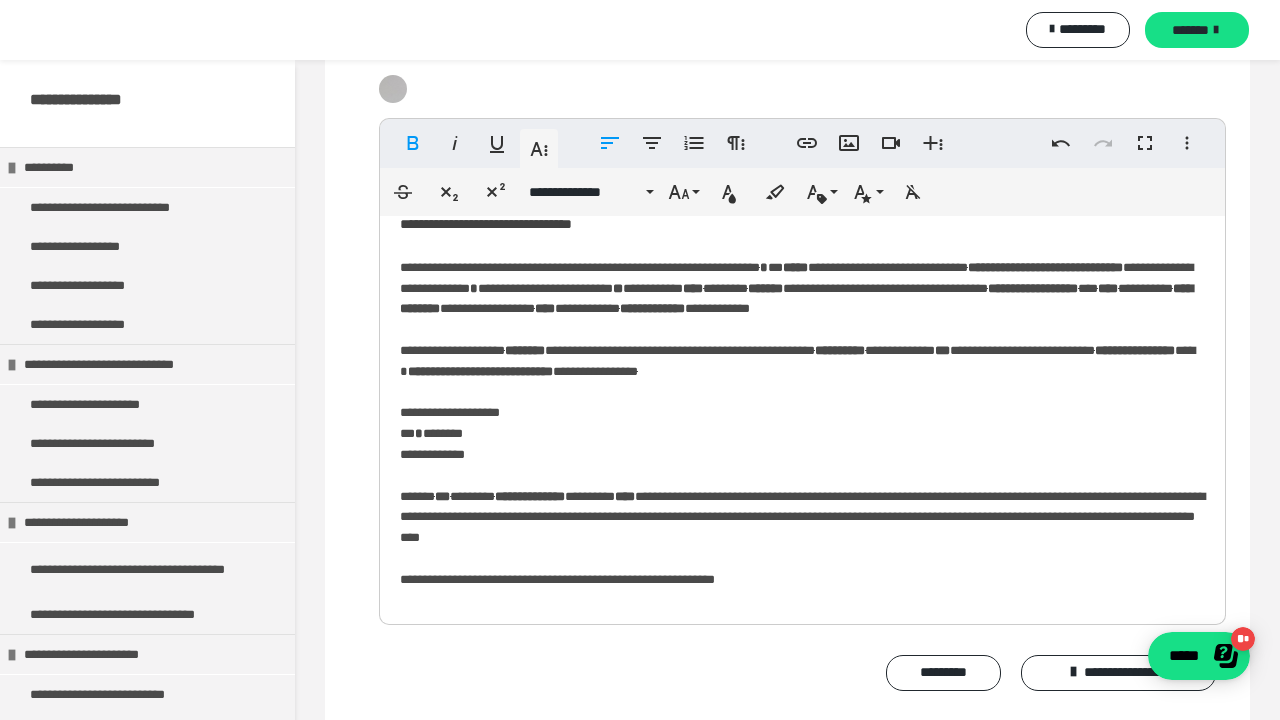 click on "**********" at bounding box center (802, 428) 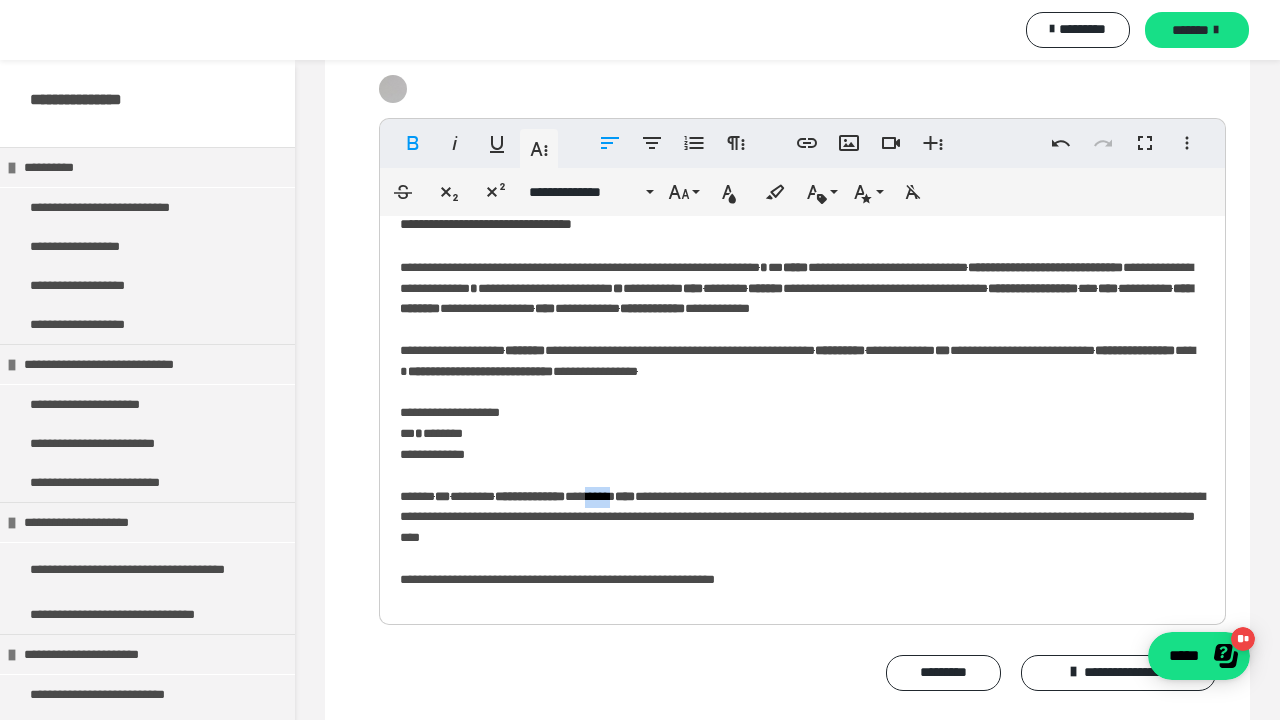 click on "**********" at bounding box center (802, 428) 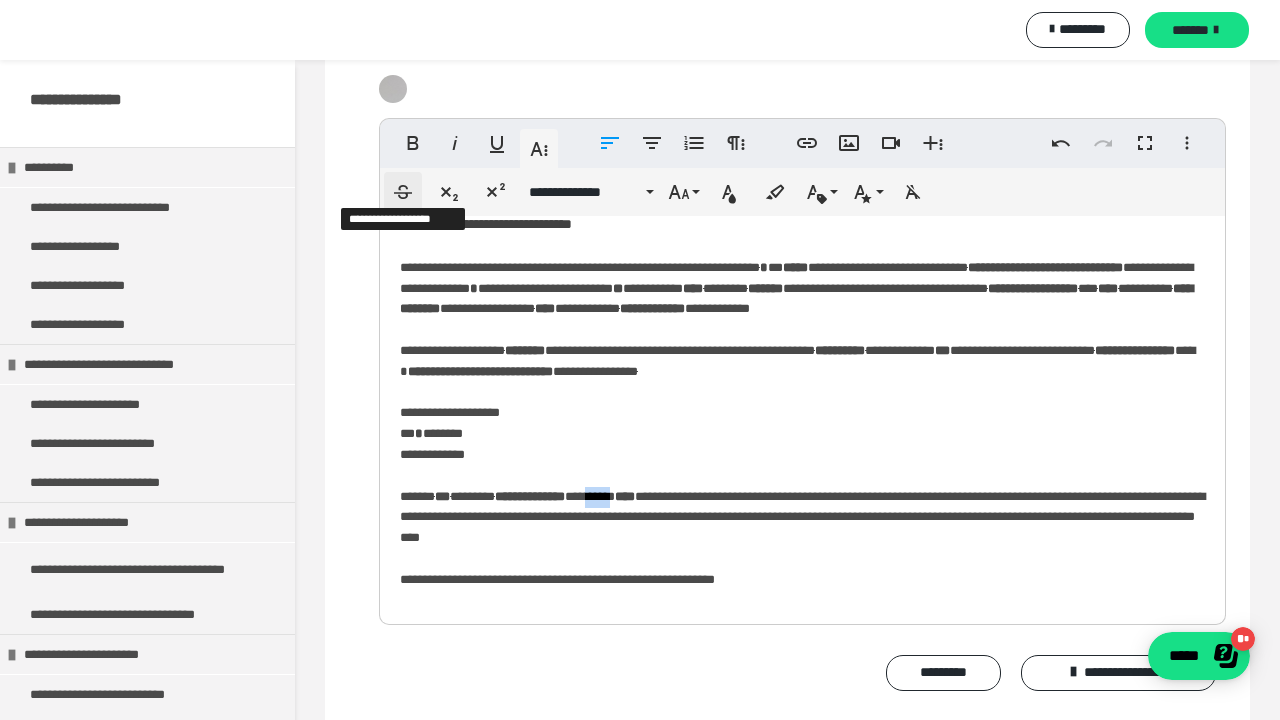 click 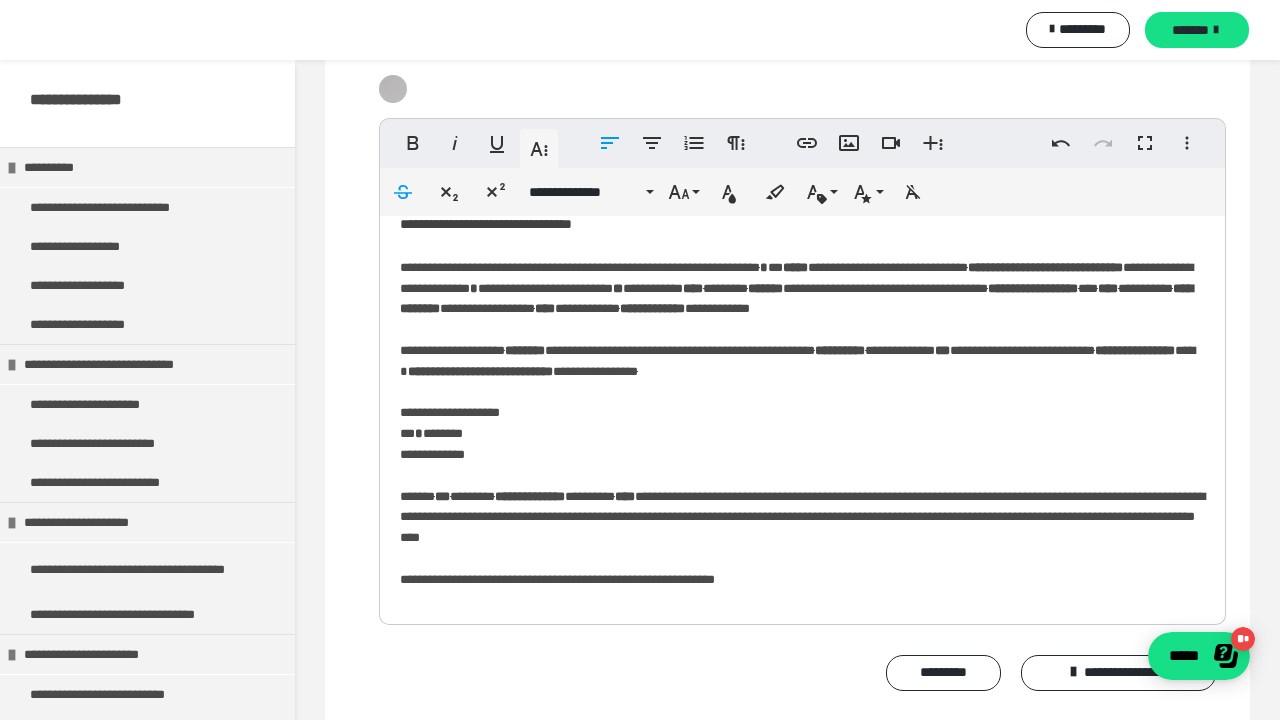 click on "**********" at bounding box center (802, 428) 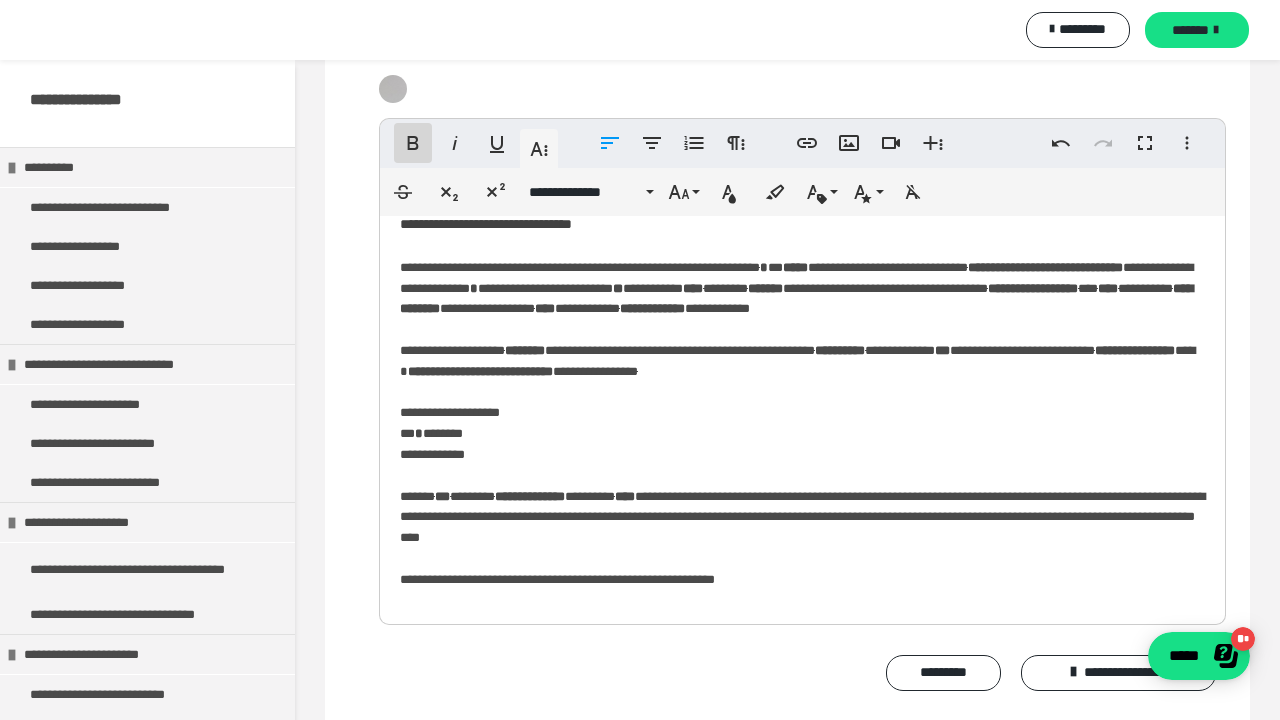 click 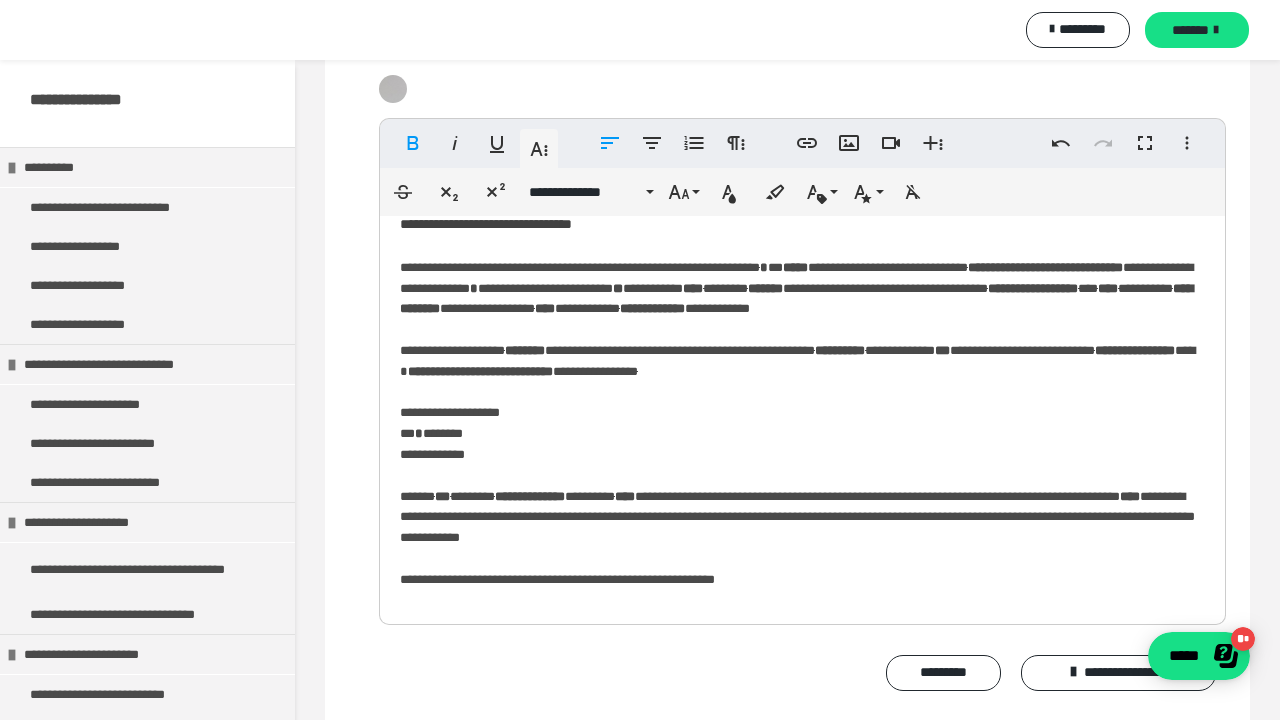 click on "**********" at bounding box center [802, 428] 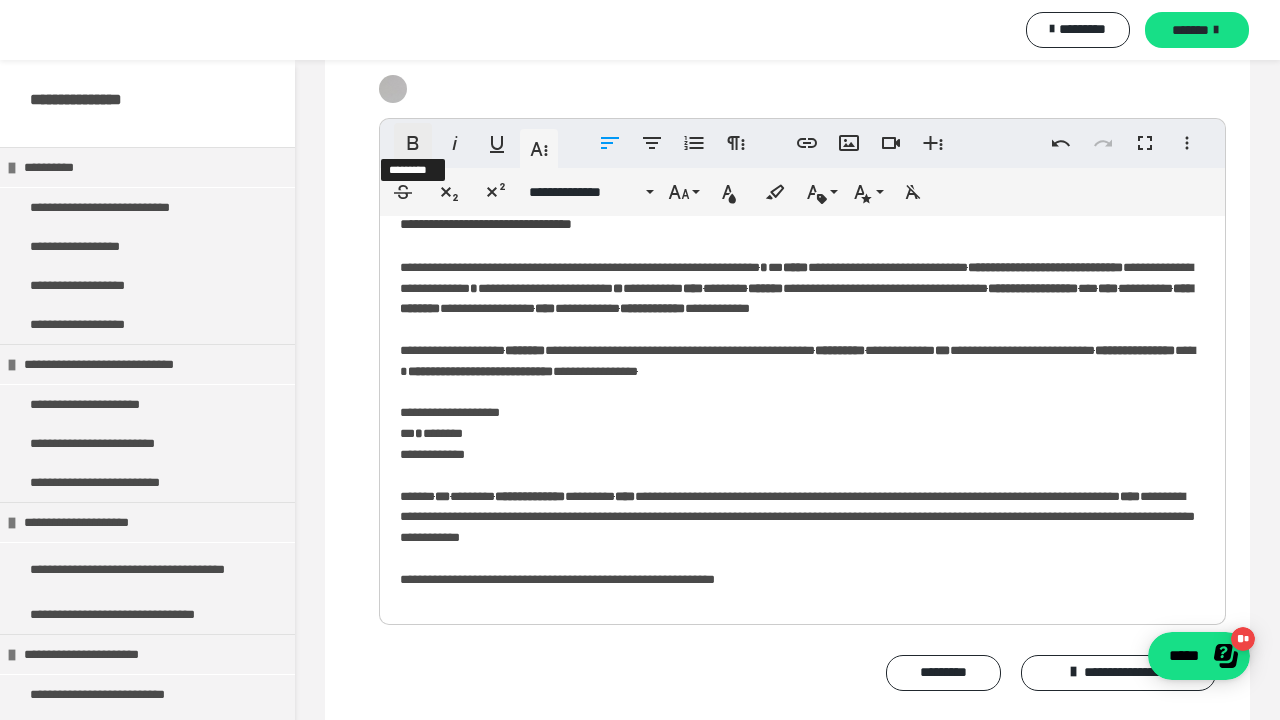 click 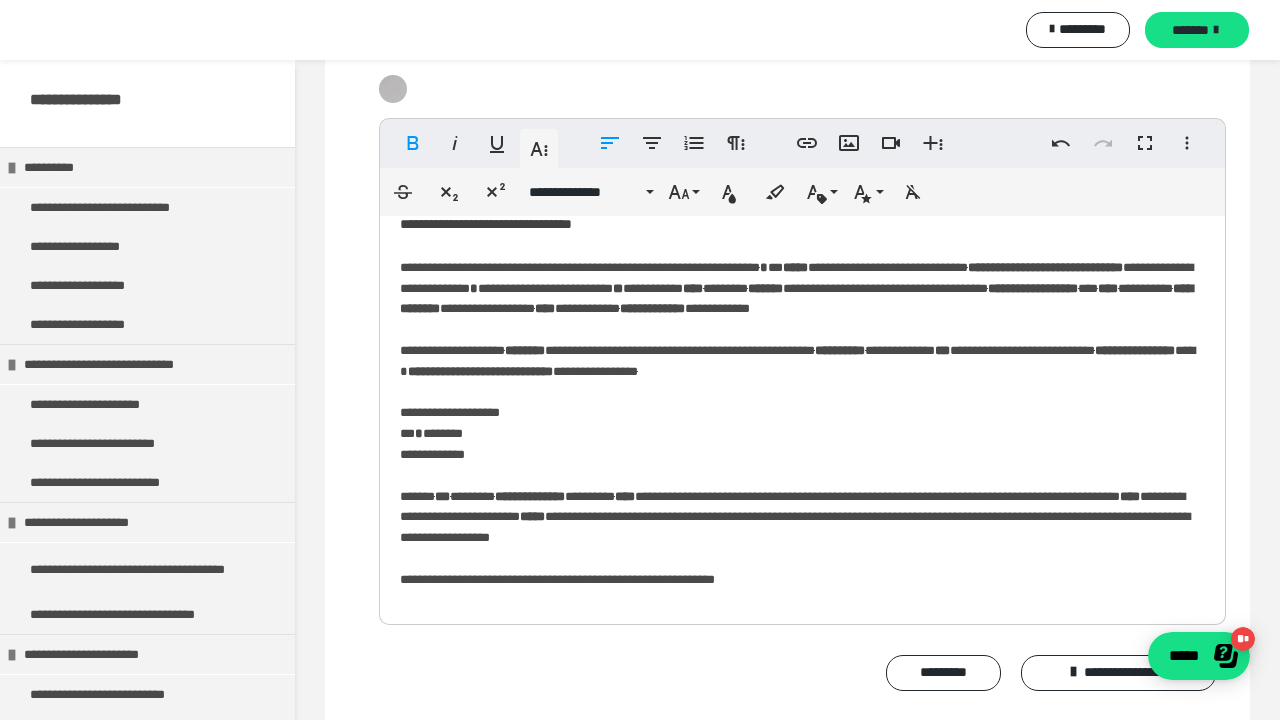 click on "**********" at bounding box center (802, 428) 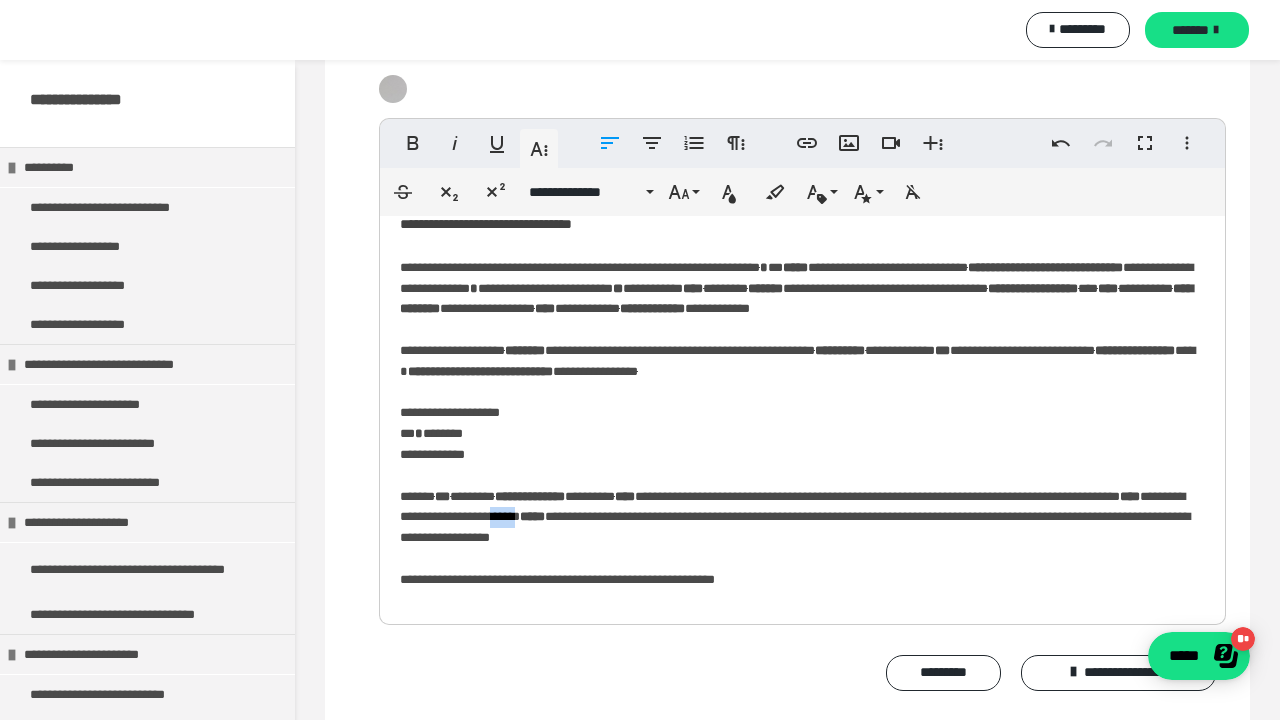 click on "**********" at bounding box center (802, 428) 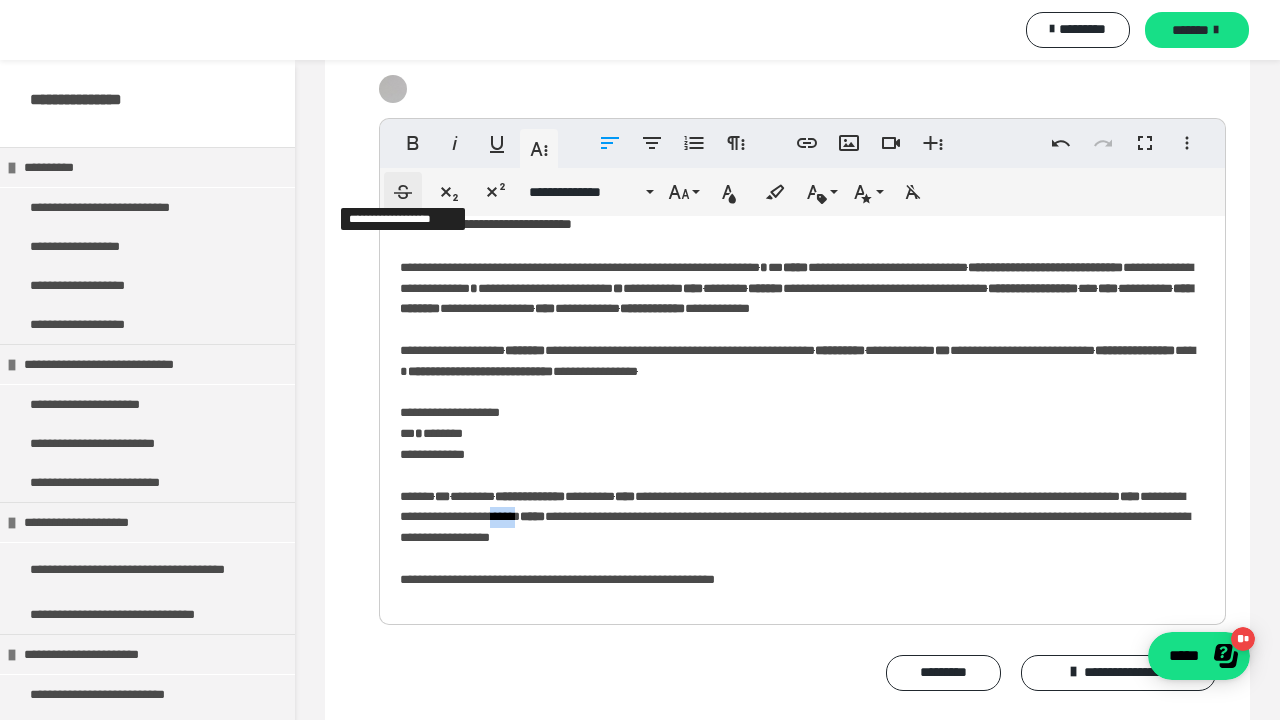 click 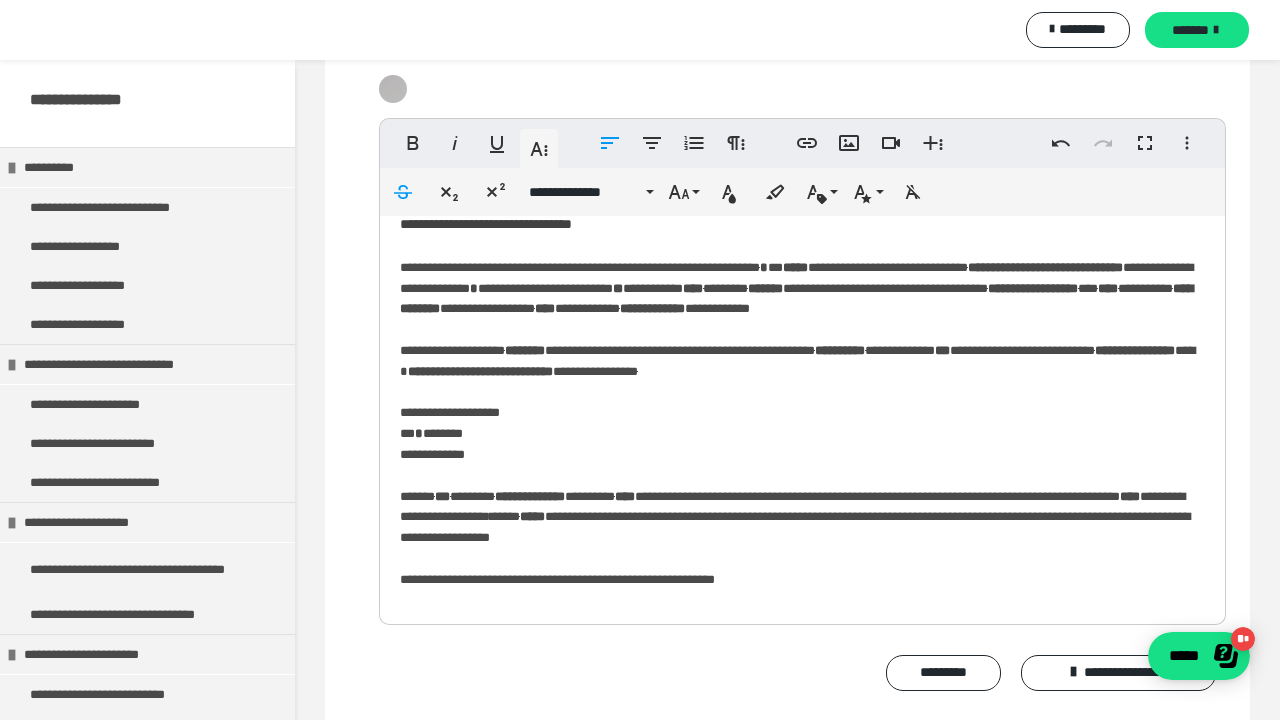 click on "**********" at bounding box center (802, 428) 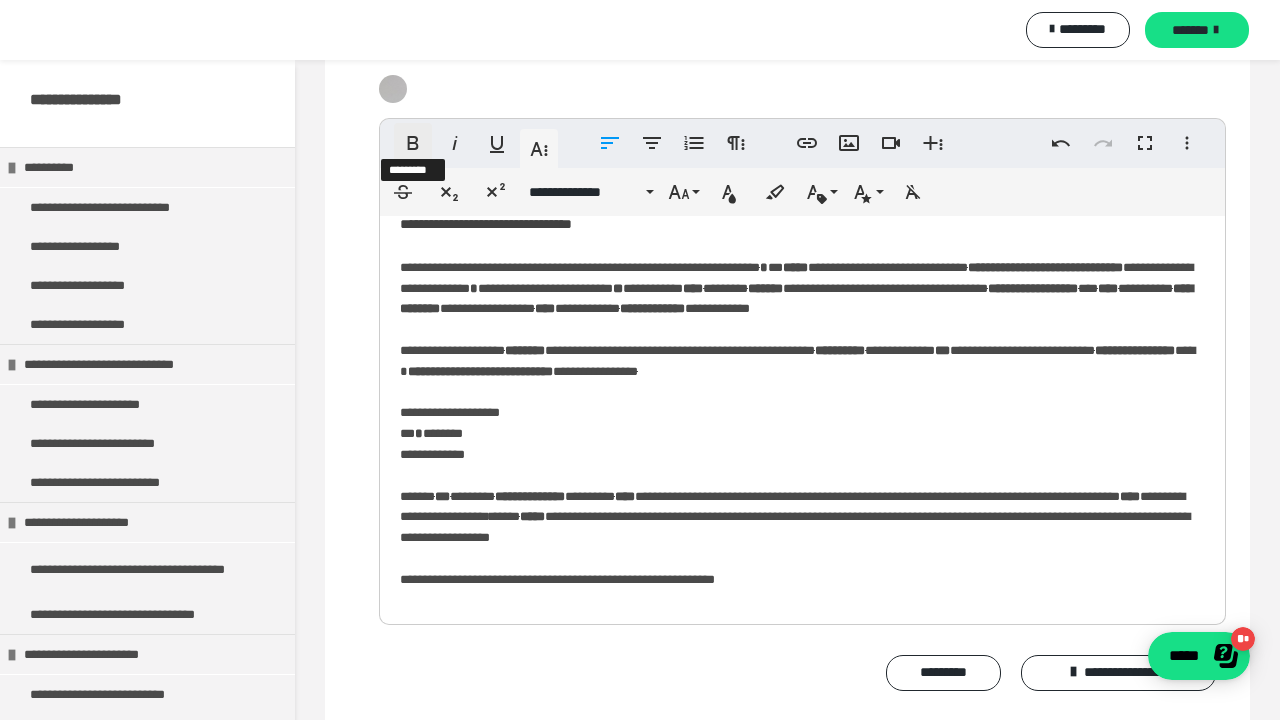 click on "****" at bounding box center [413, 143] 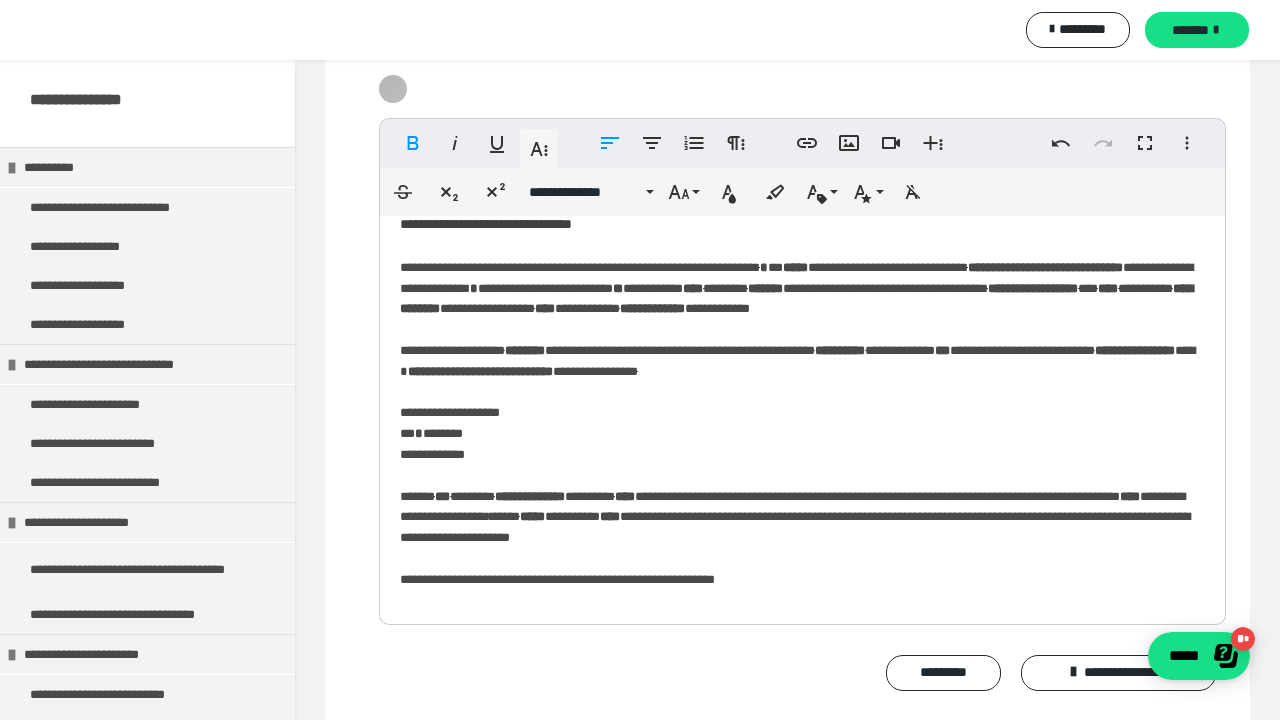 click on "**********" at bounding box center [802, 428] 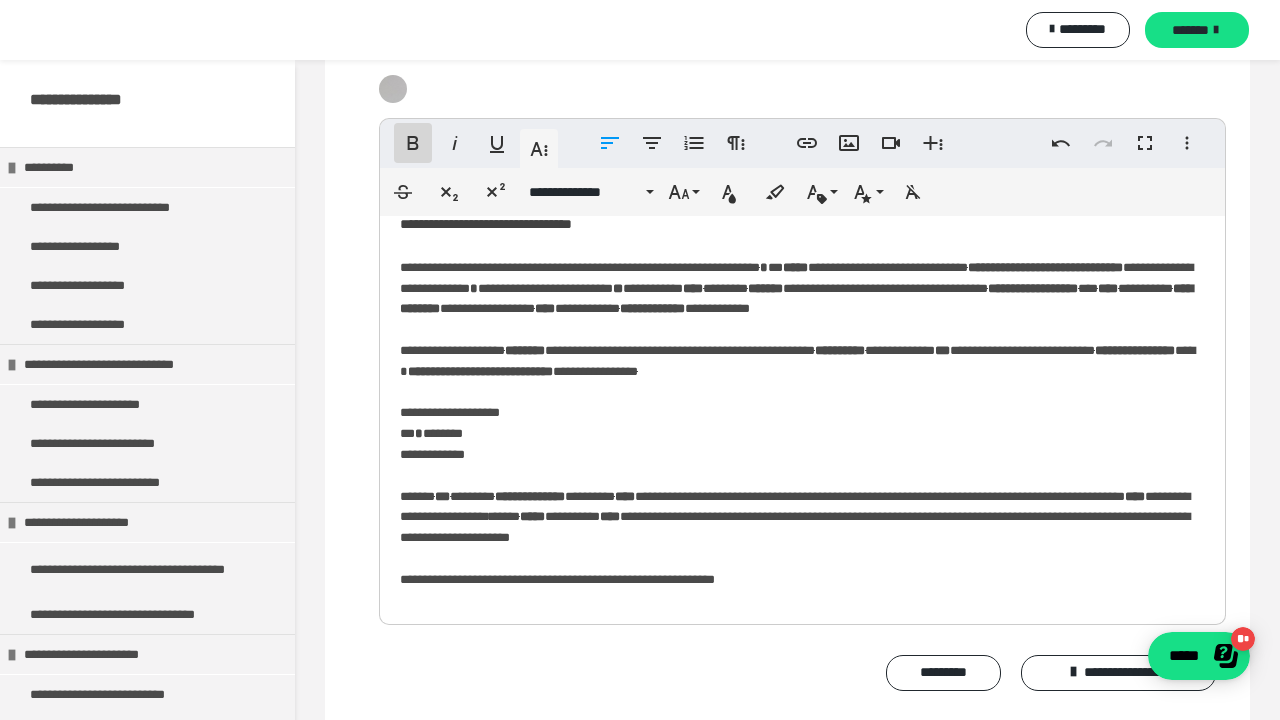 click 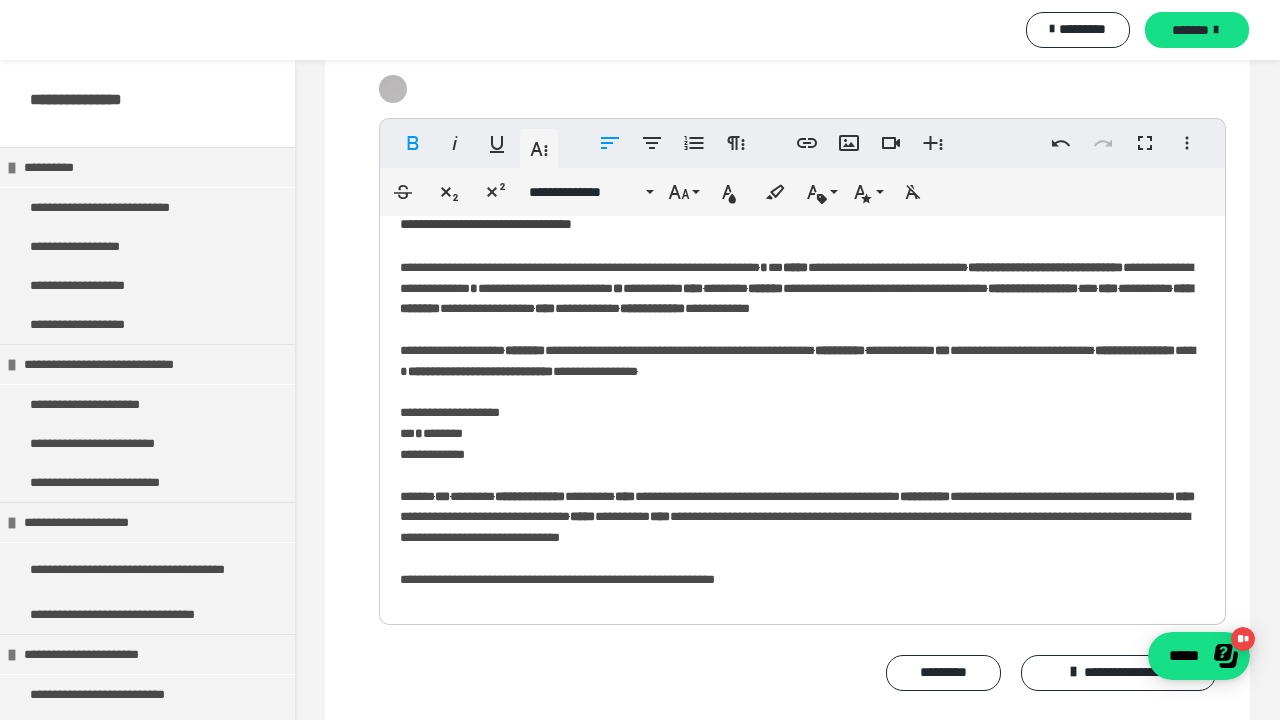 click on "**********" at bounding box center (802, 428) 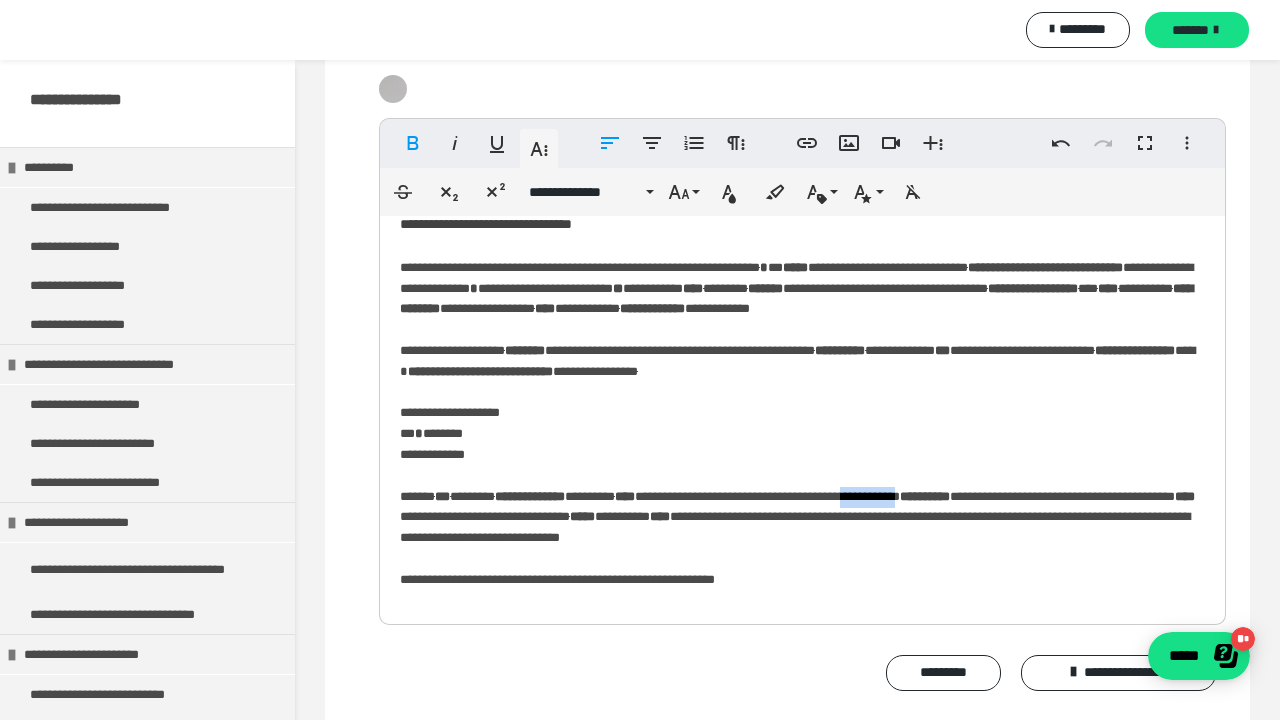 click on "**********" at bounding box center (802, 428) 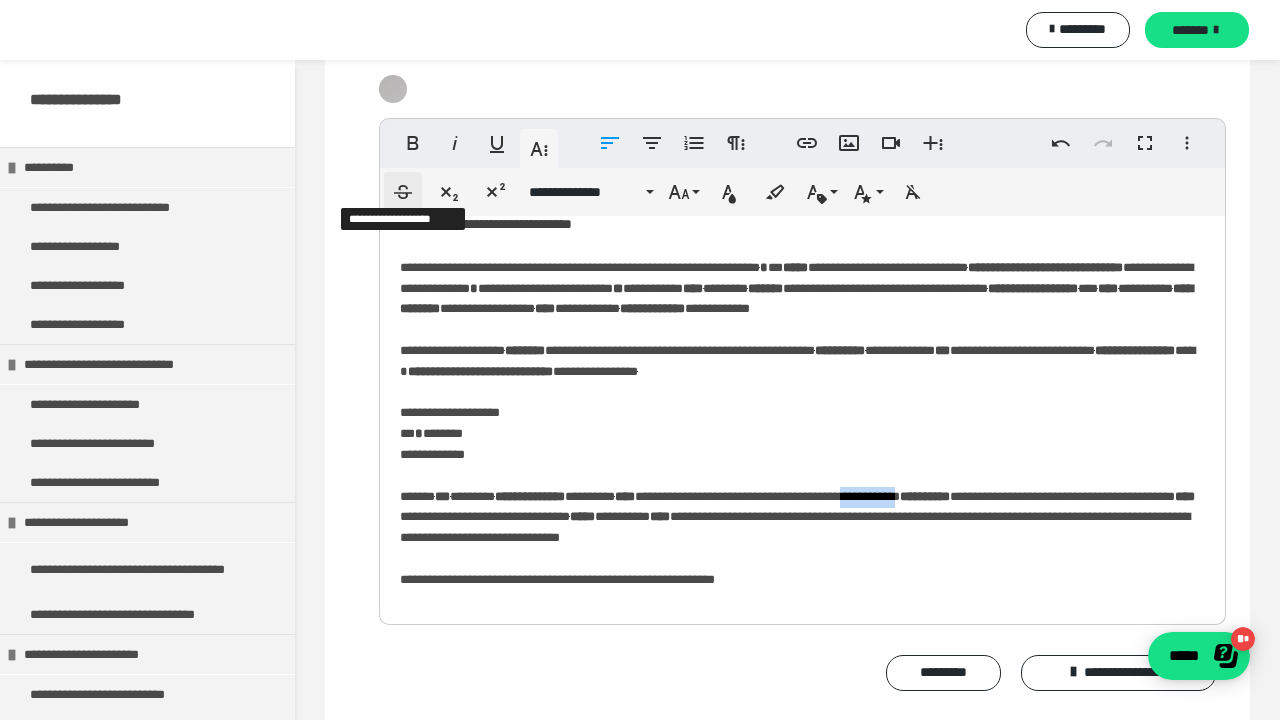 click 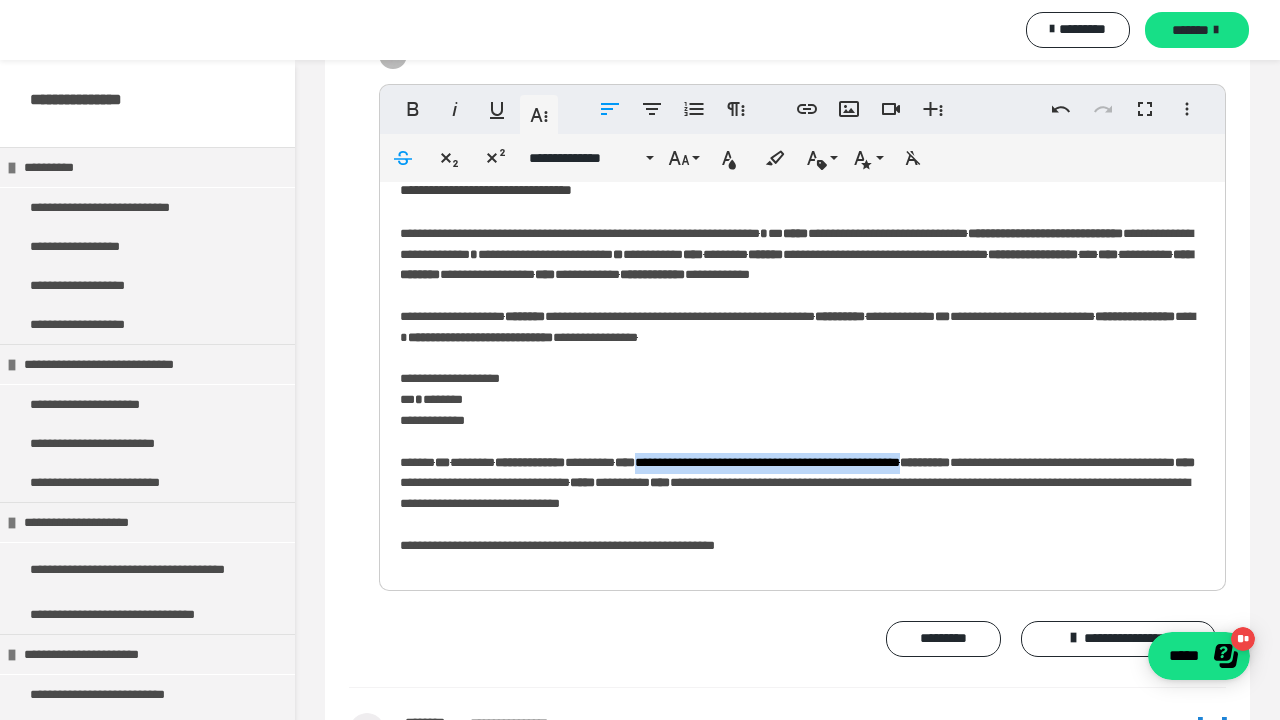 scroll, scrollTop: 5441, scrollLeft: 0, axis: vertical 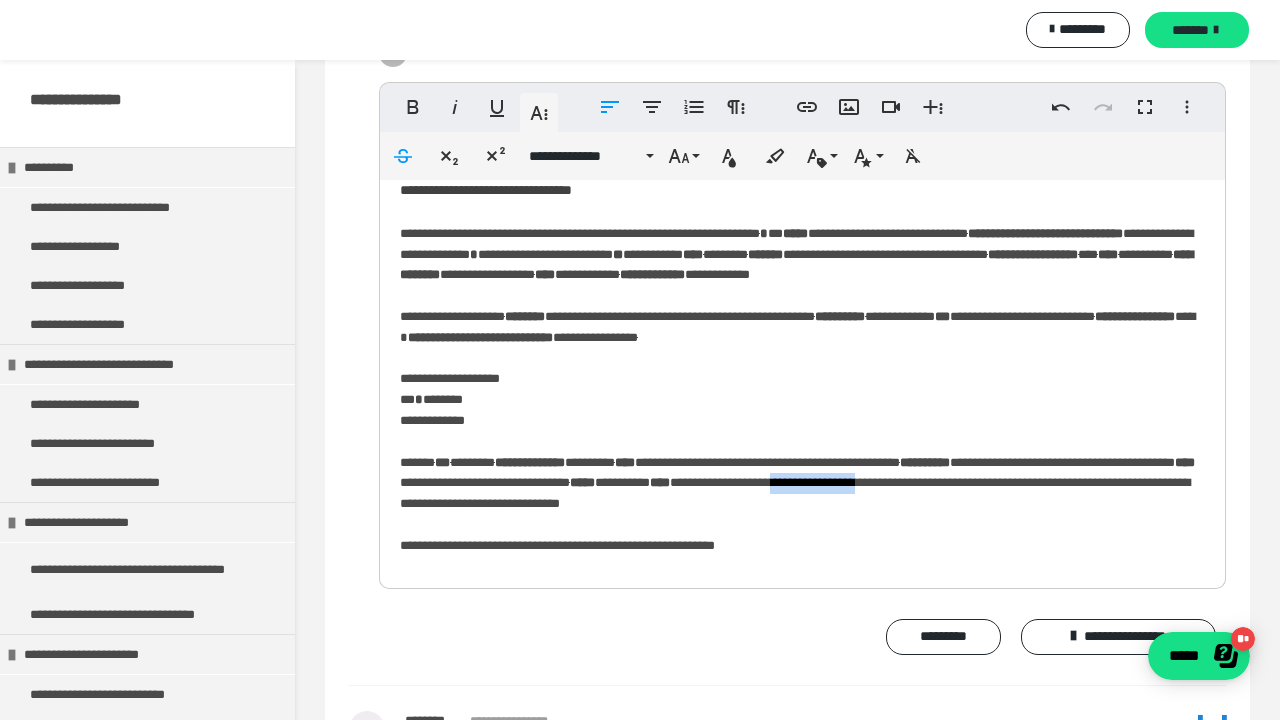 drag, startPoint x: 1116, startPoint y: 489, endPoint x: 443, endPoint y: 507, distance: 673.24066 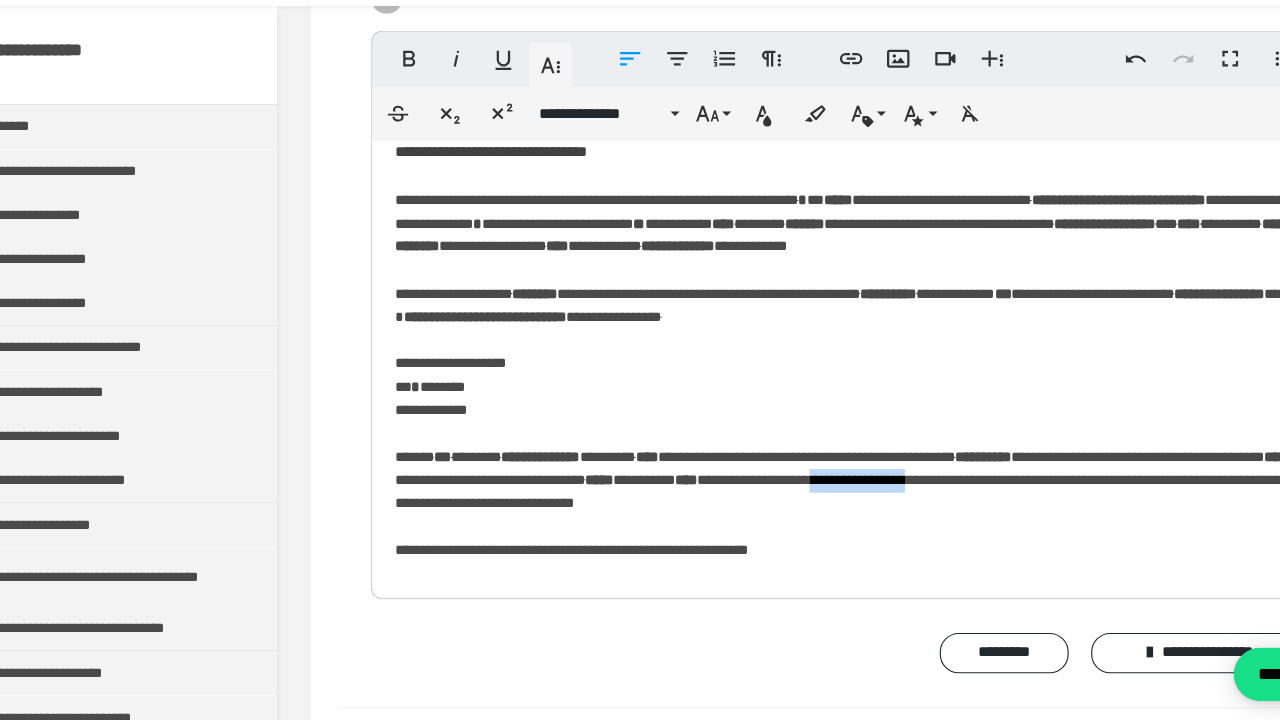 click on "**********" at bounding box center (802, 394) 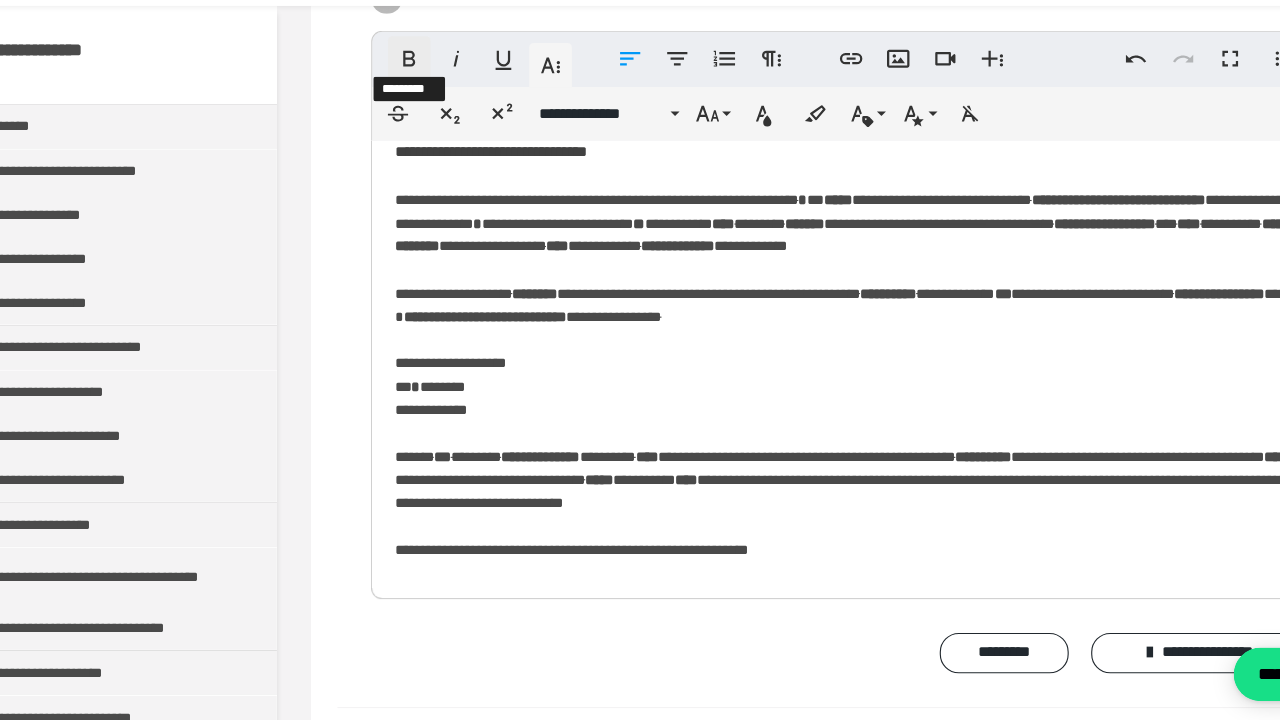 click 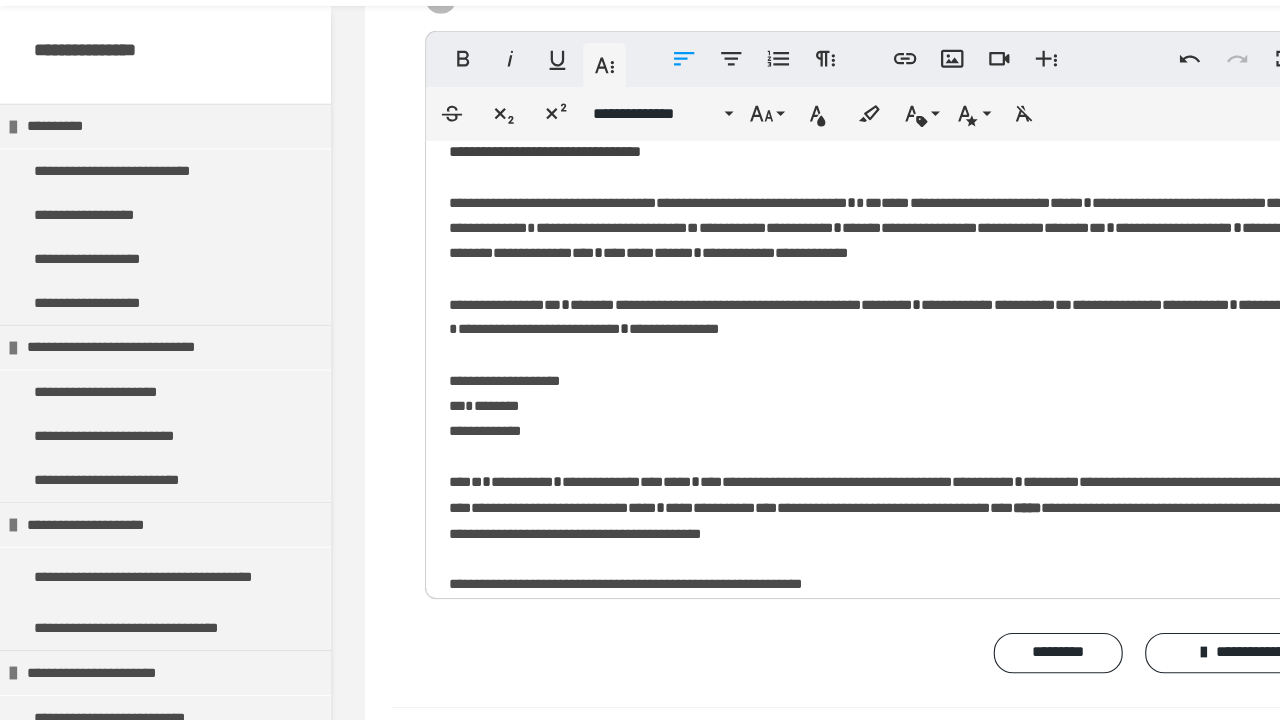 scroll, scrollTop: 5476, scrollLeft: 0, axis: vertical 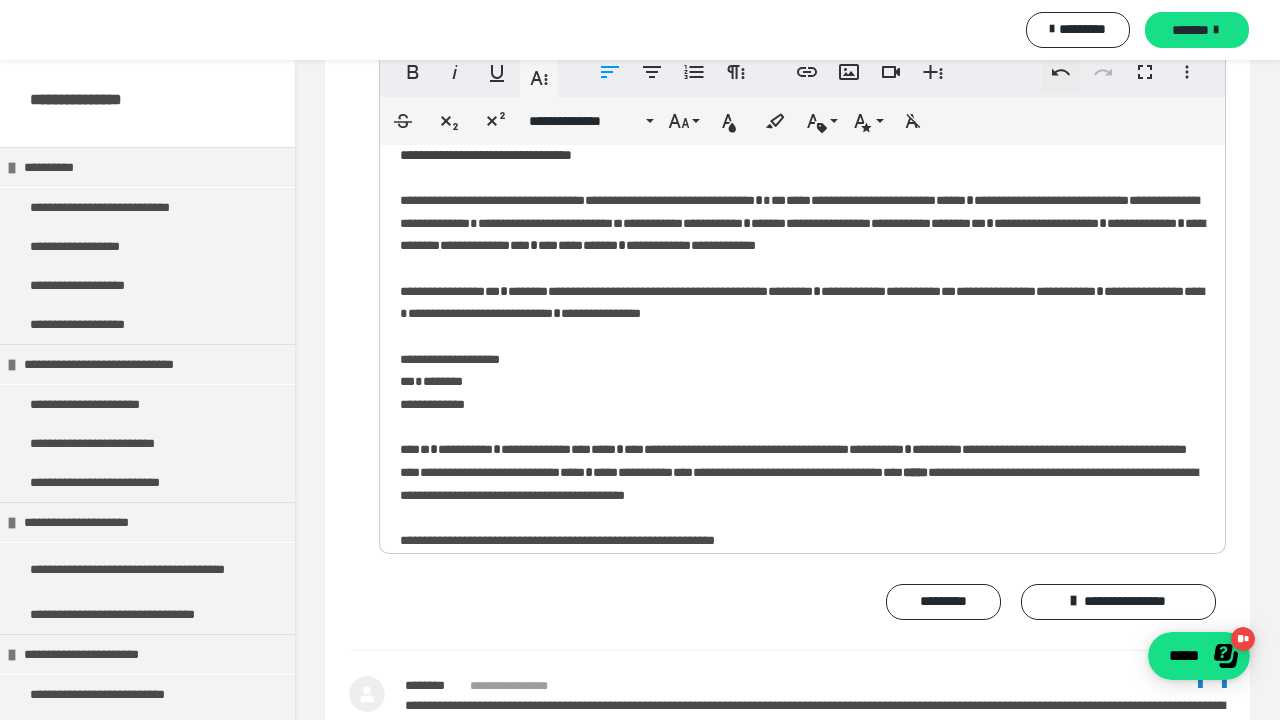 click 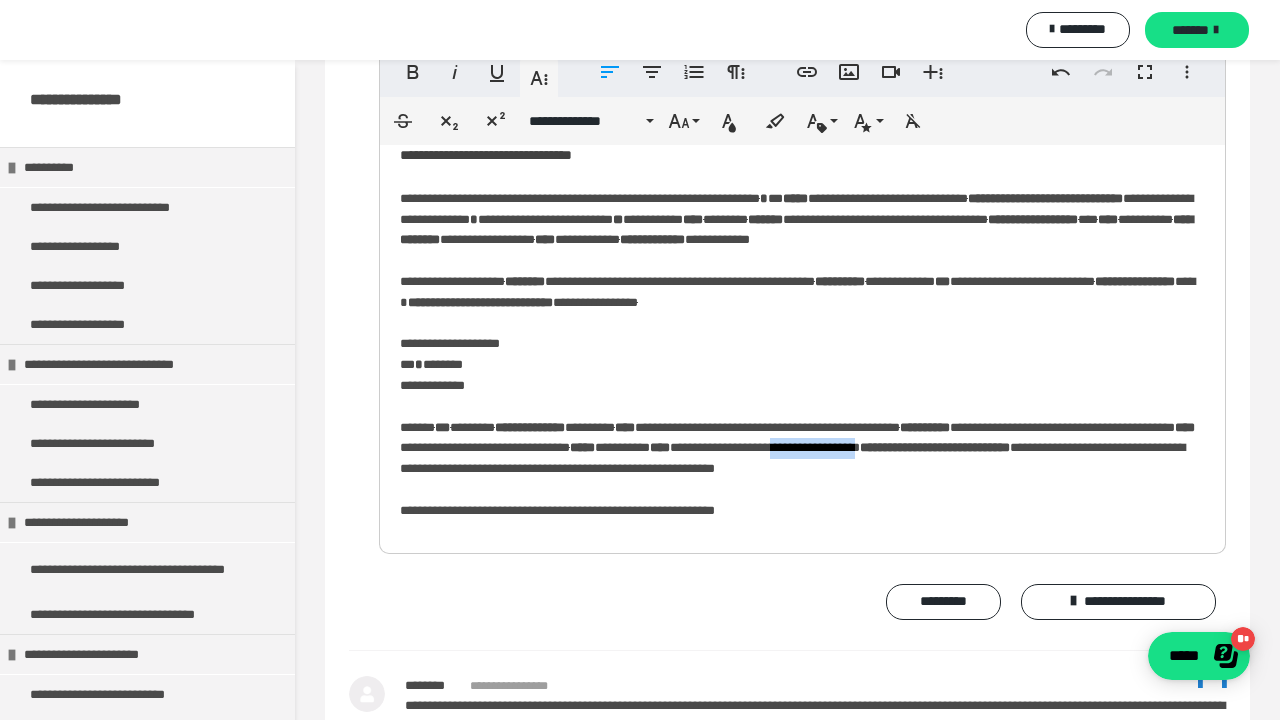 drag, startPoint x: 1119, startPoint y: 451, endPoint x: 445, endPoint y: 469, distance: 674.2403 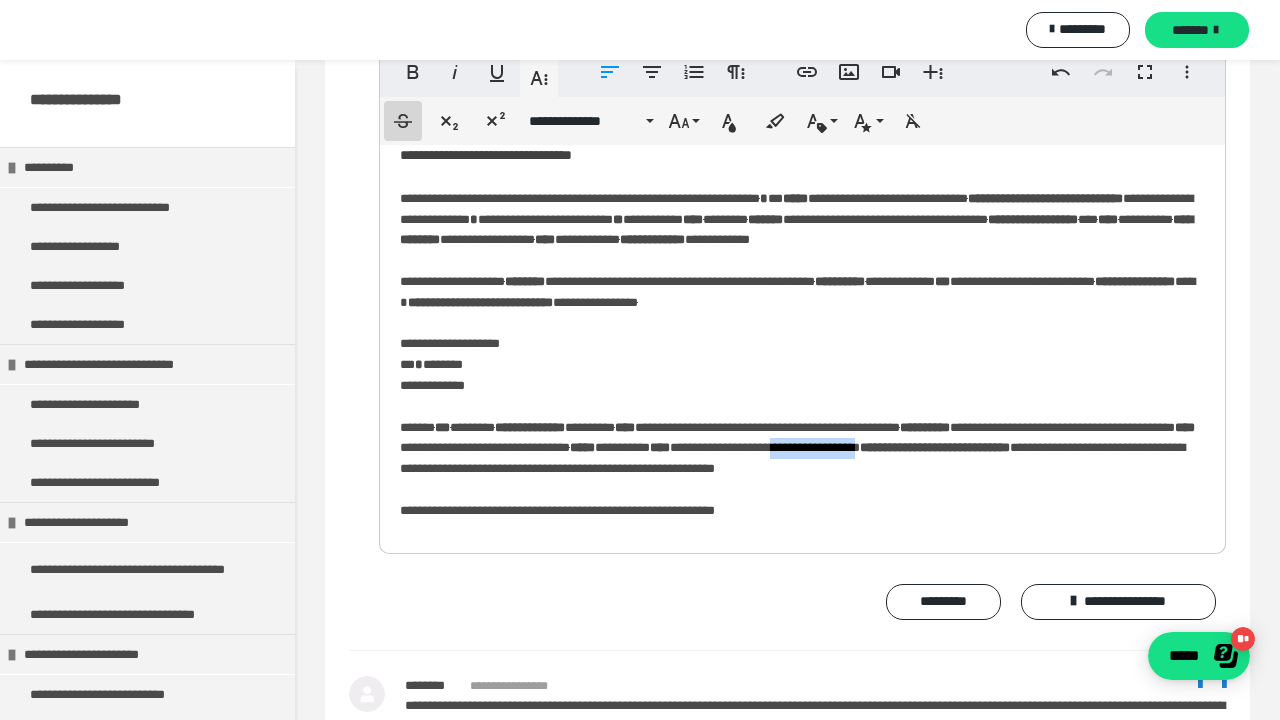 click 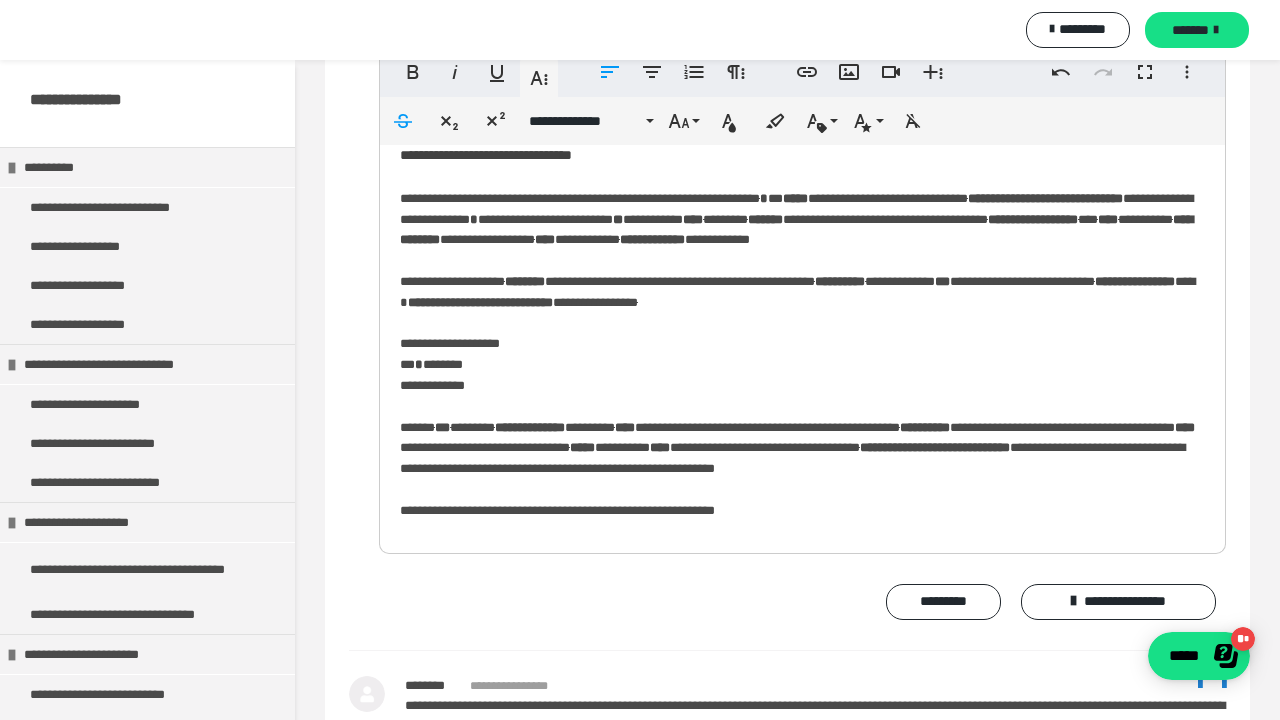 click on "**********" at bounding box center (802, 369) 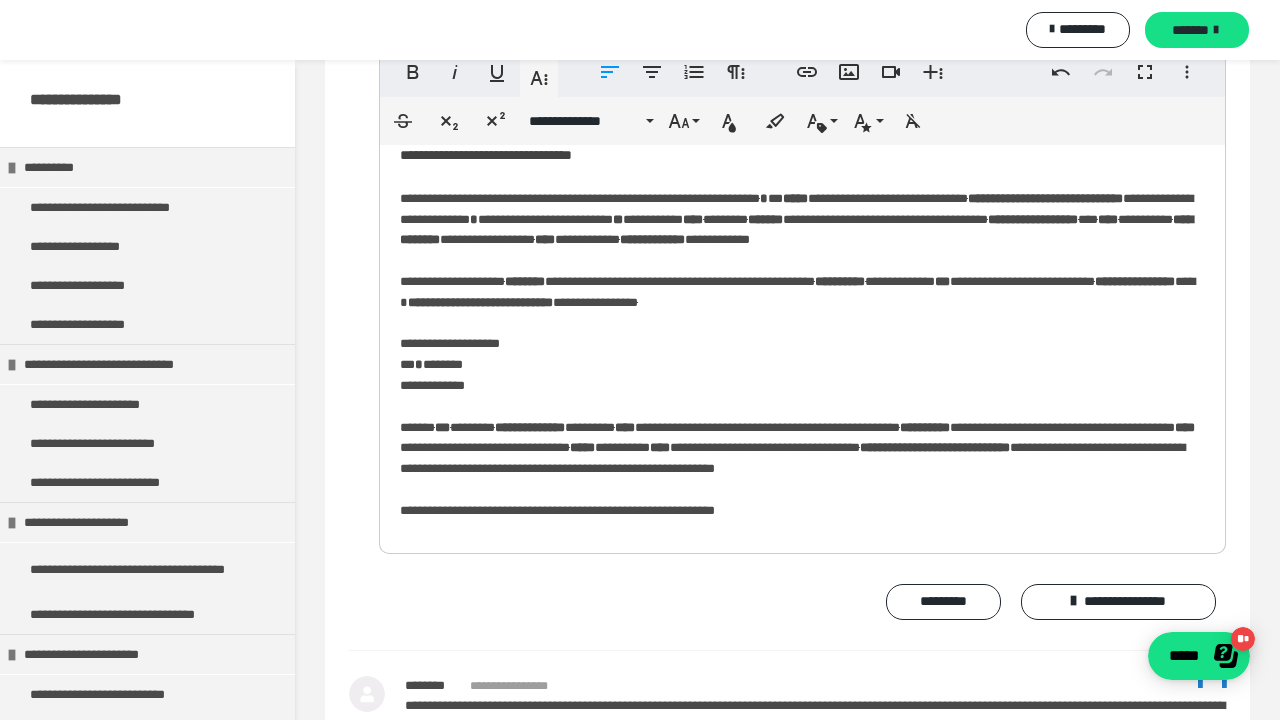 click on "**********" at bounding box center [802, 369] 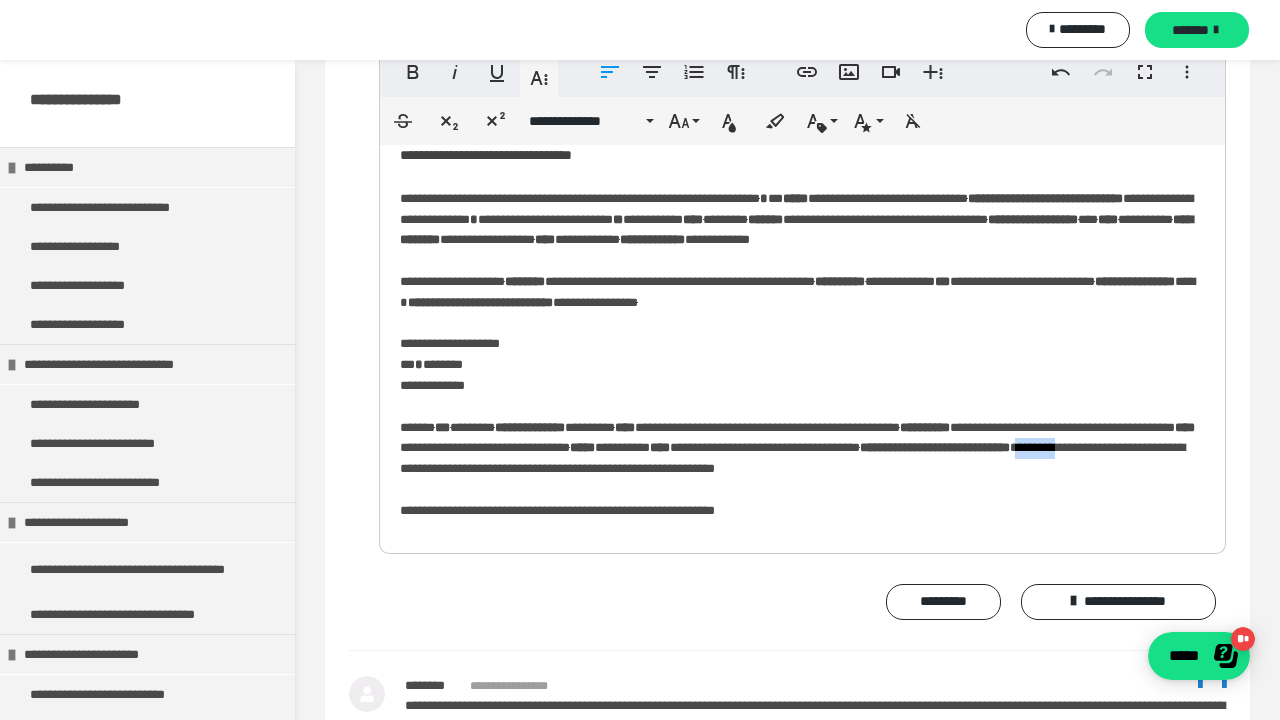 click on "**********" at bounding box center (802, 369) 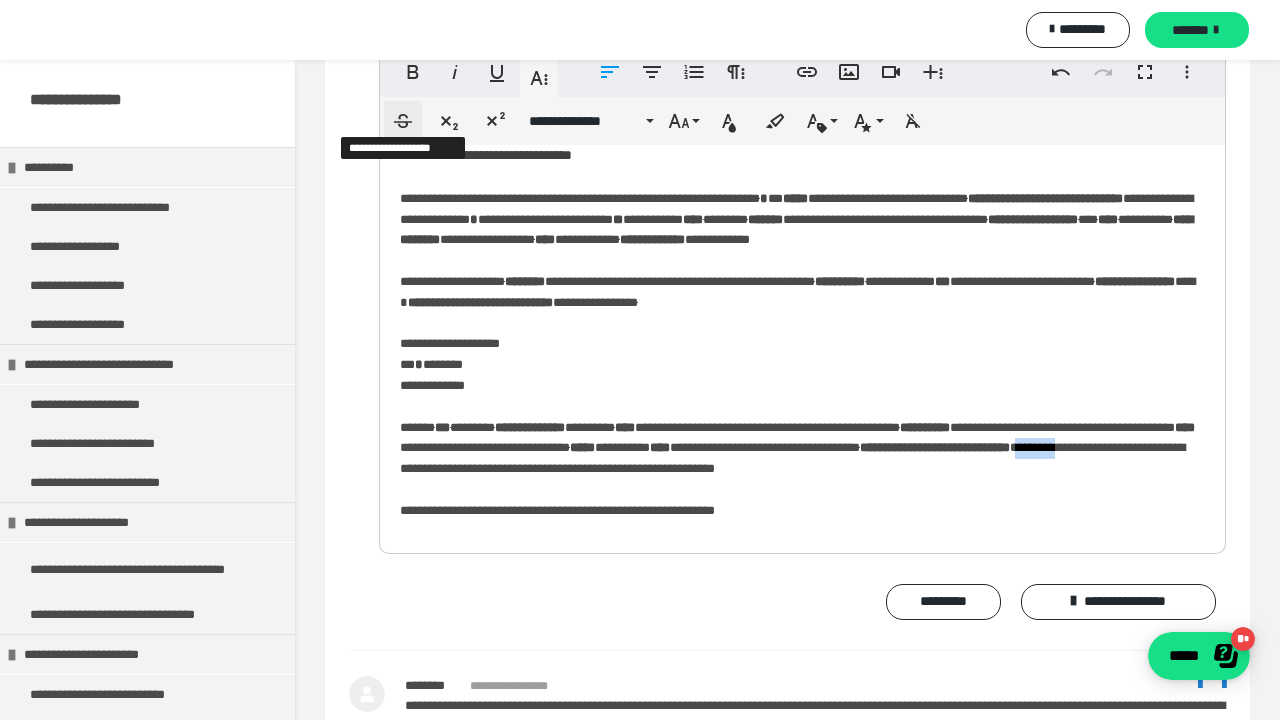 click 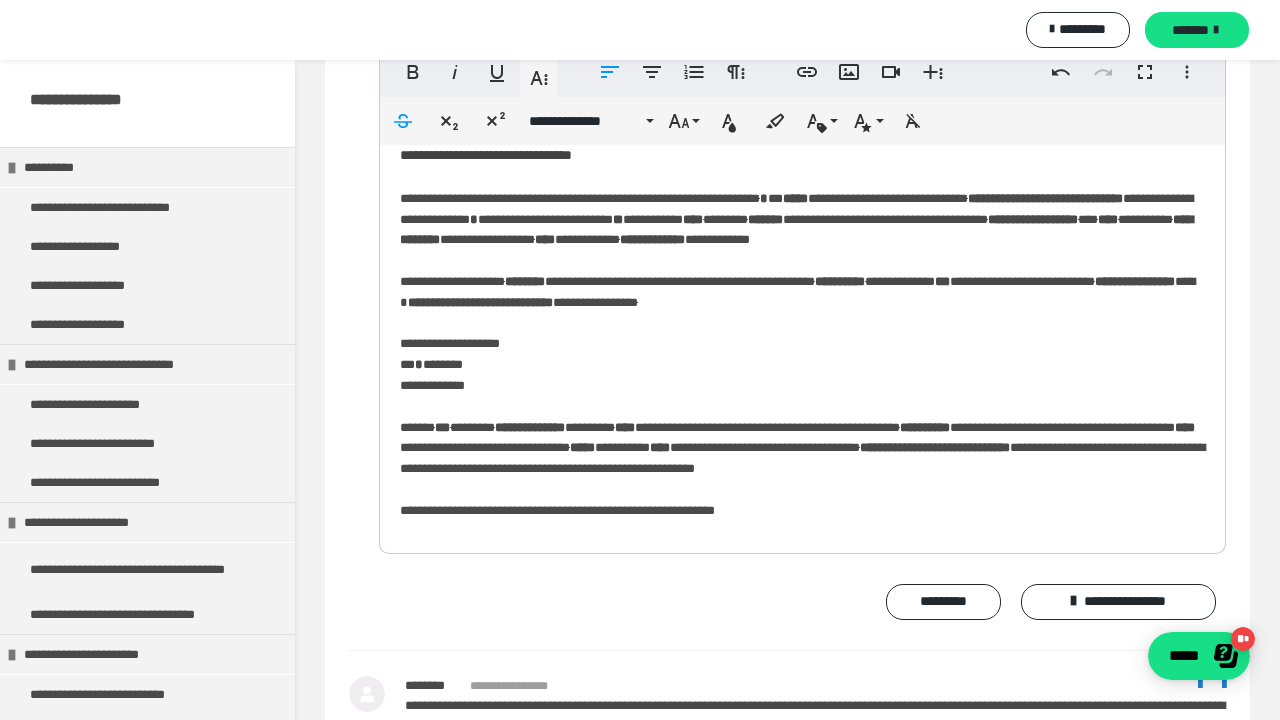 click on "**********" at bounding box center (802, 369) 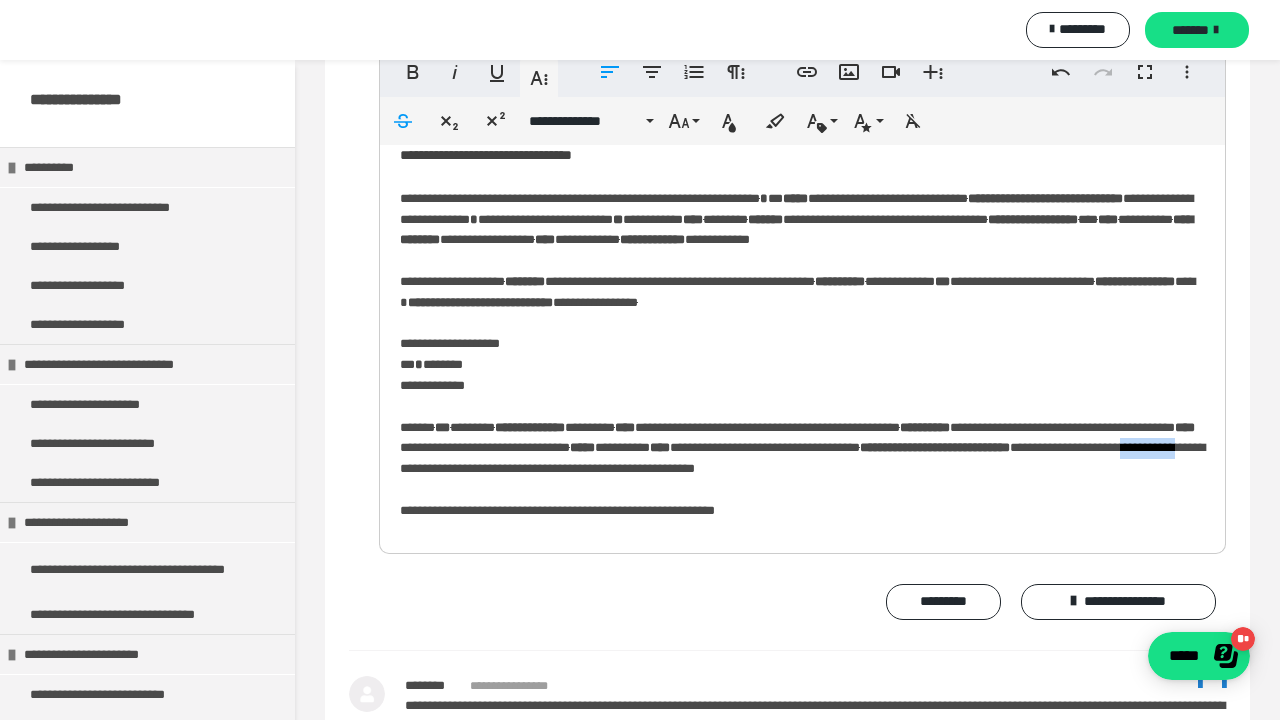 click on "**********" at bounding box center [802, 369] 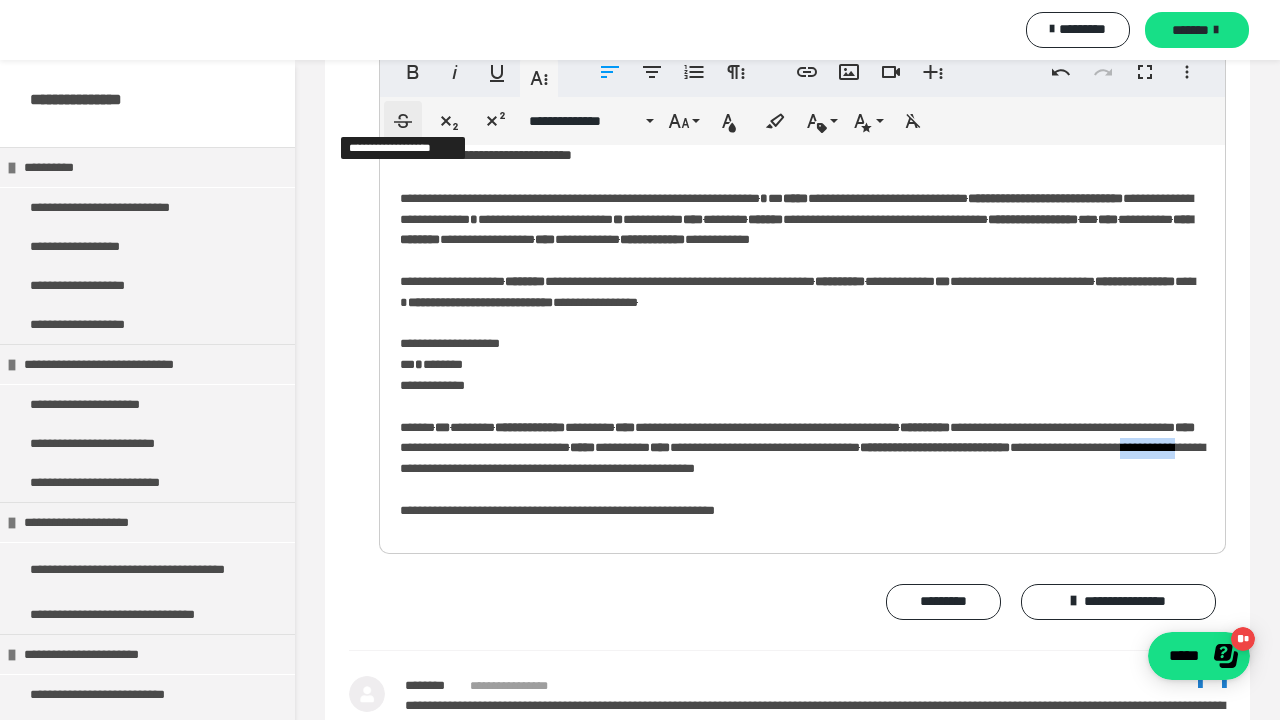 click 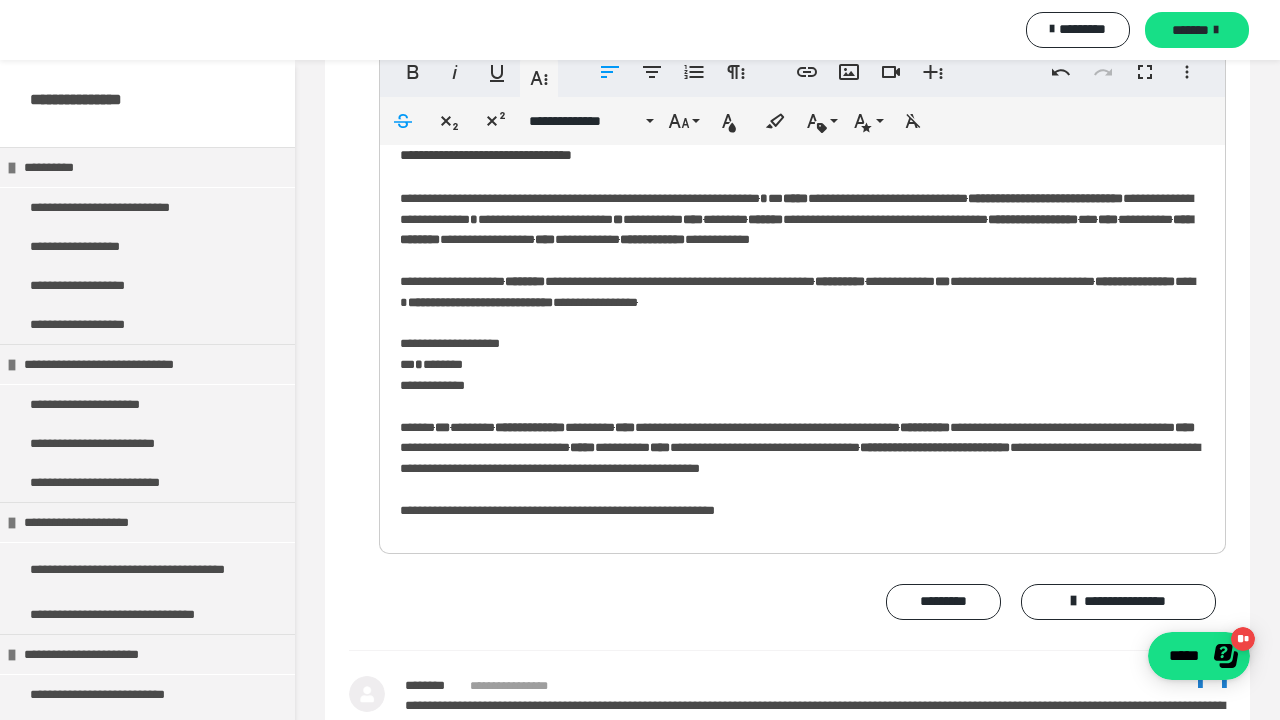 click on "**********" at bounding box center (802, 369) 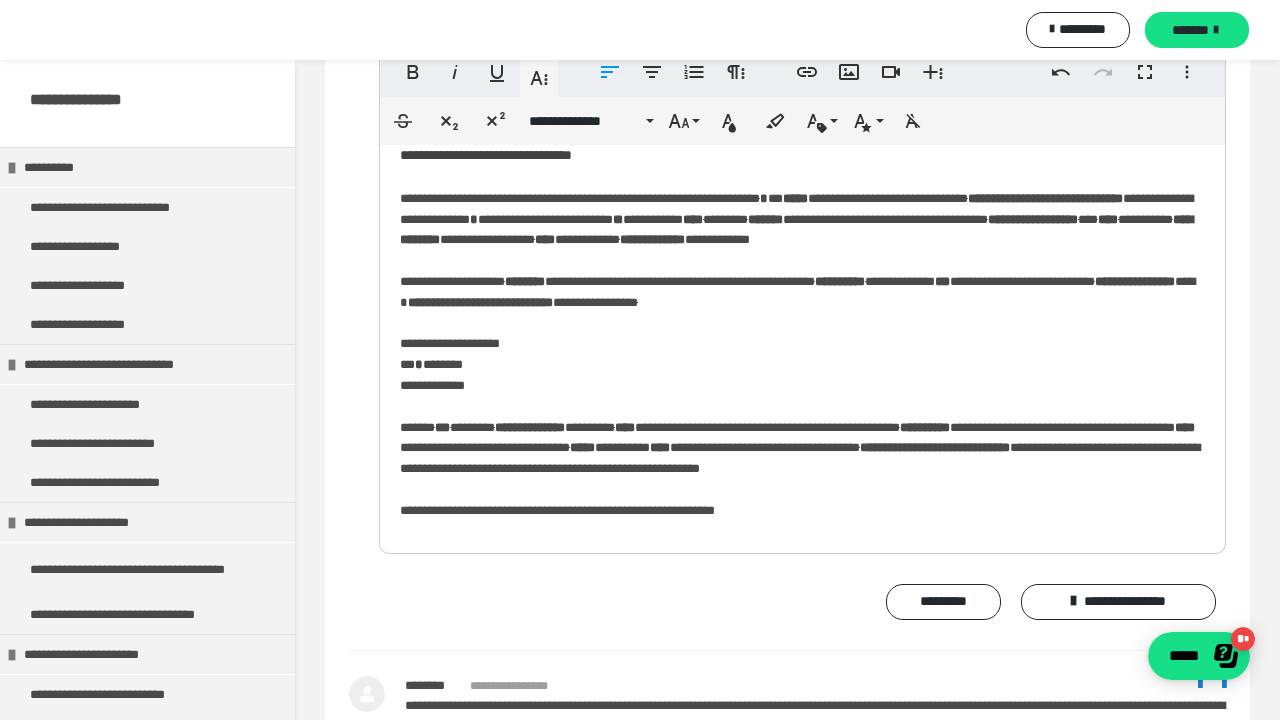 click on "**********" at bounding box center [802, 369] 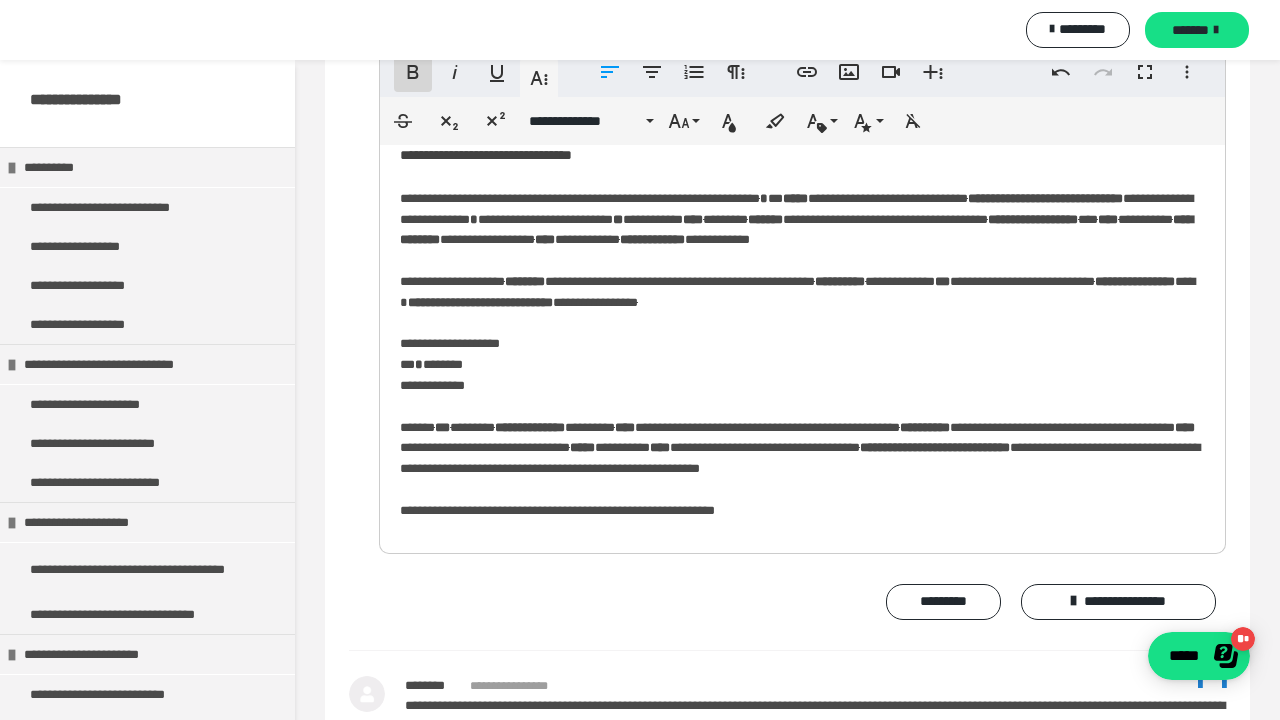 click 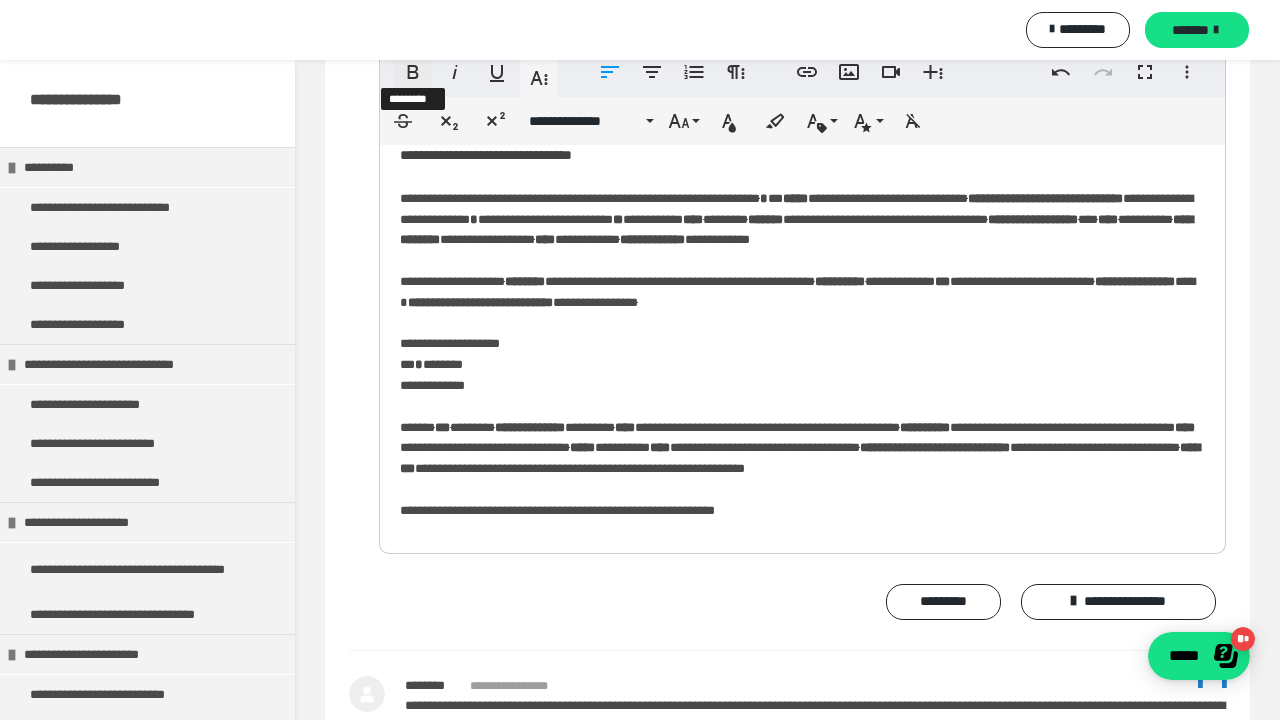 click 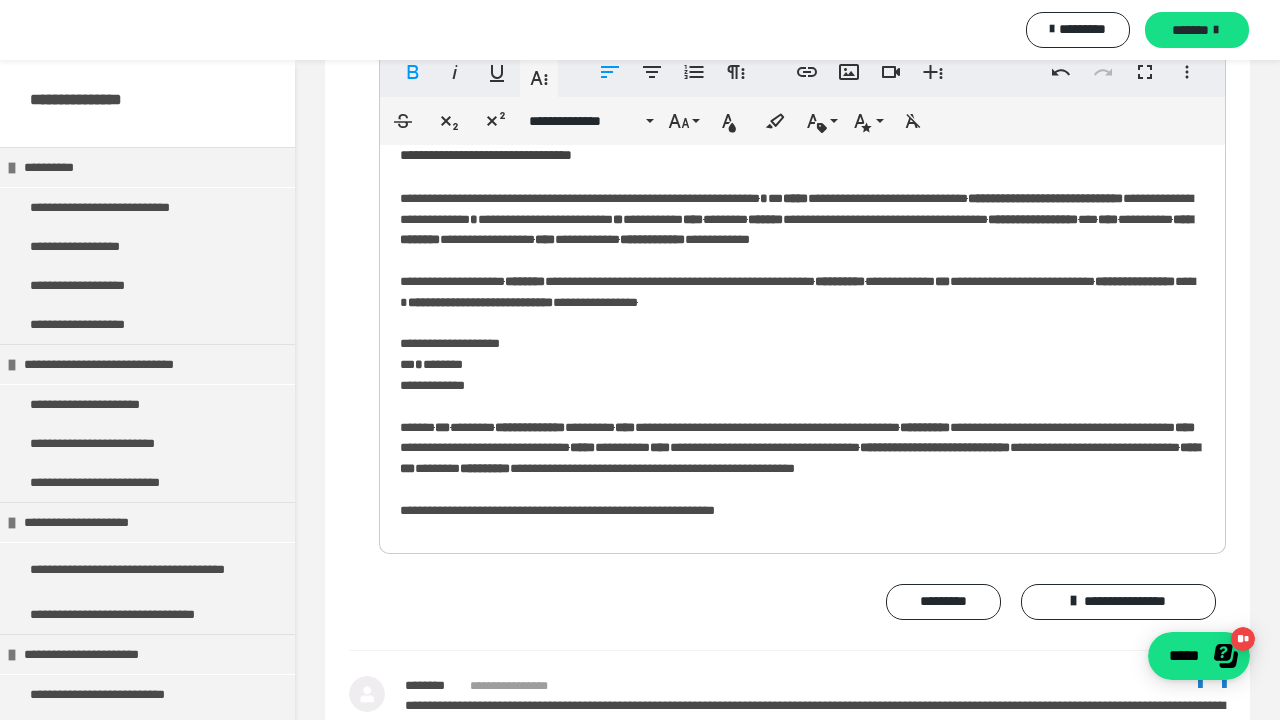 click on "**********" at bounding box center [802, 369] 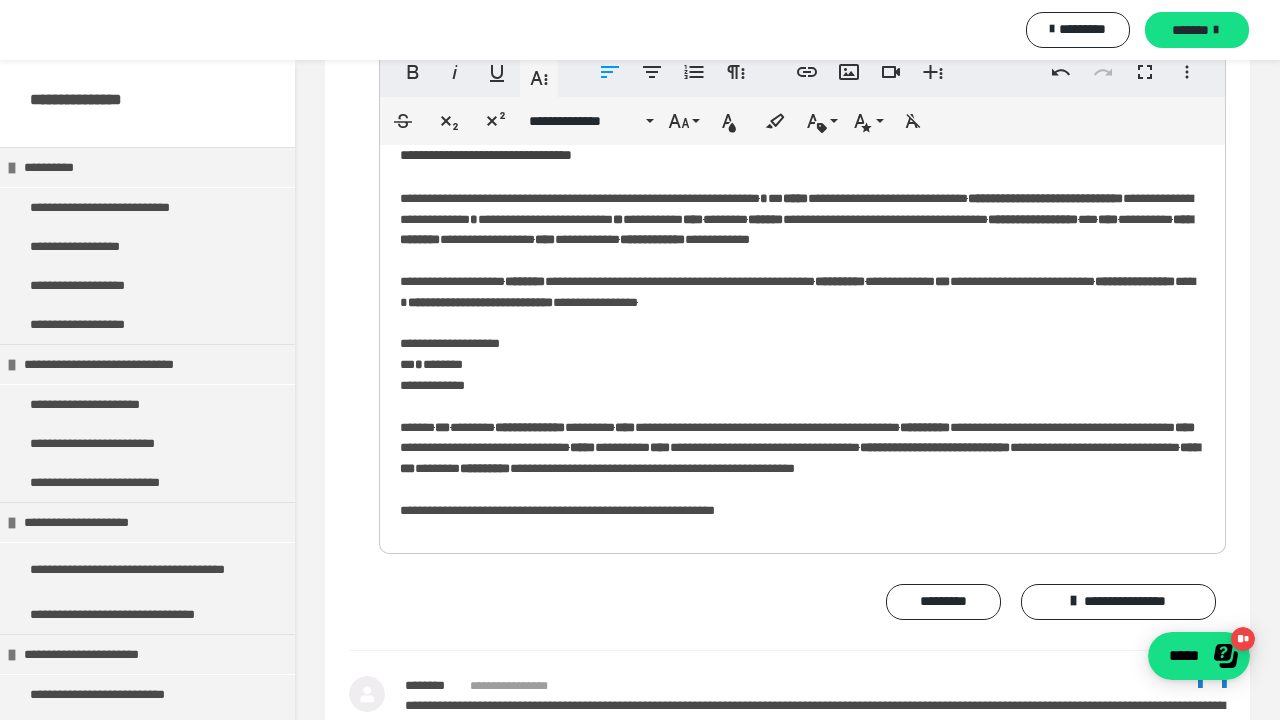 click on "********* *******" at bounding box center [640, 30] 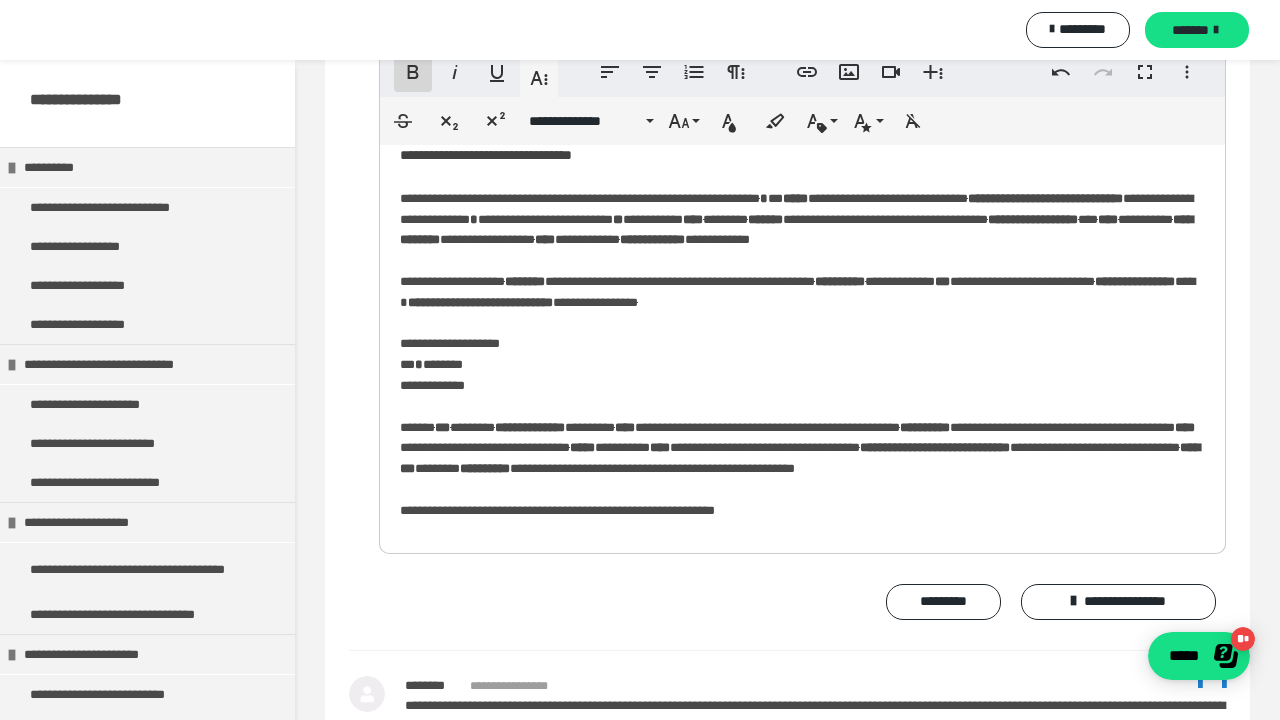 click 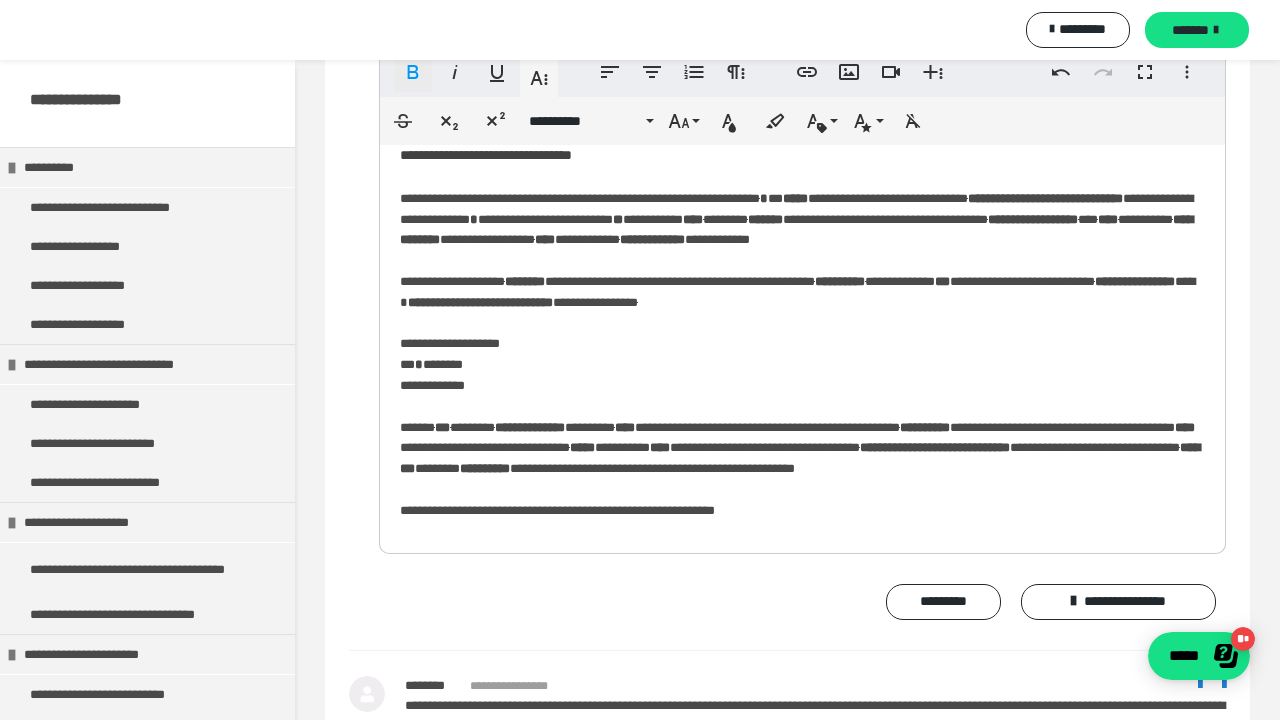 scroll, scrollTop: 0, scrollLeft: 0, axis: both 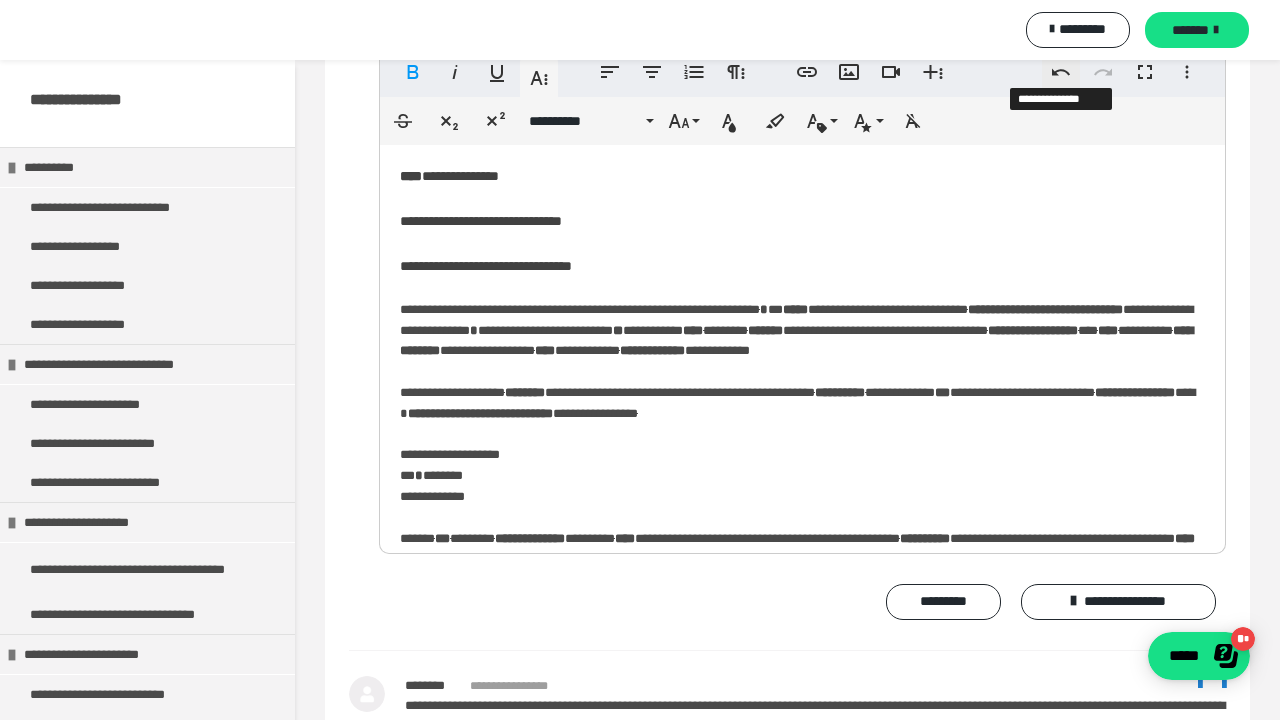 click 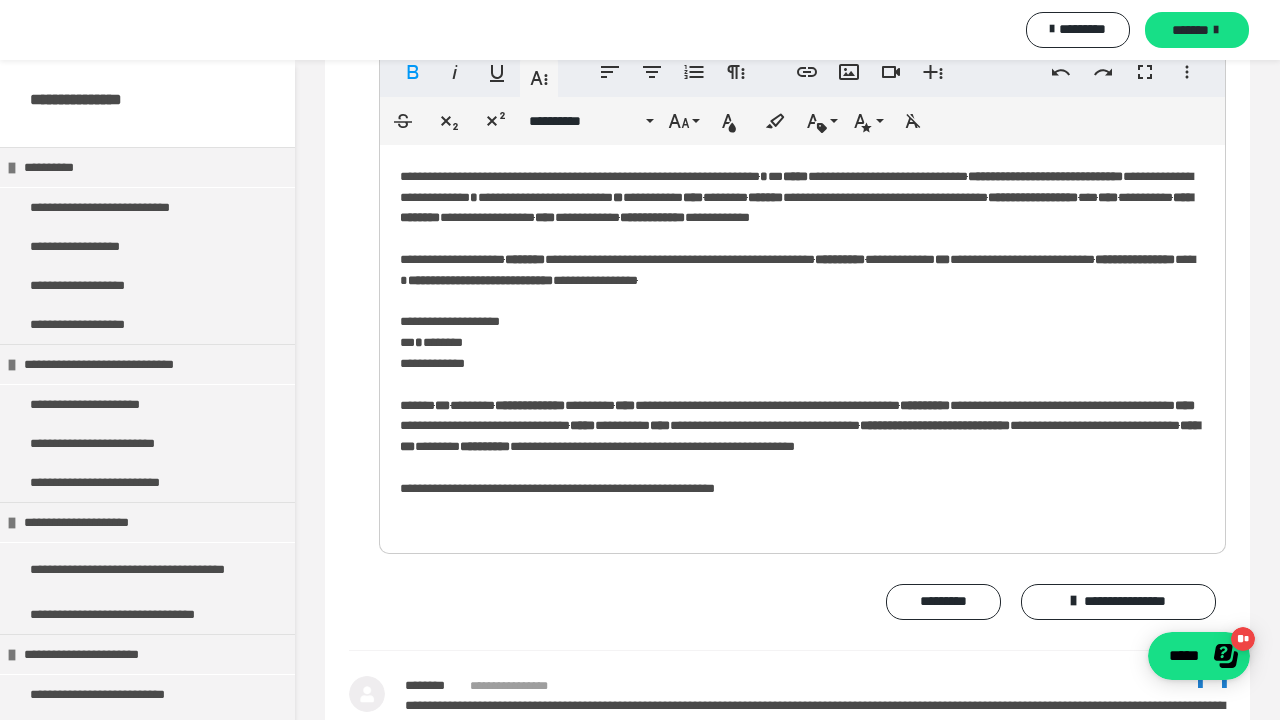 scroll, scrollTop: 133, scrollLeft: 0, axis: vertical 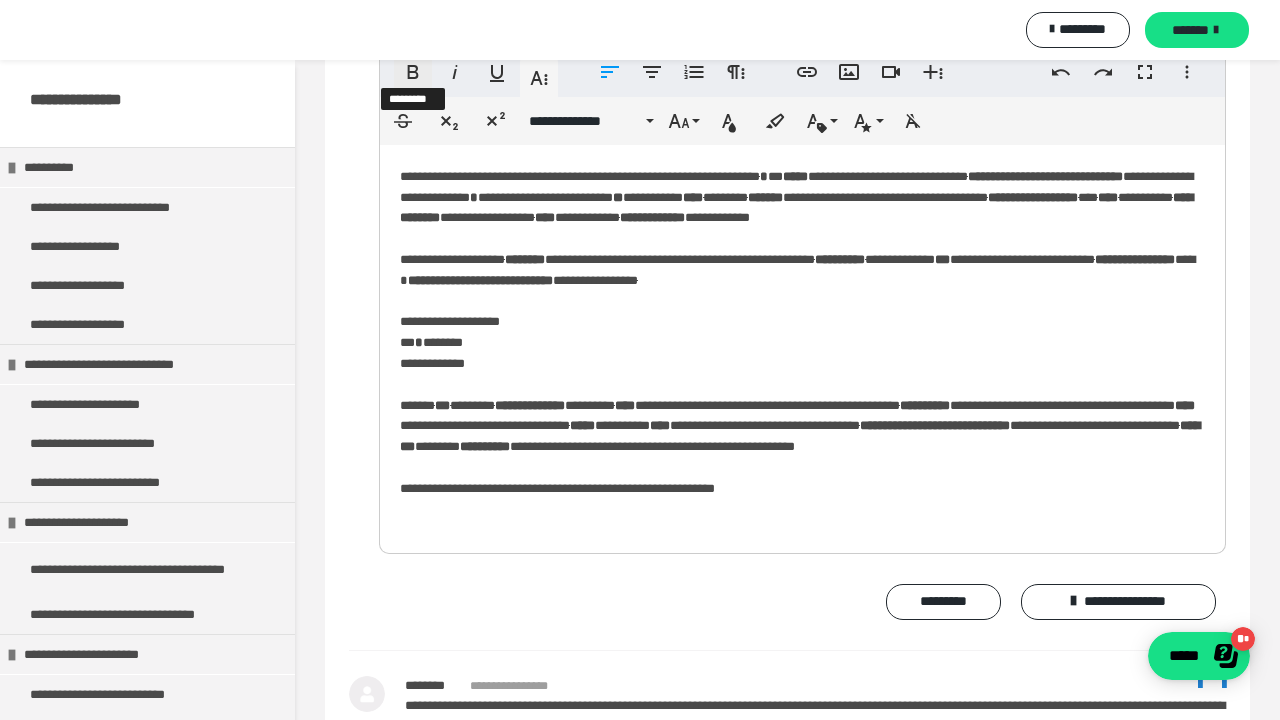 click 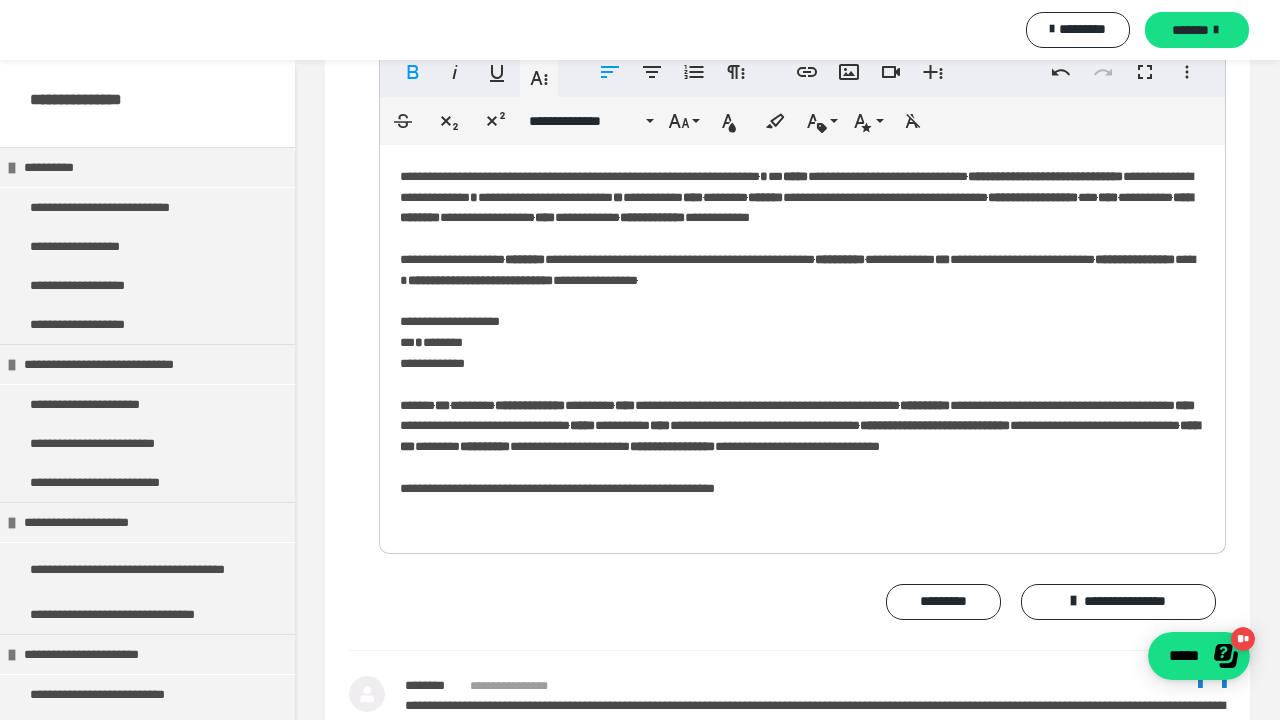 click on "**********" at bounding box center (802, 347) 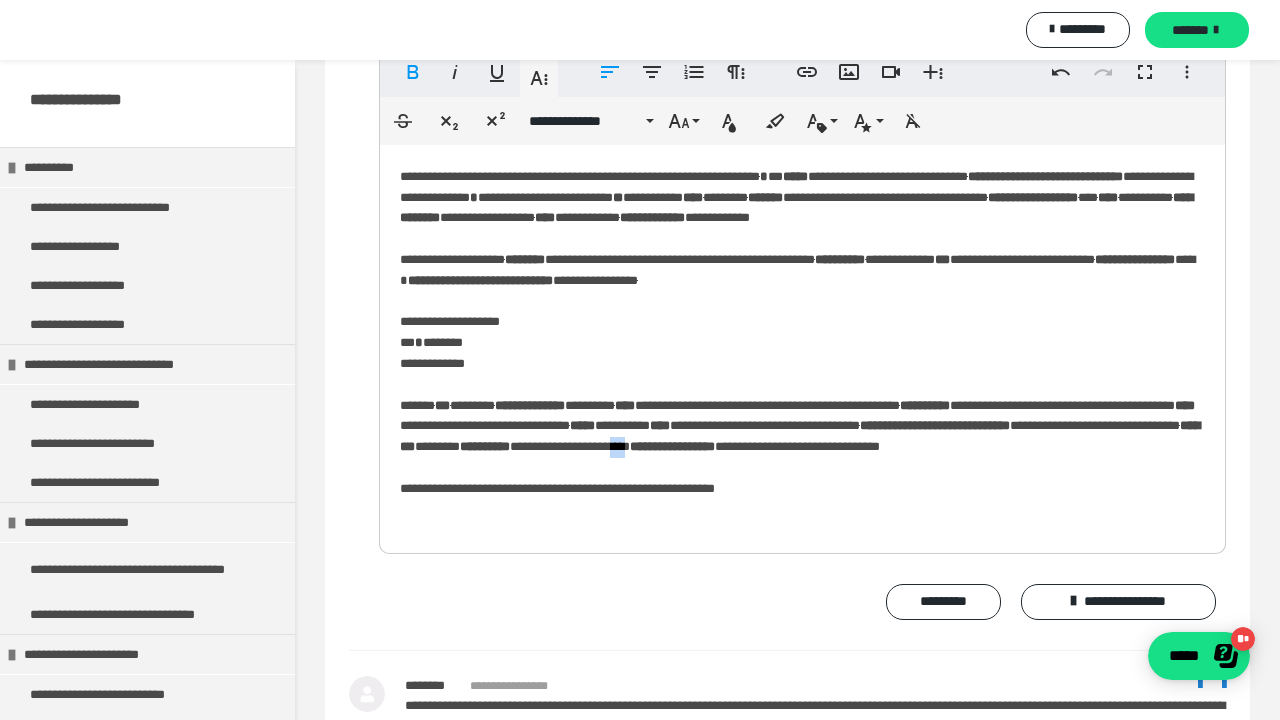 click on "**********" at bounding box center [802, 347] 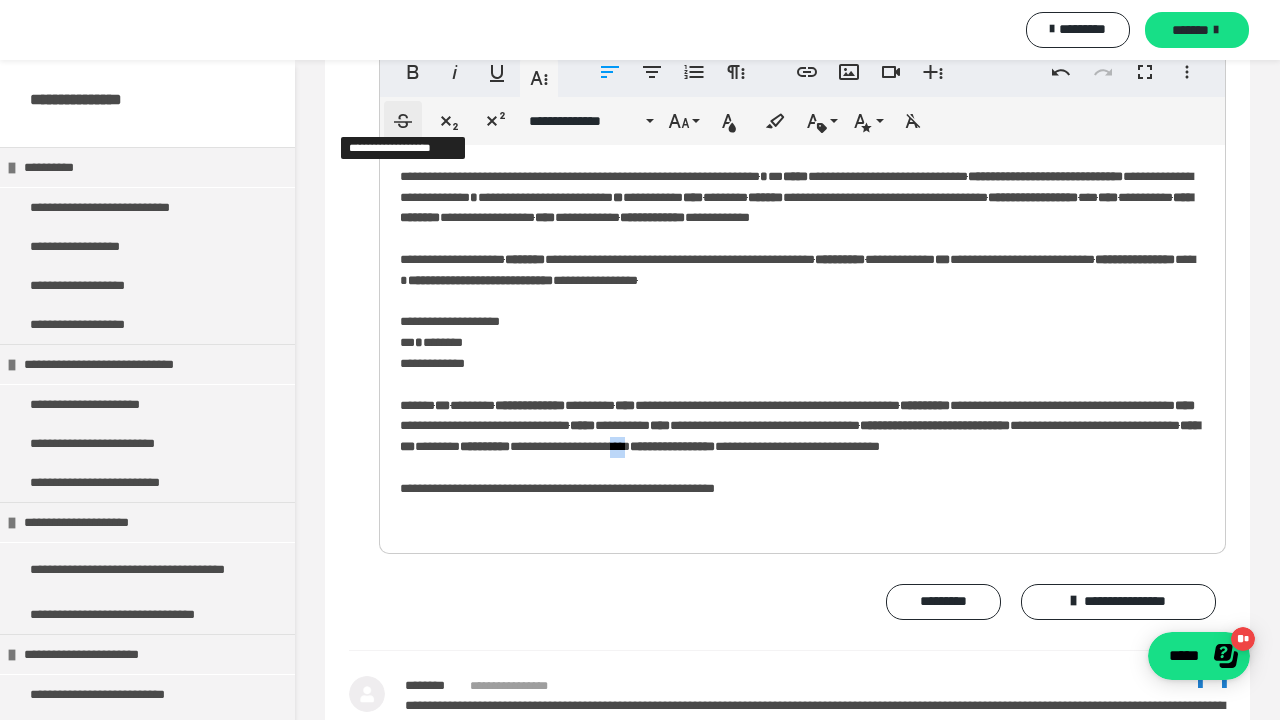 click 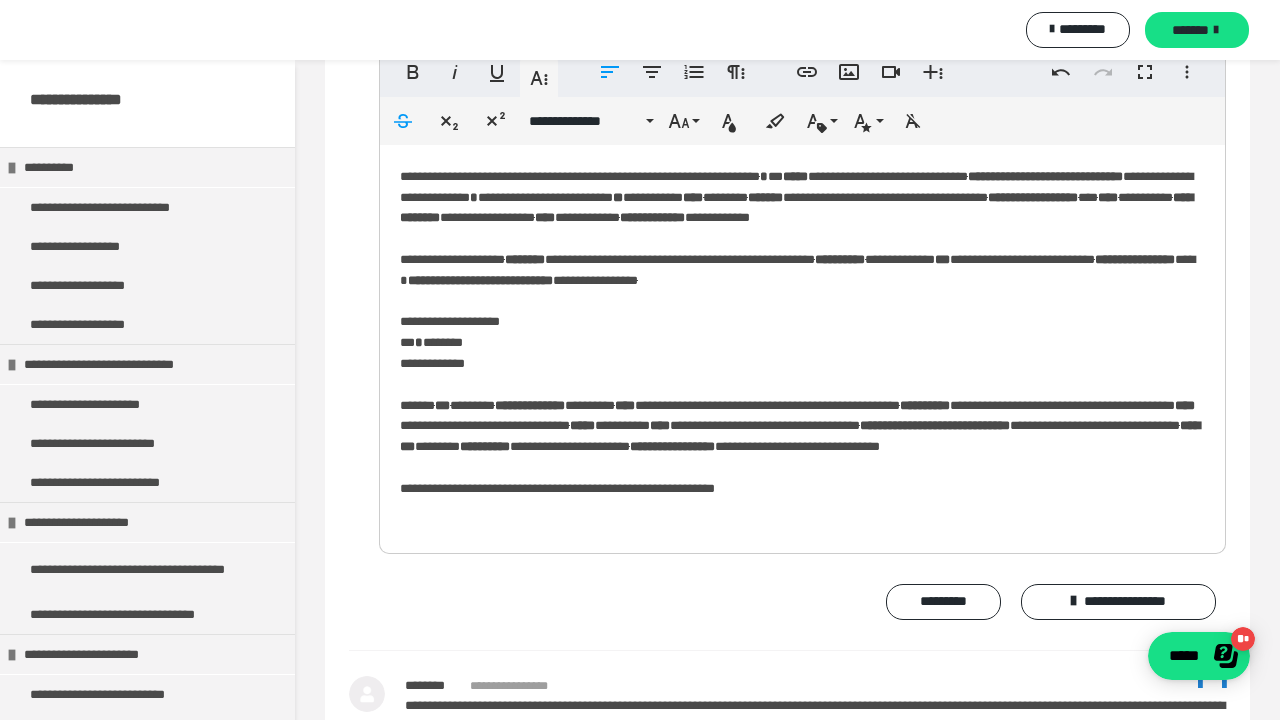 click on "**********" at bounding box center [802, 347] 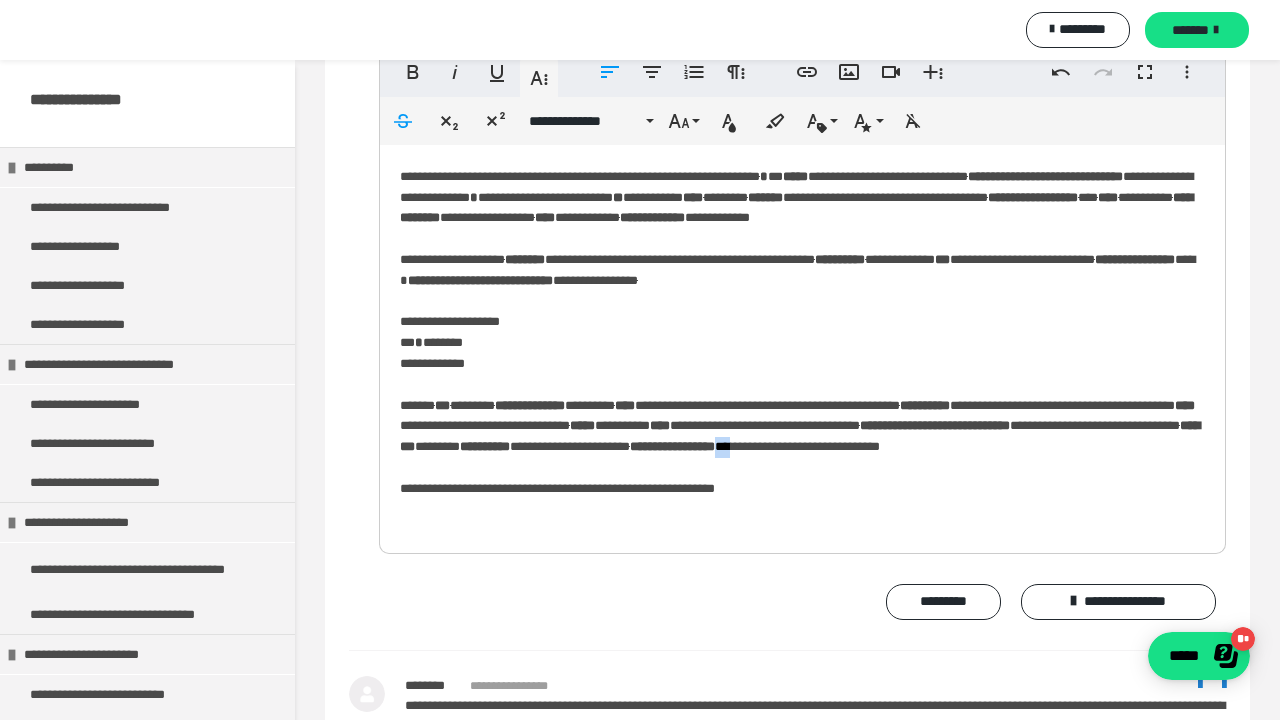 click on "**********" at bounding box center [802, 347] 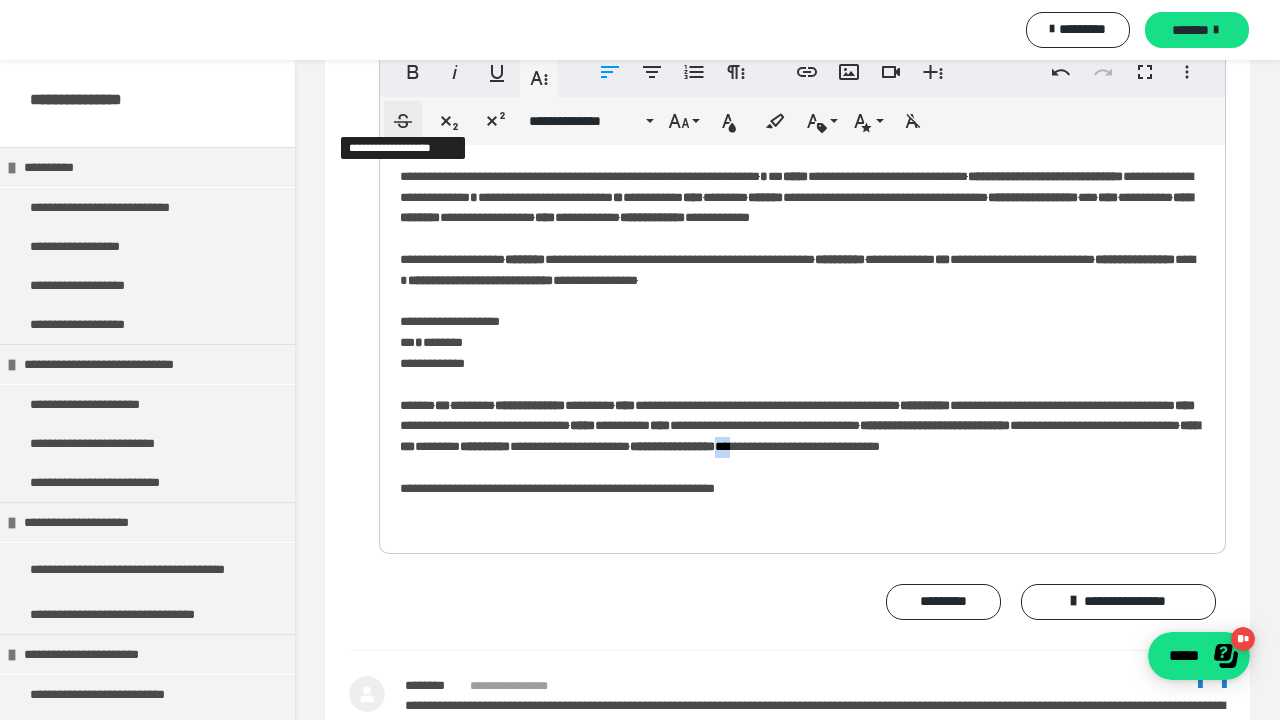 click 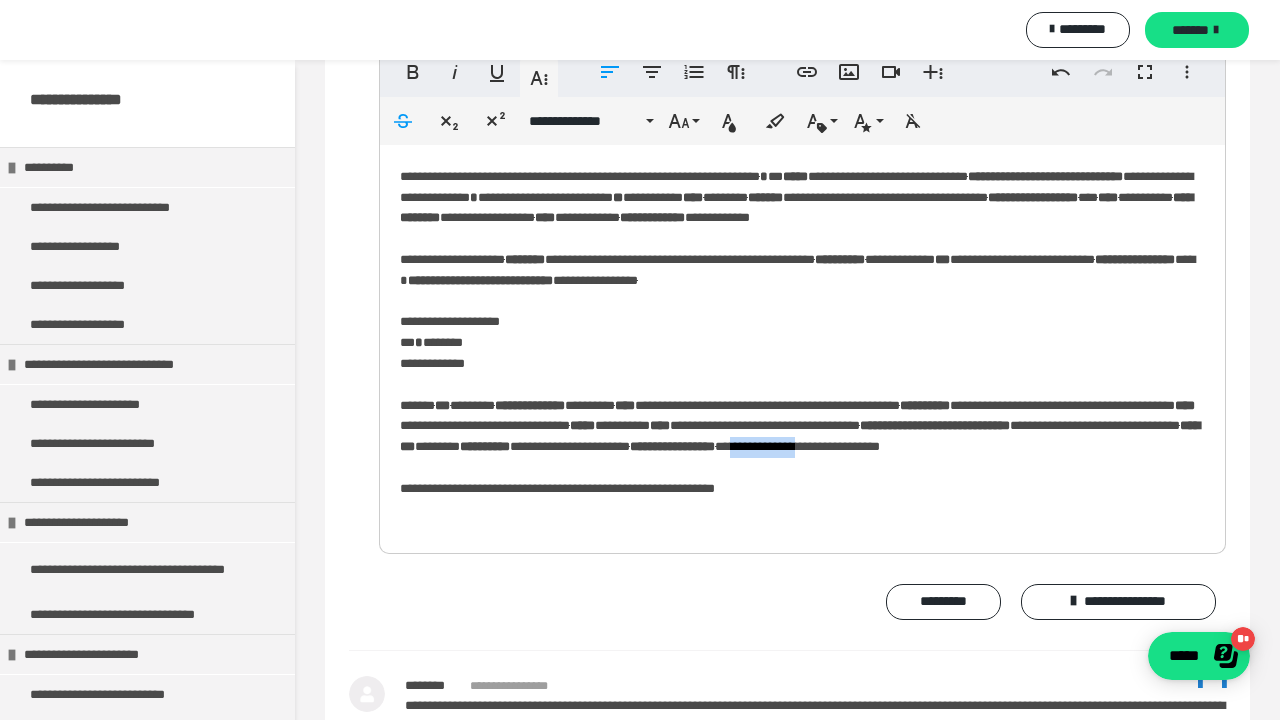 drag, startPoint x: 646, startPoint y: 466, endPoint x: 730, endPoint y: 470, distance: 84.095184 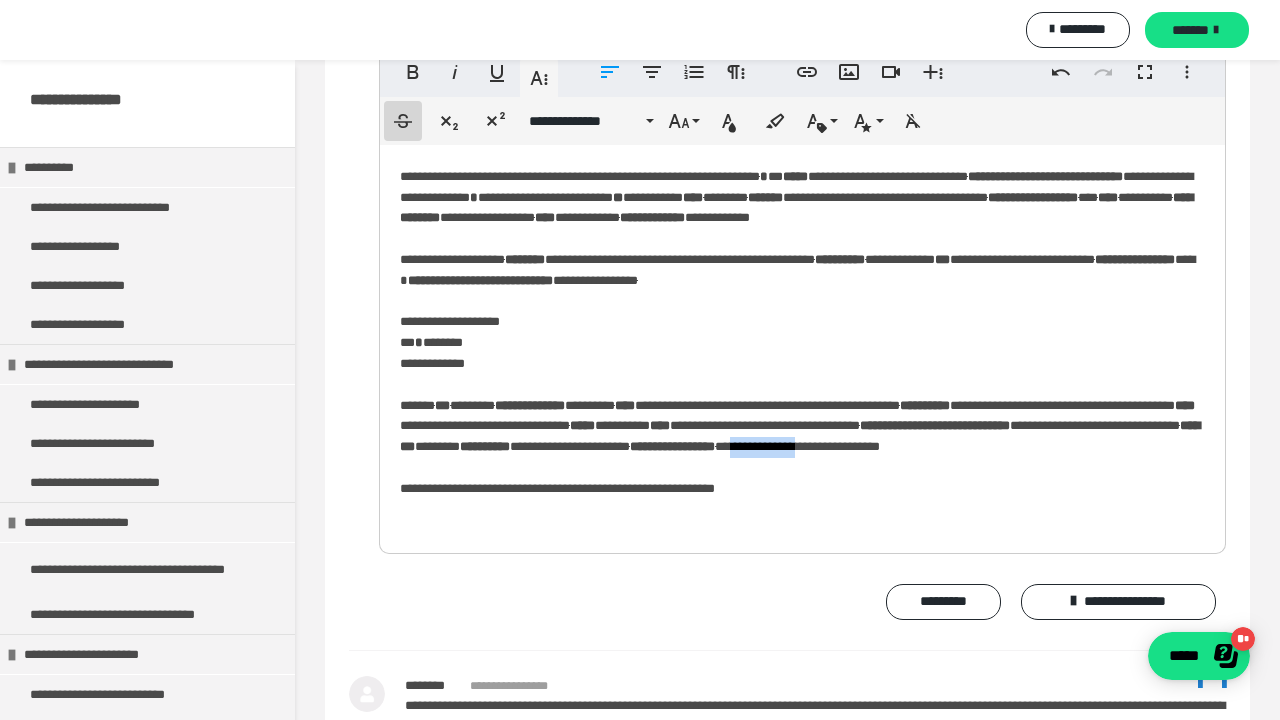 click 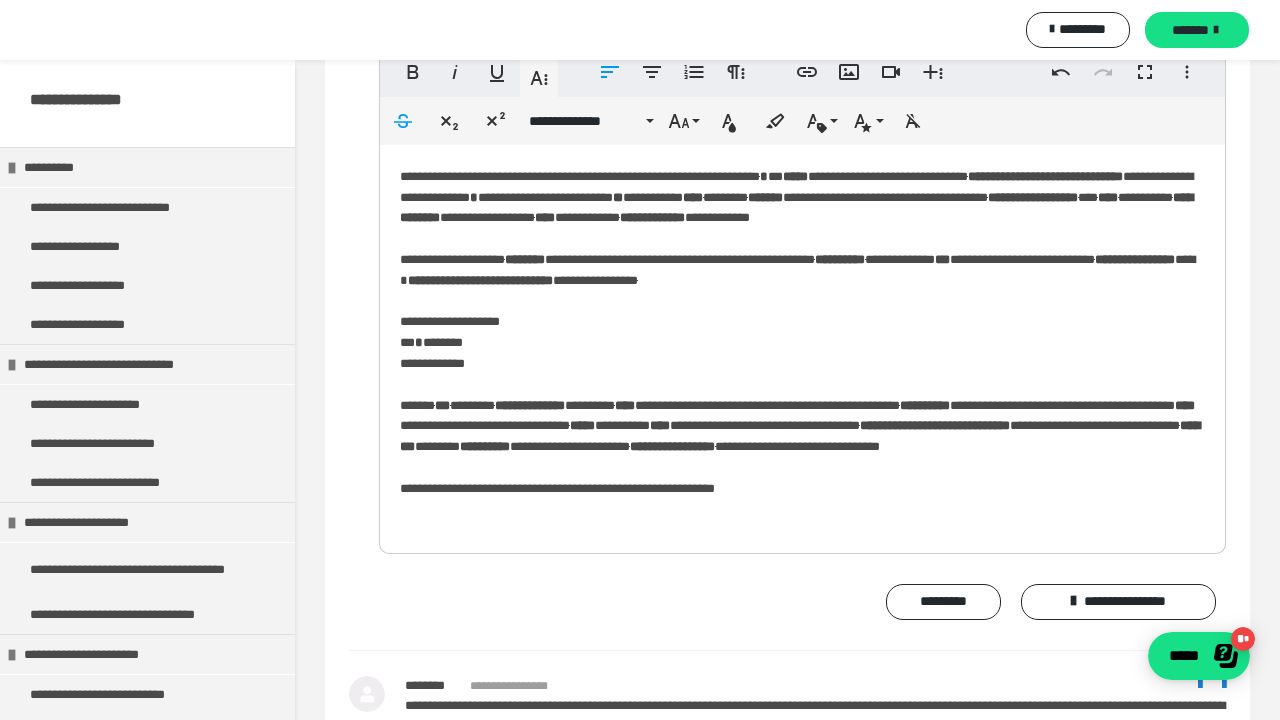 click on "**********" at bounding box center [802, 347] 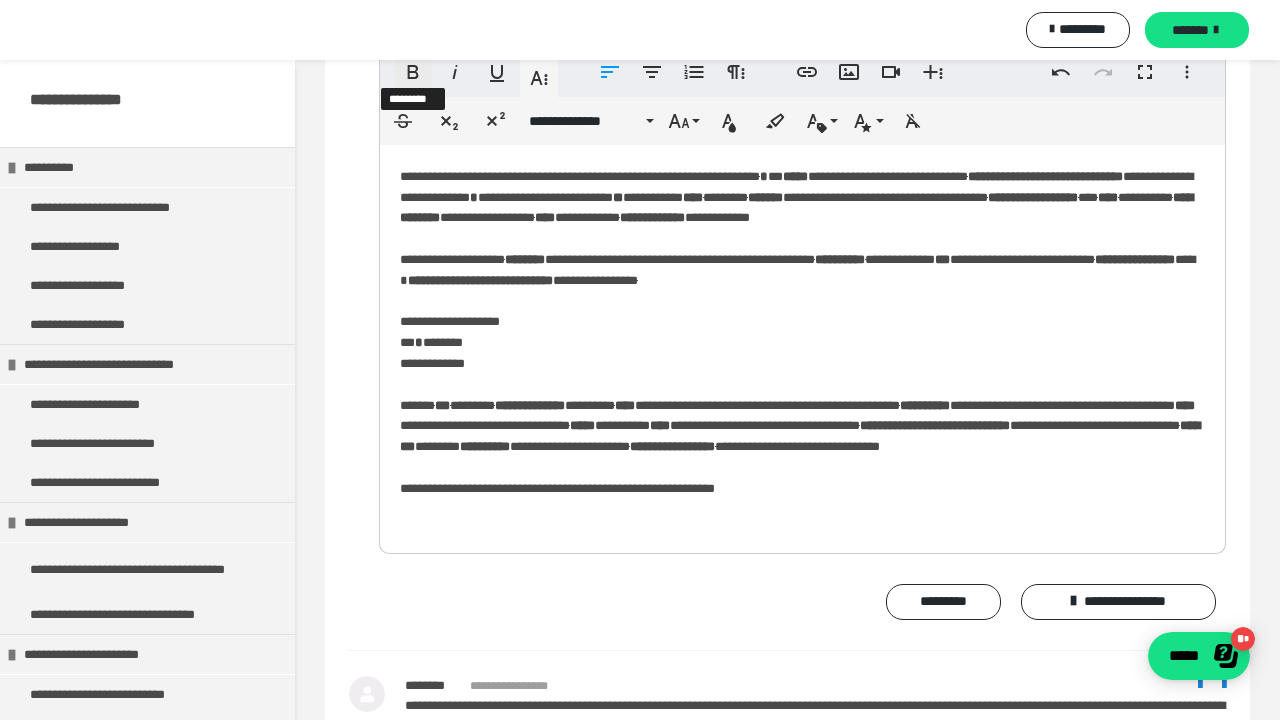 click 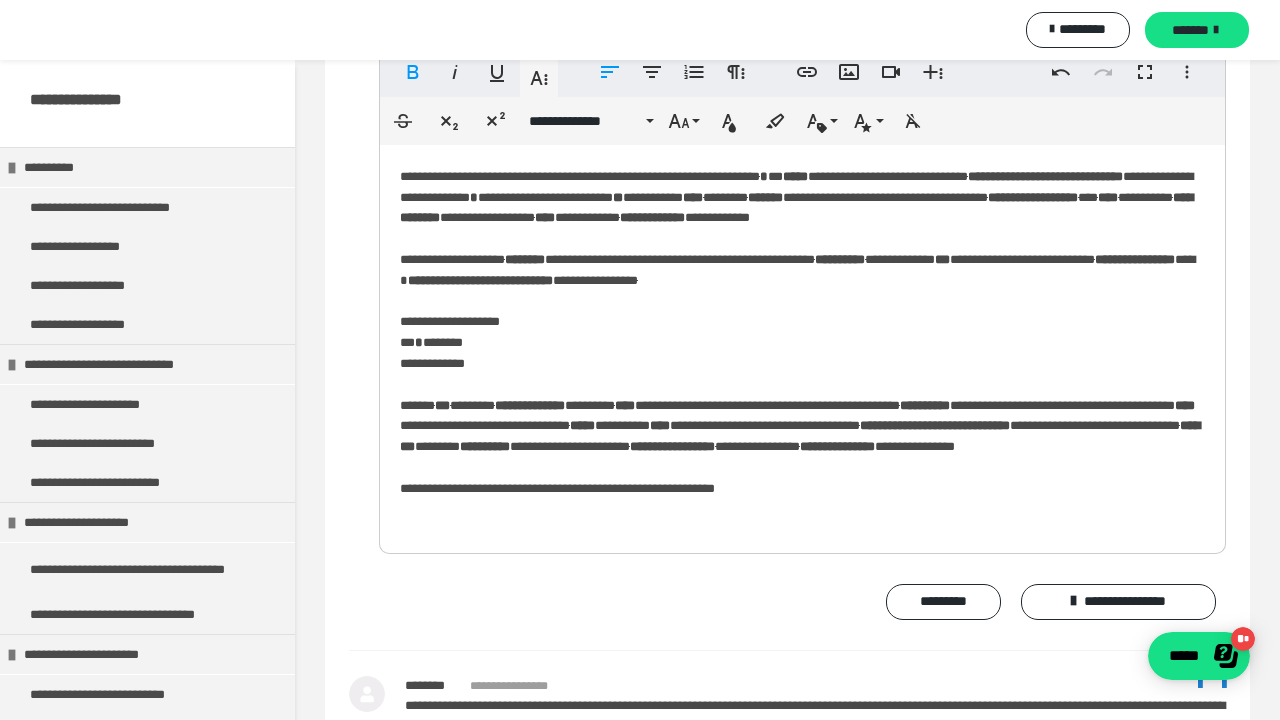 scroll, scrollTop: 5500, scrollLeft: 0, axis: vertical 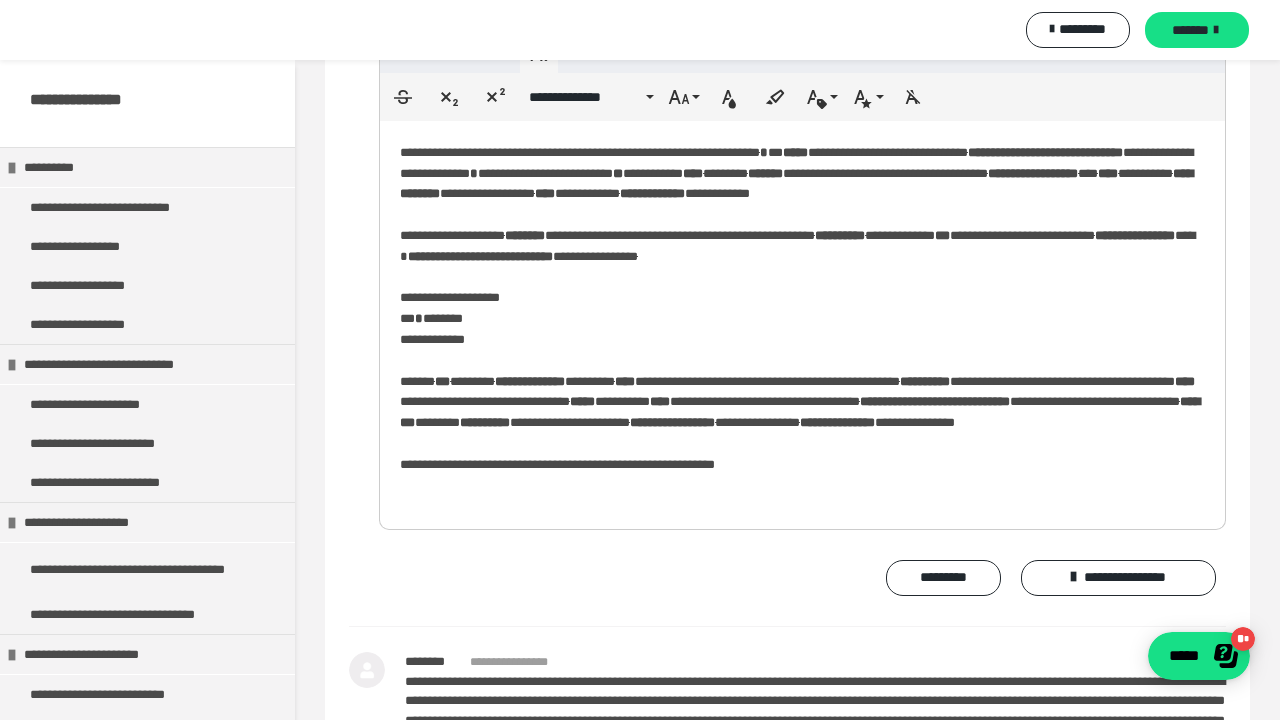 click on "**********" at bounding box center (802, 323) 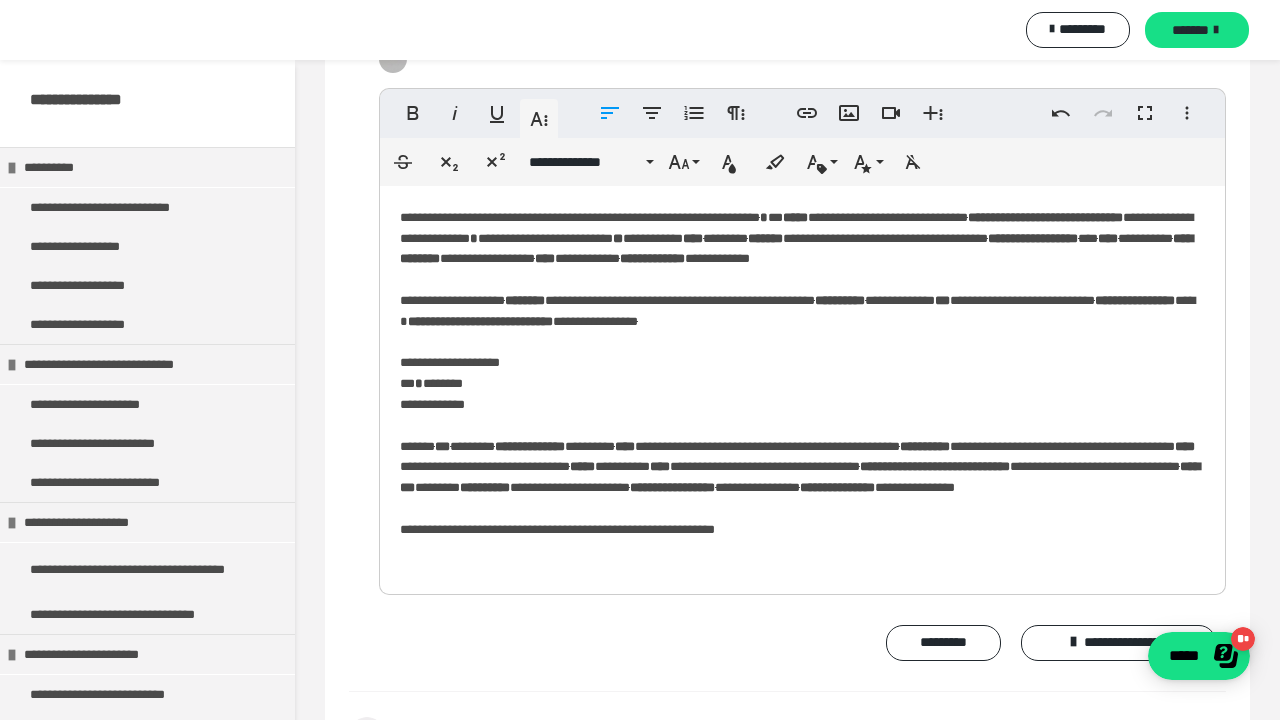 scroll, scrollTop: 5412, scrollLeft: 0, axis: vertical 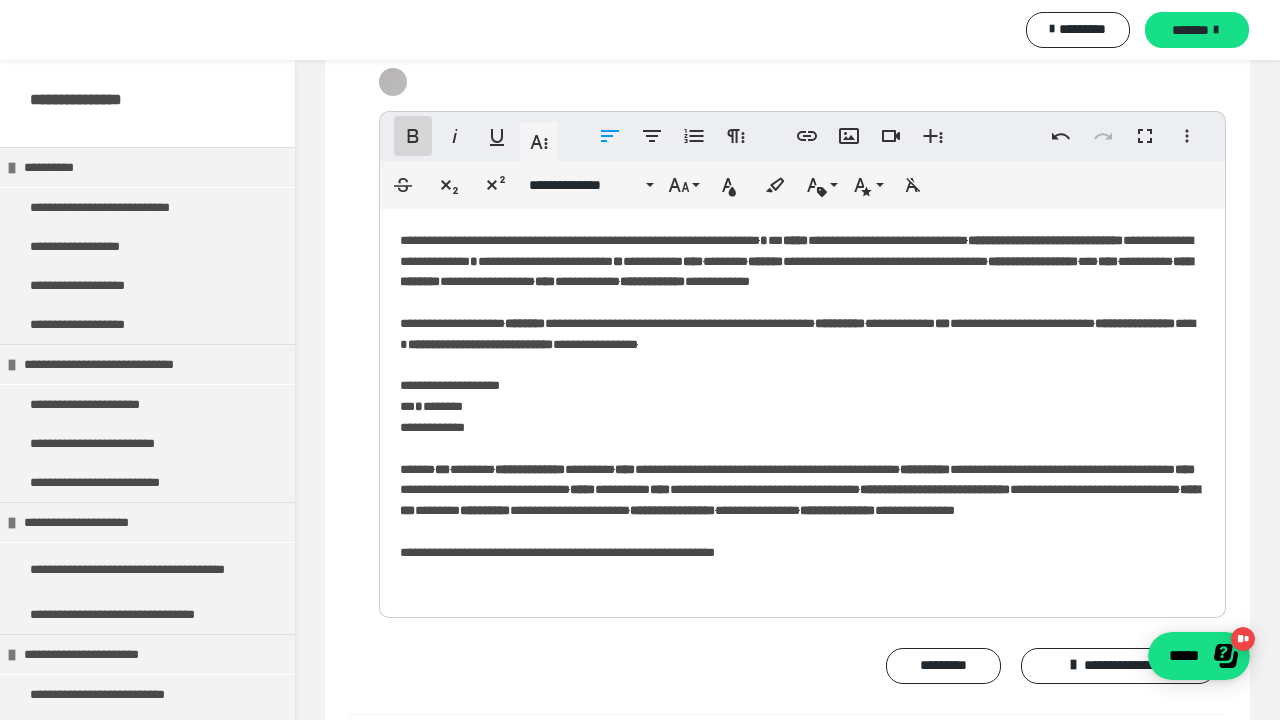 click 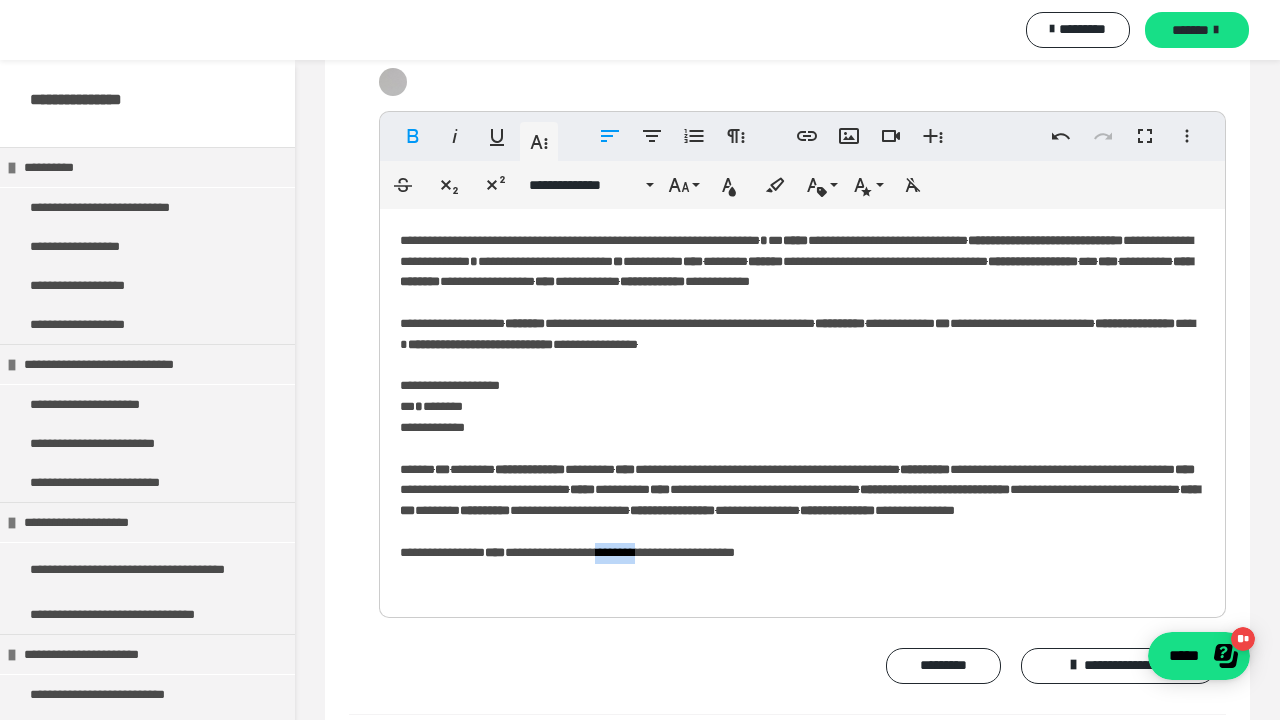 drag, startPoint x: 651, startPoint y: 573, endPoint x: 704, endPoint y: 574, distance: 53.009434 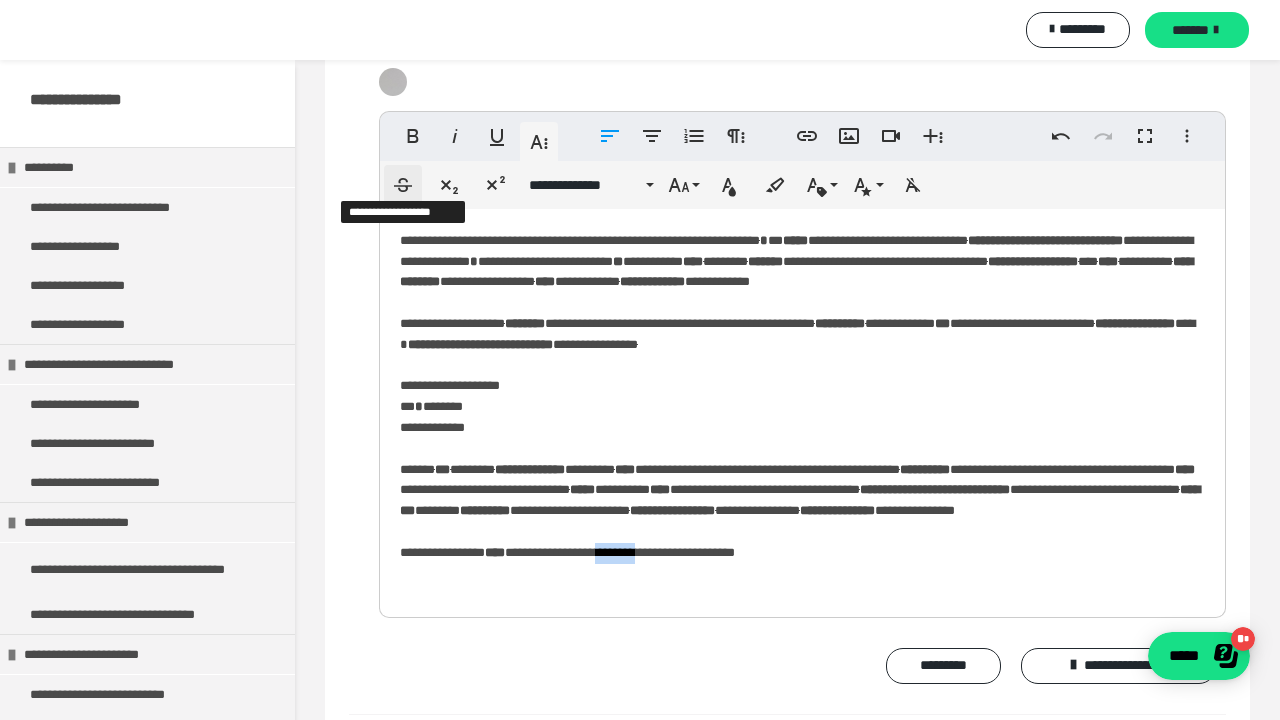 click 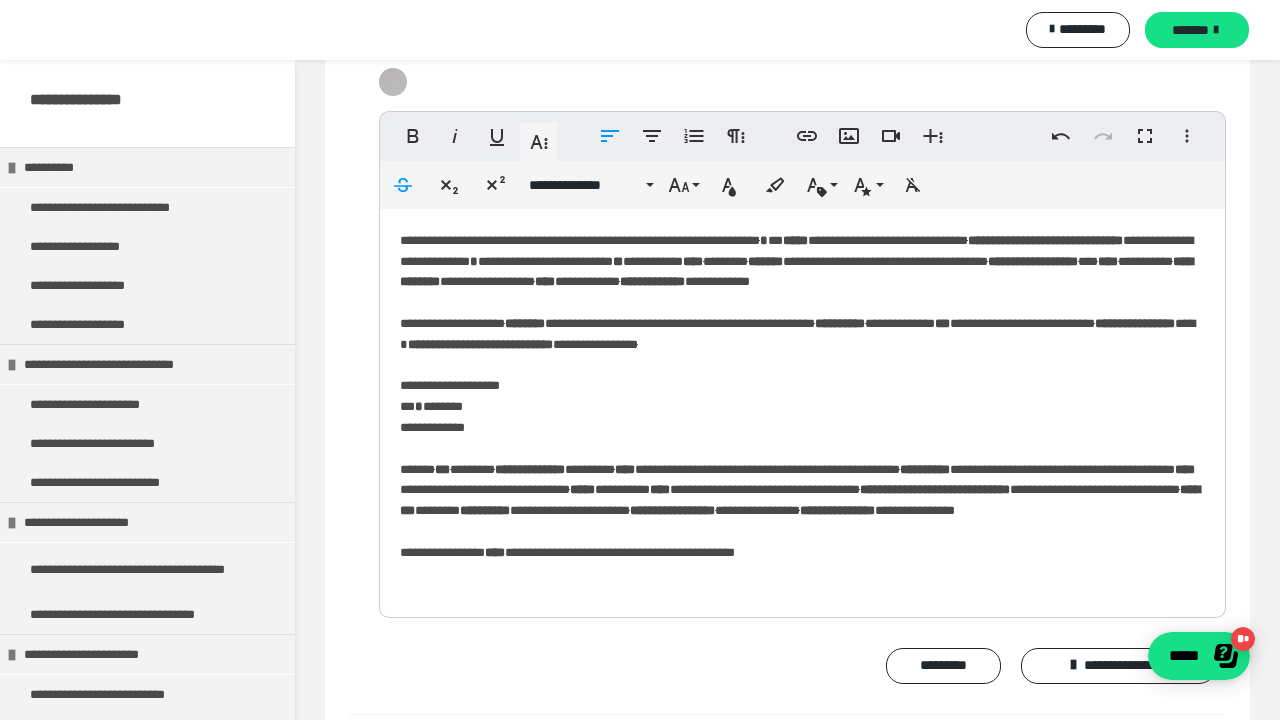 click on "**********" at bounding box center (802, 411) 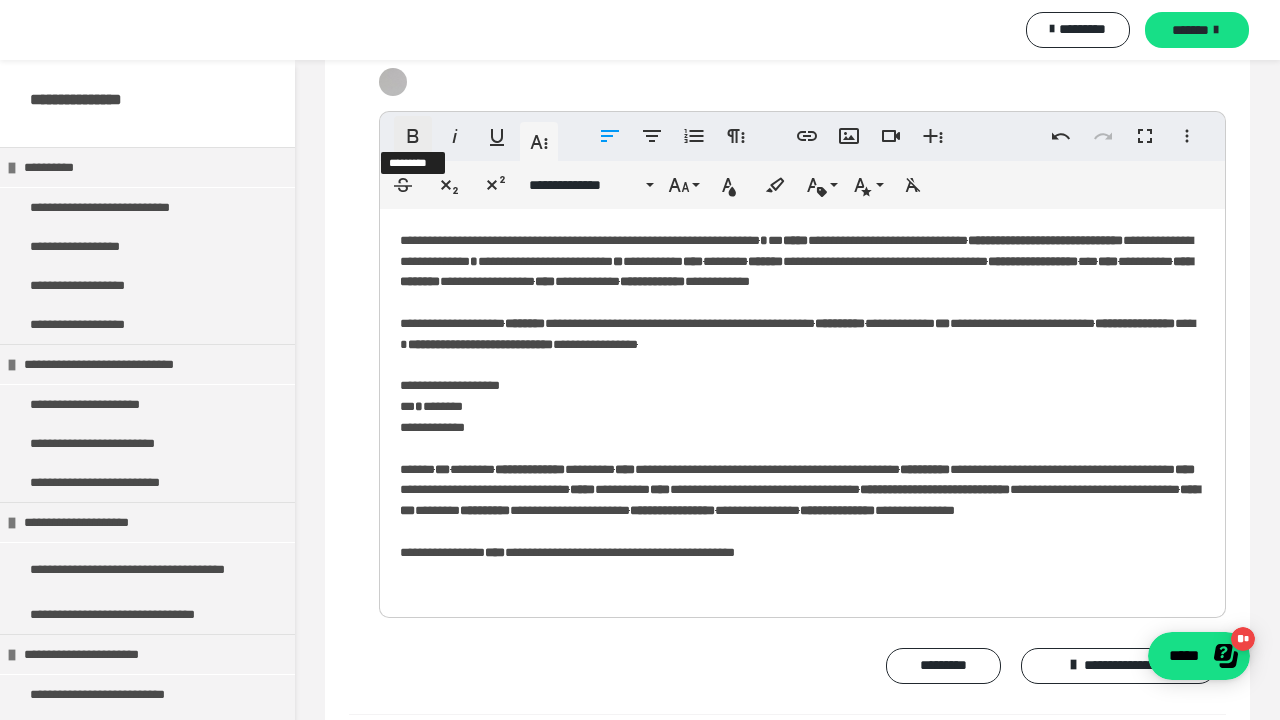 click 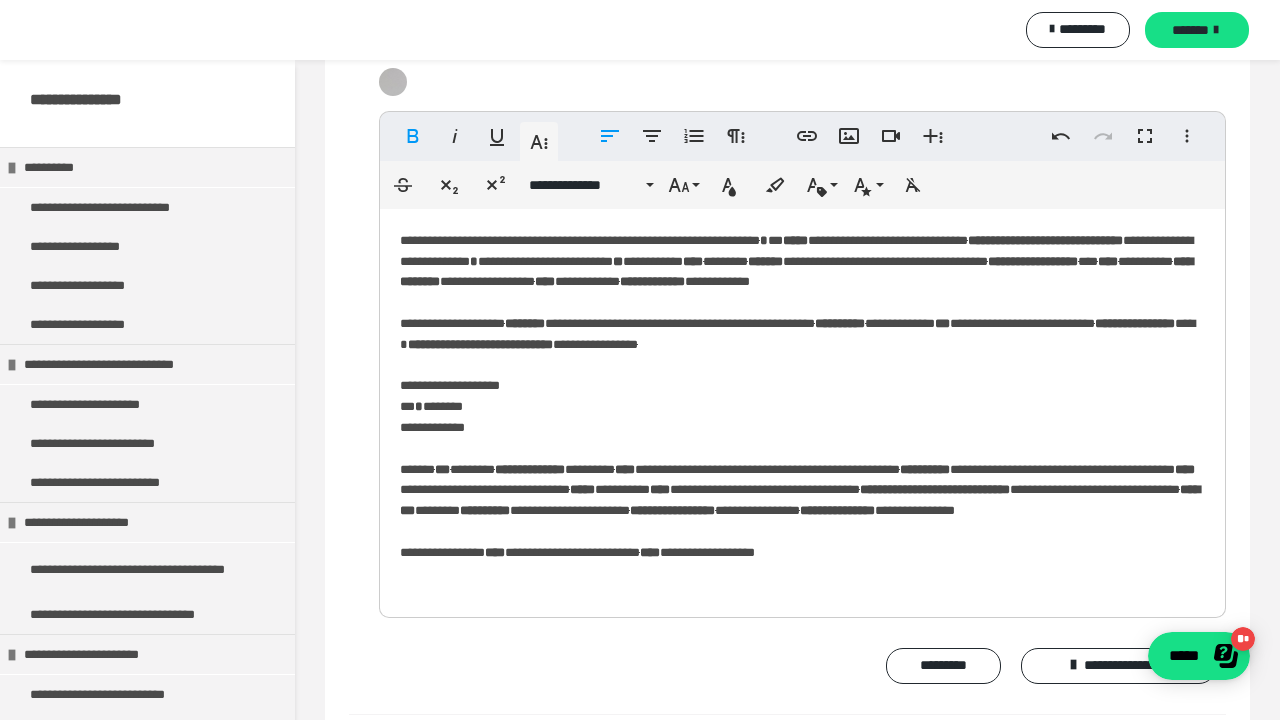click on "**********" at bounding box center [802, 411] 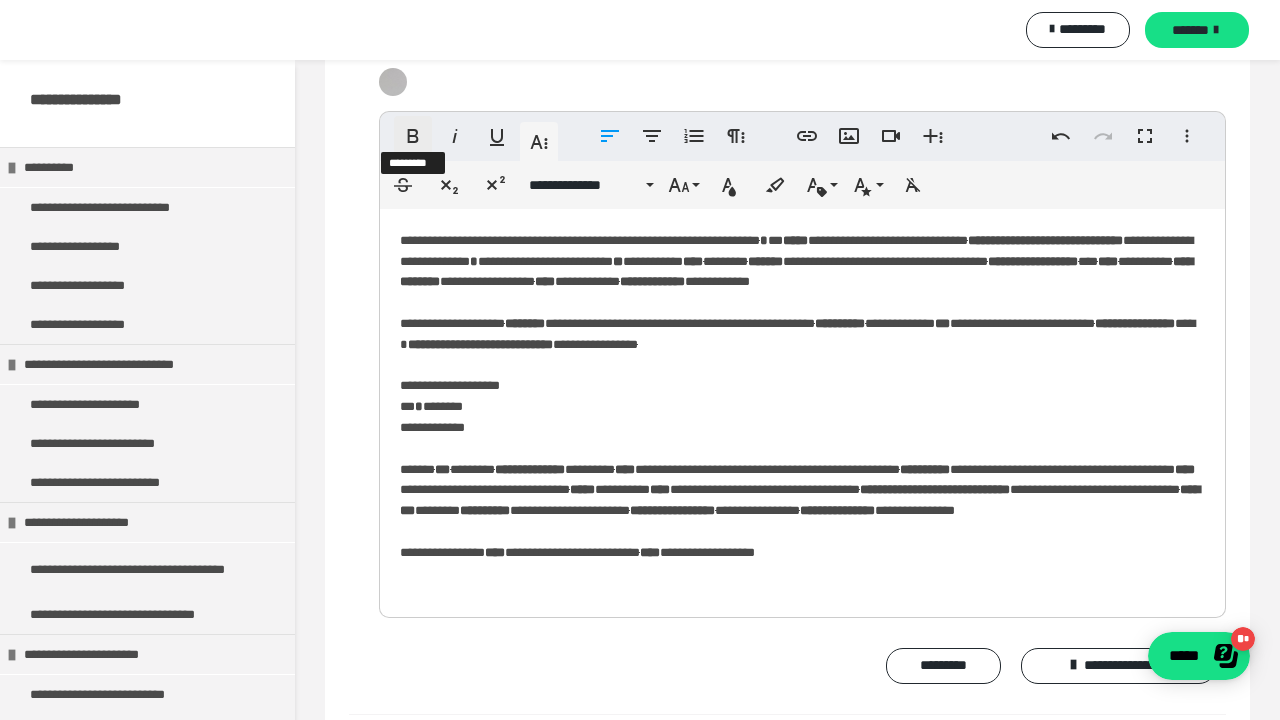 click 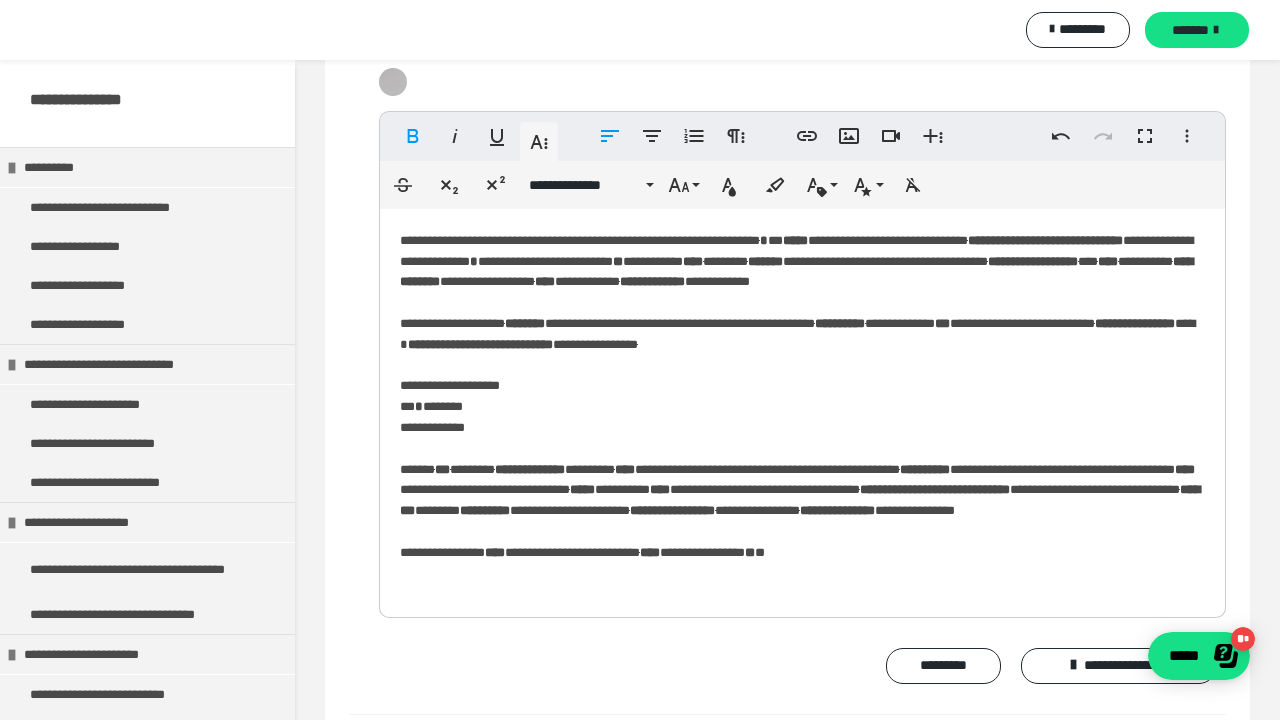 click on "**********" at bounding box center [802, 411] 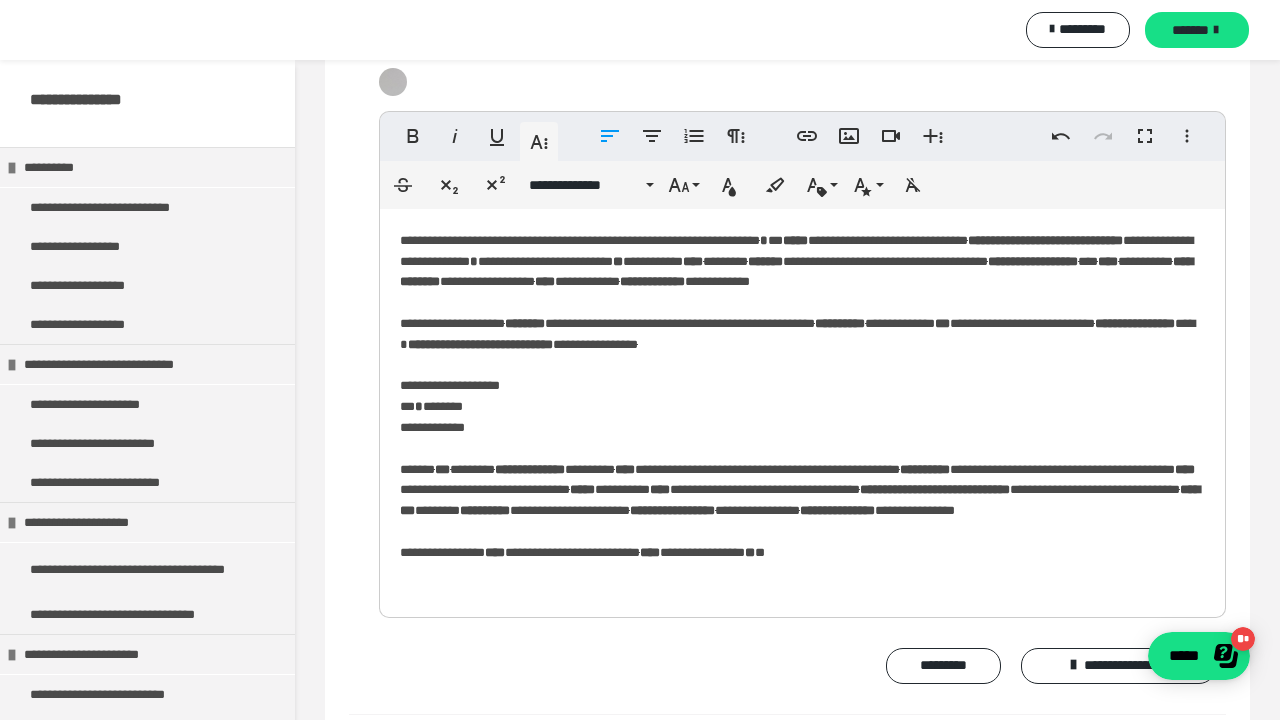 scroll, scrollTop: 133, scrollLeft: 0, axis: vertical 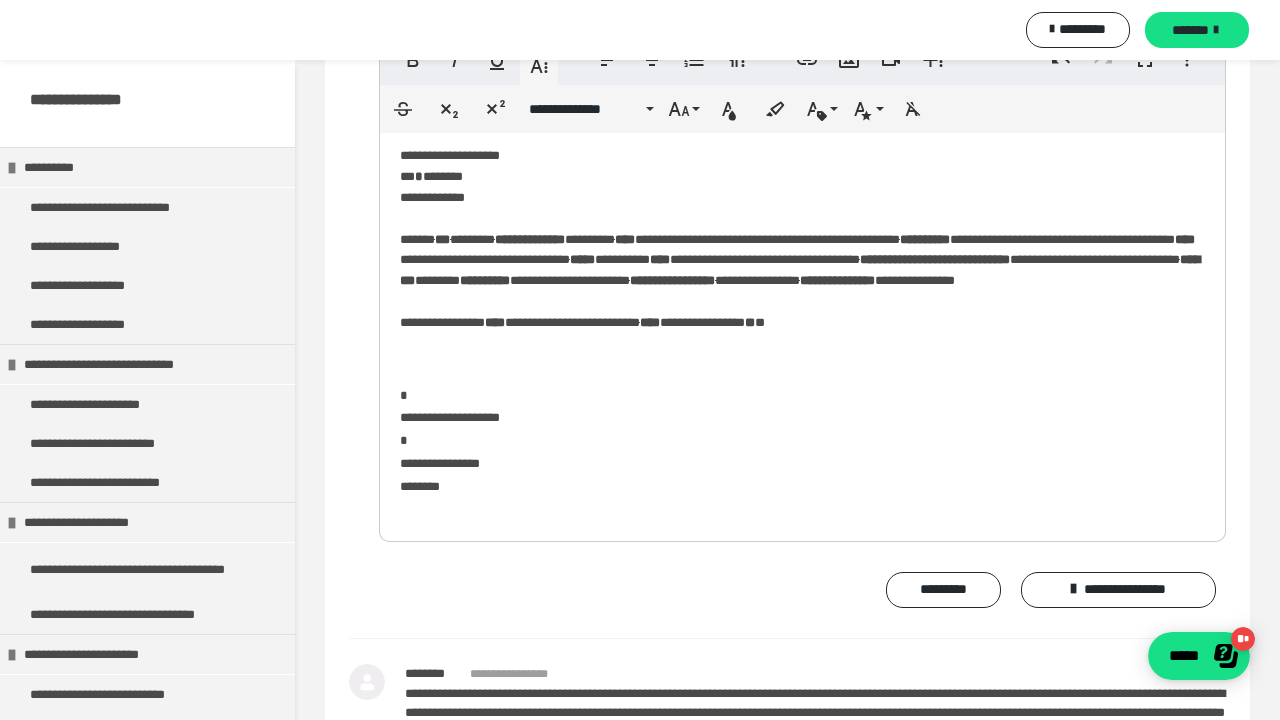 click on "**********" at bounding box center [450, 417] 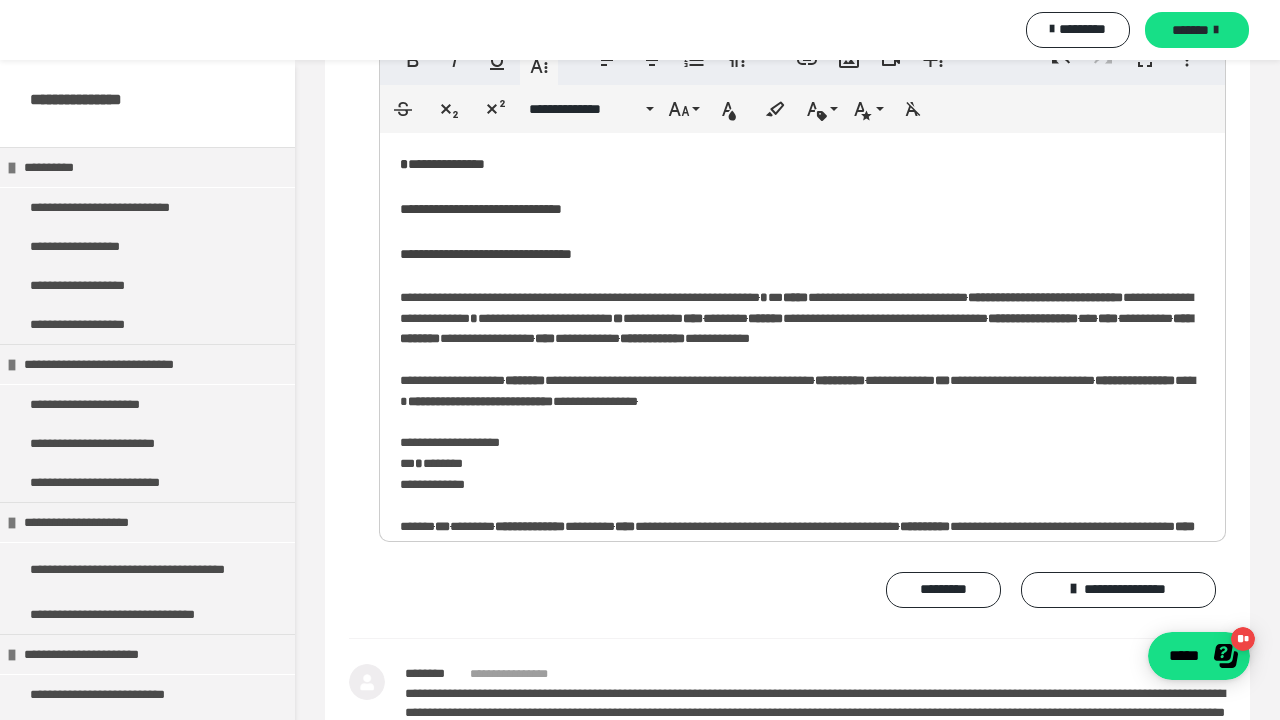 scroll, scrollTop: 0, scrollLeft: 0, axis: both 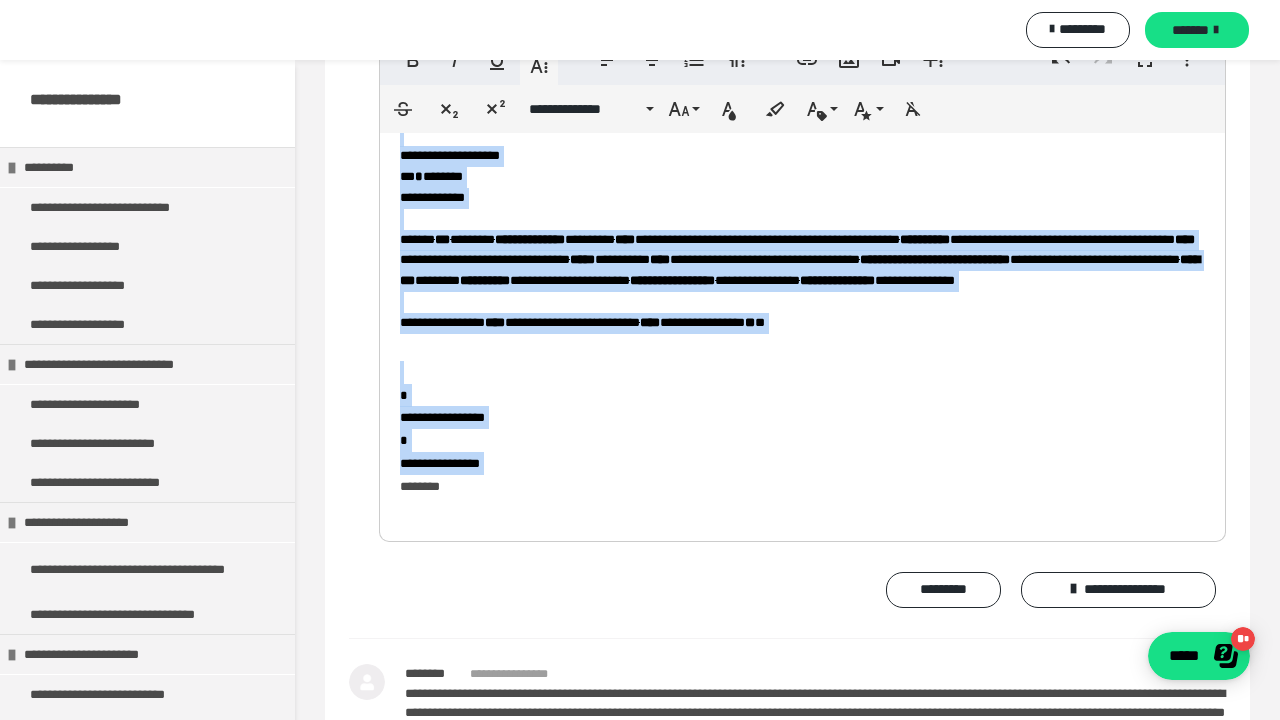 drag, startPoint x: 390, startPoint y: 154, endPoint x: 497, endPoint y: 597, distance: 455.73895 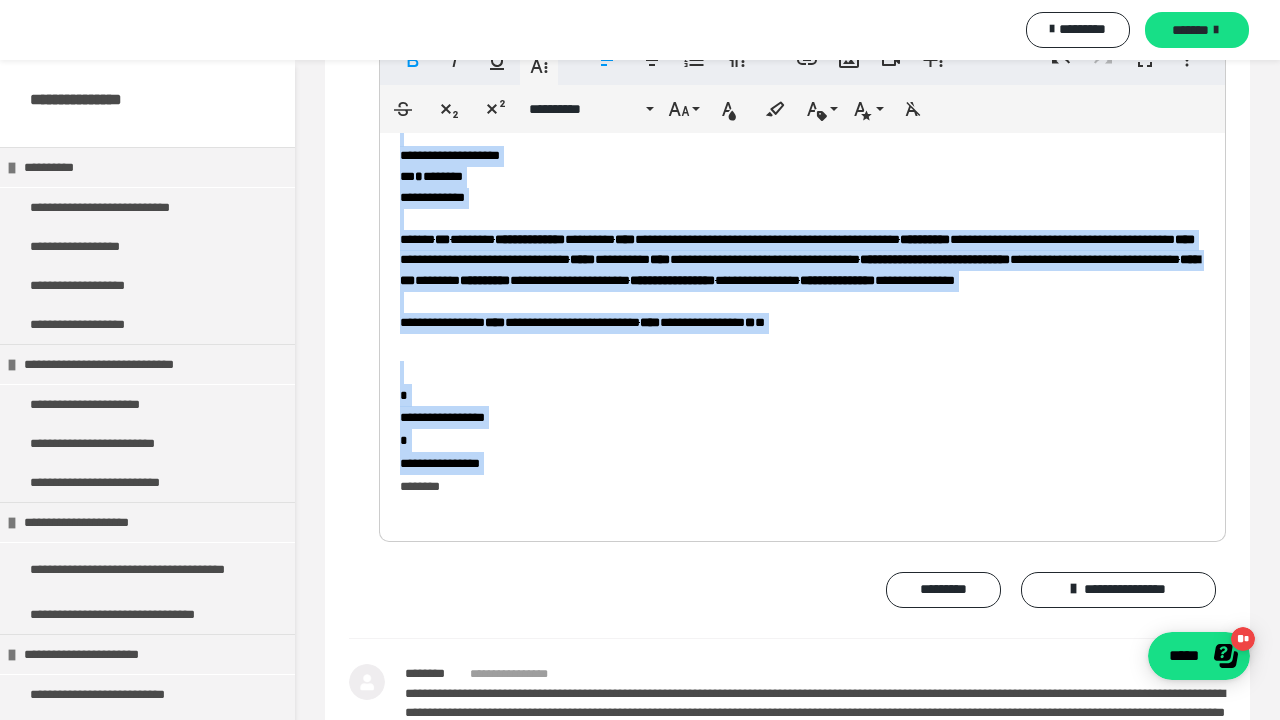 copy on "**********" 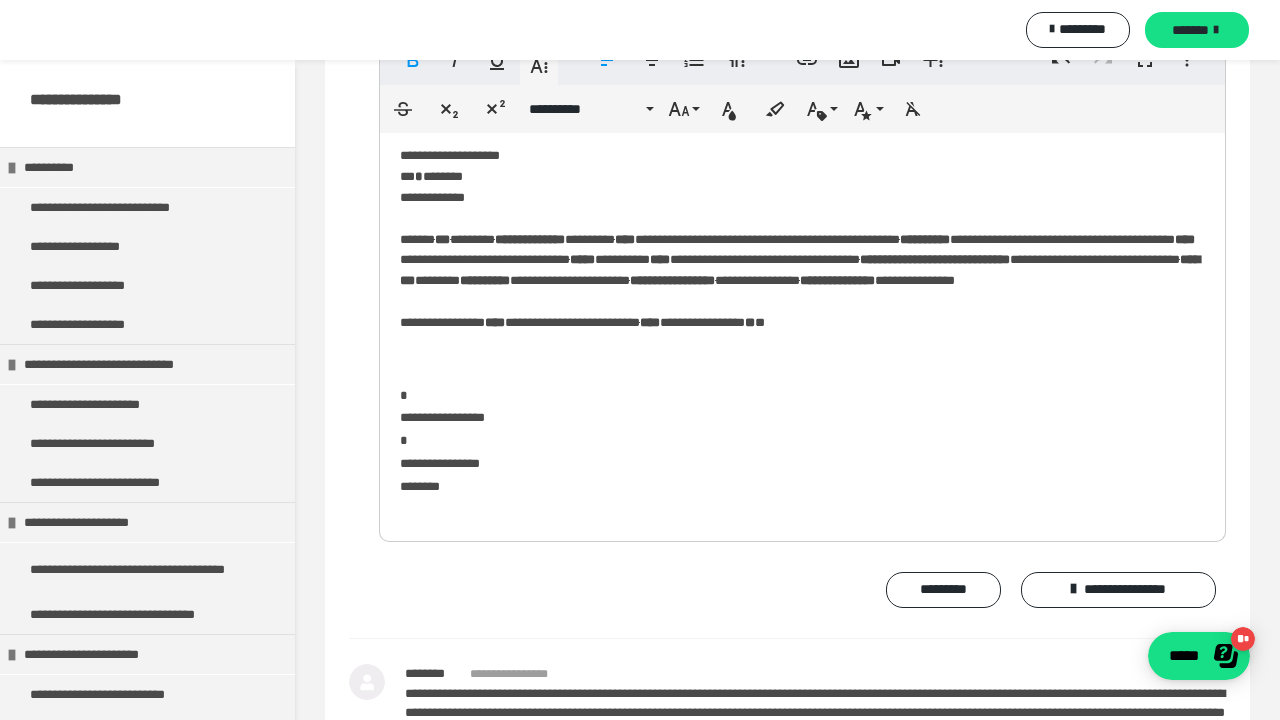 click on "**********" at bounding box center [802, 189] 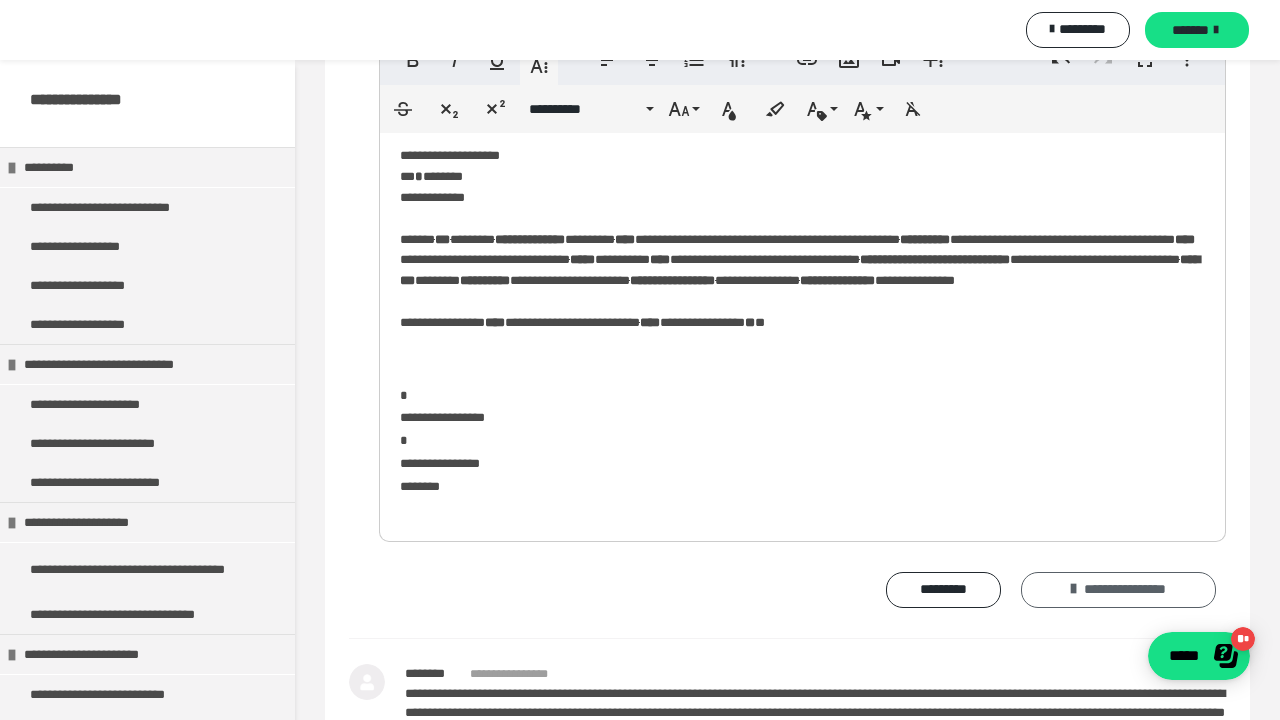 click on "**********" at bounding box center [1118, 590] 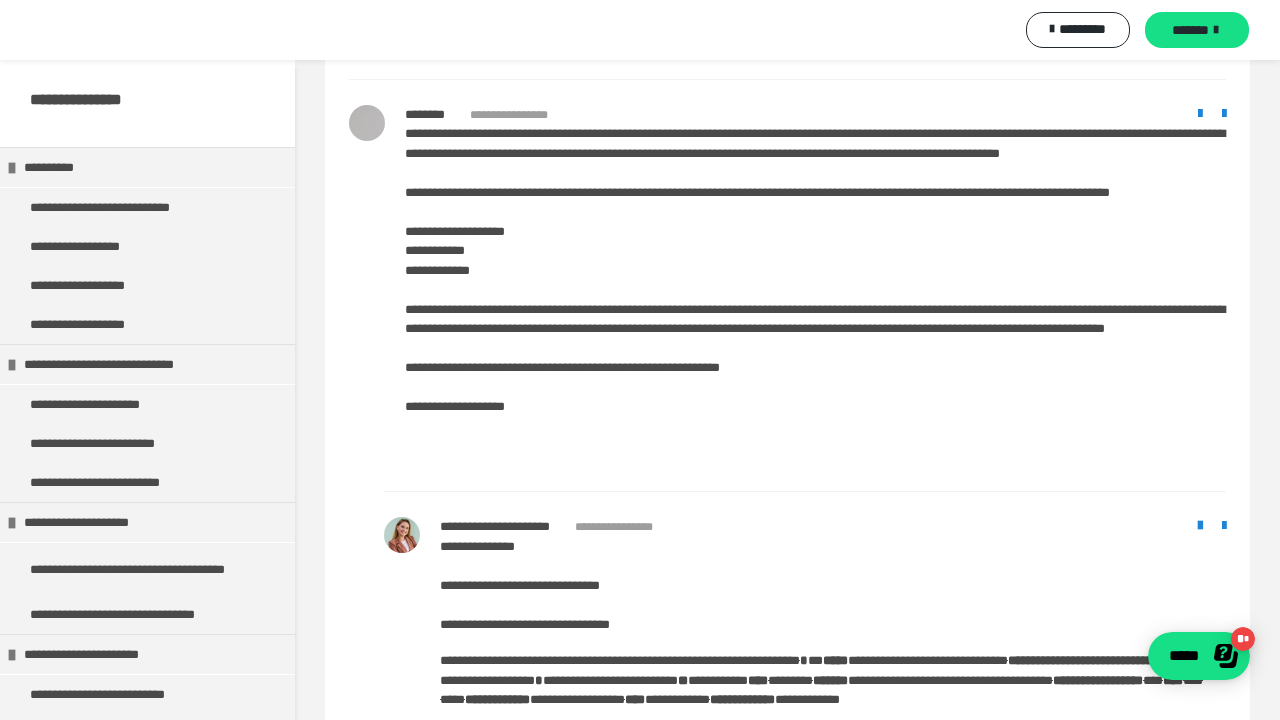 scroll, scrollTop: 5108, scrollLeft: 0, axis: vertical 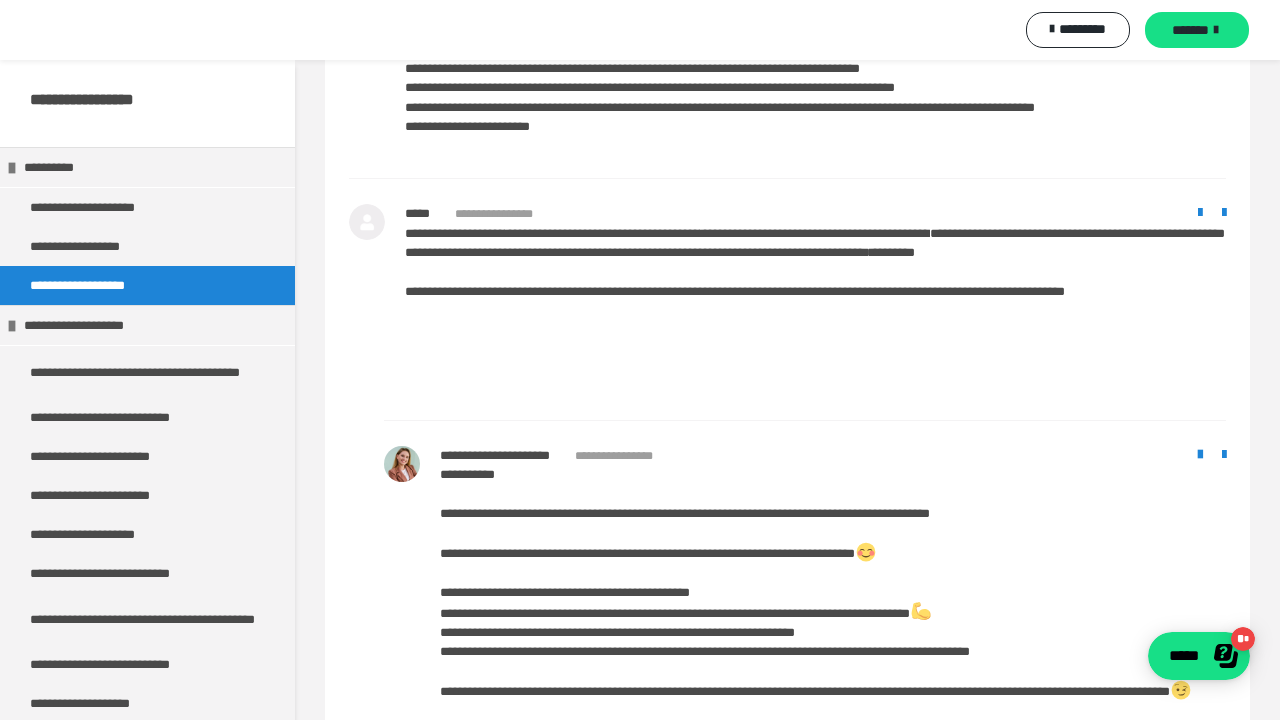click at bounding box center (1200, -10) 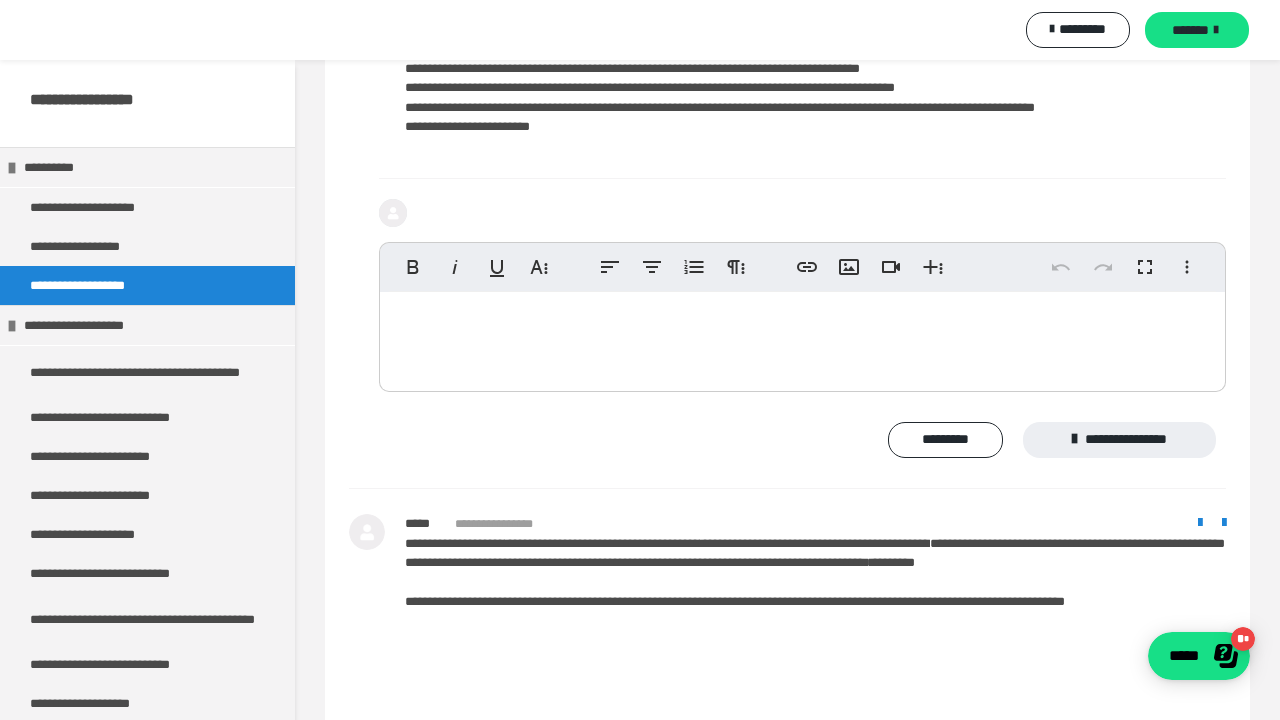 click at bounding box center (802, 337) 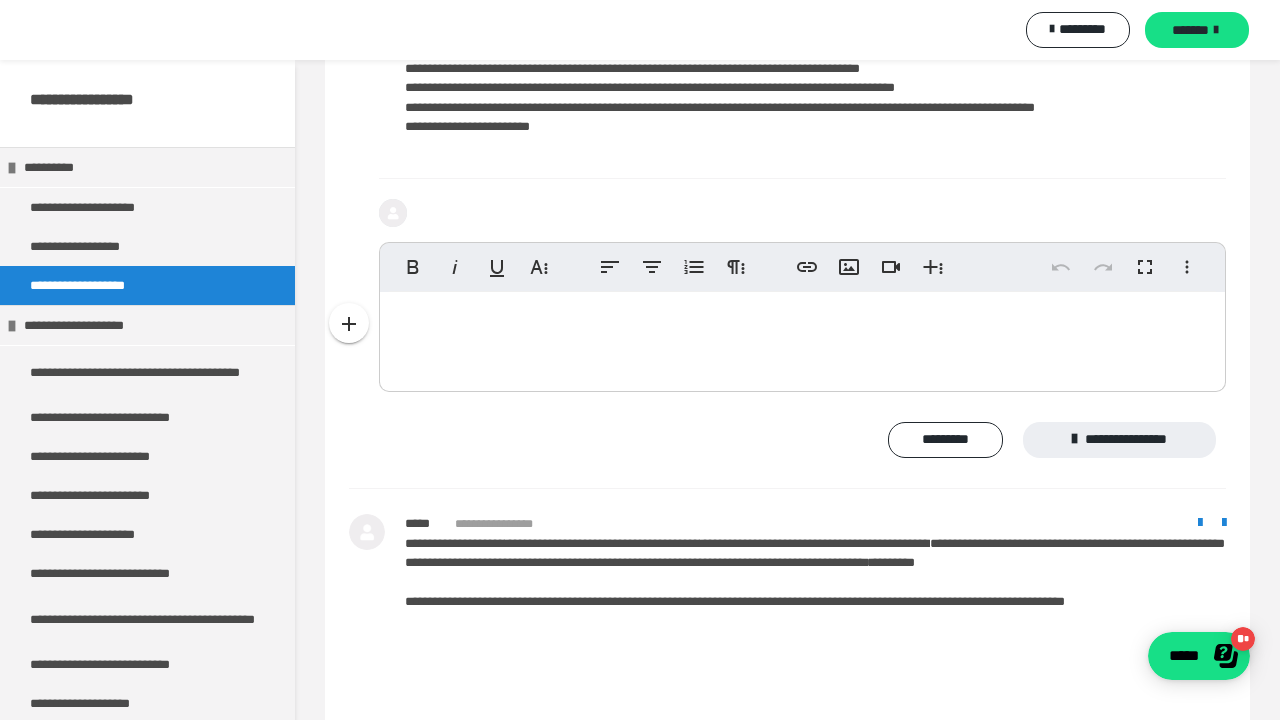 type 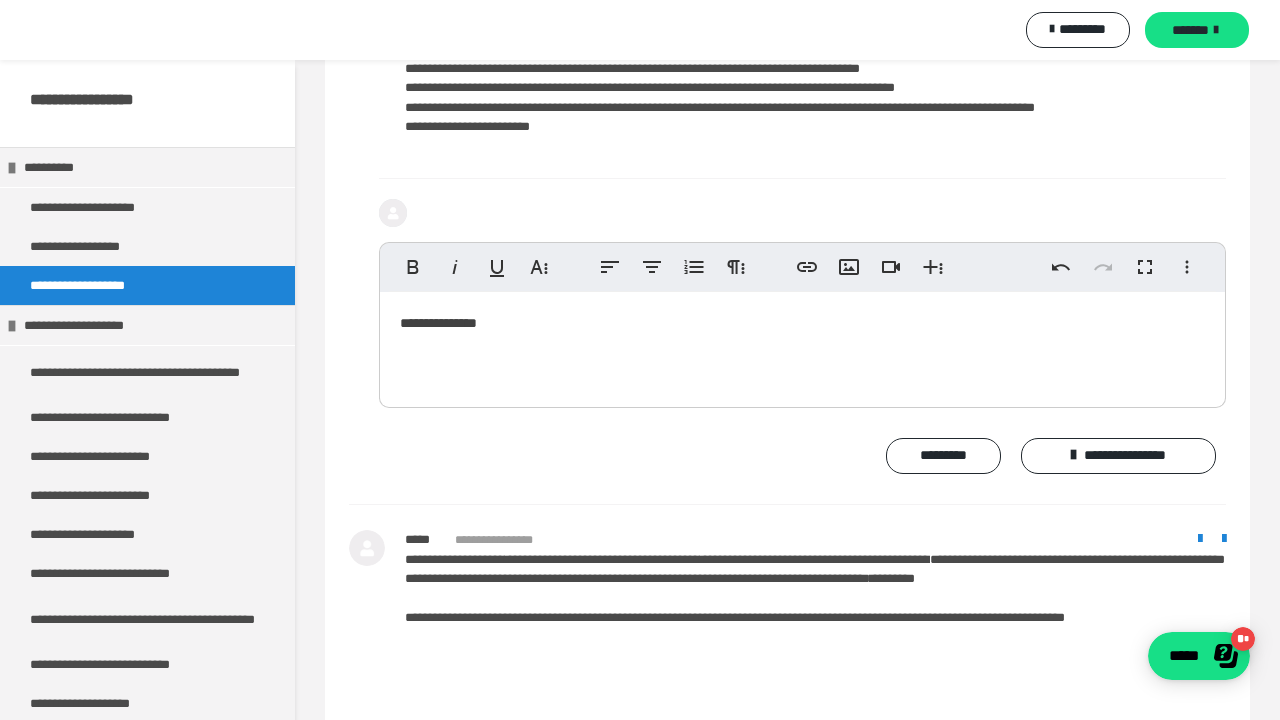 click on "**********" at bounding box center (802, 345) 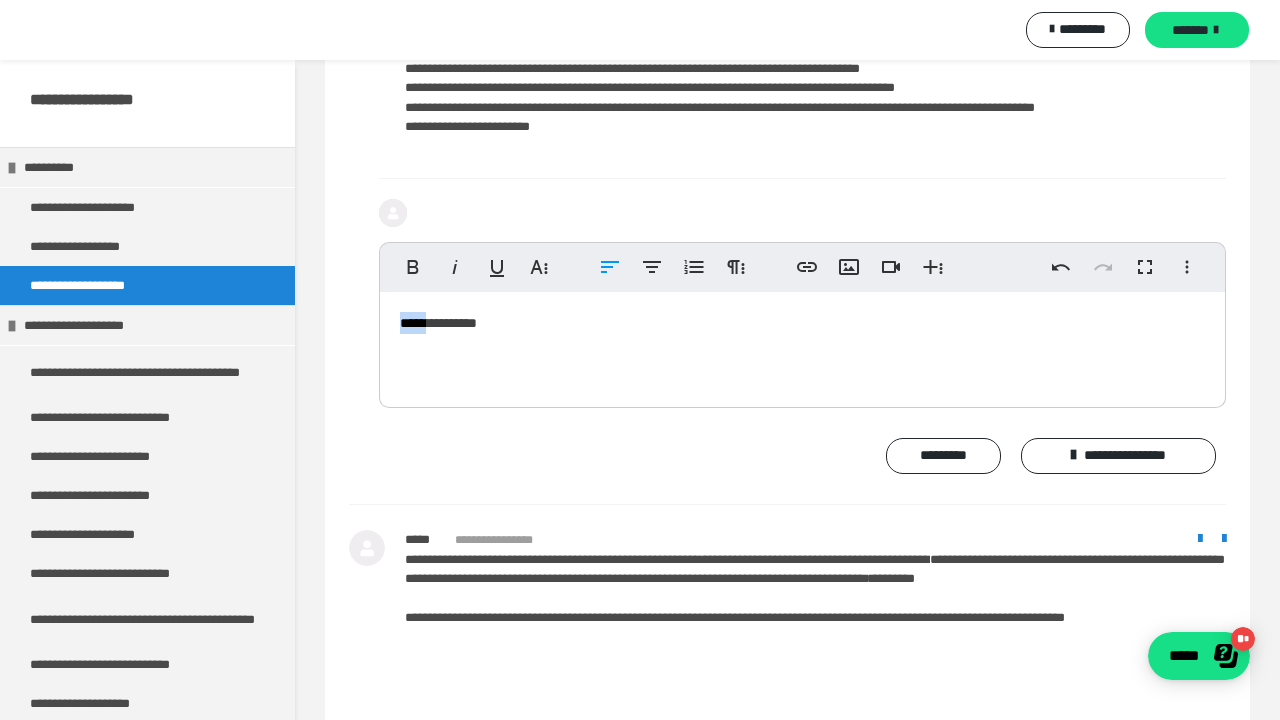 click on "**********" at bounding box center (802, 345) 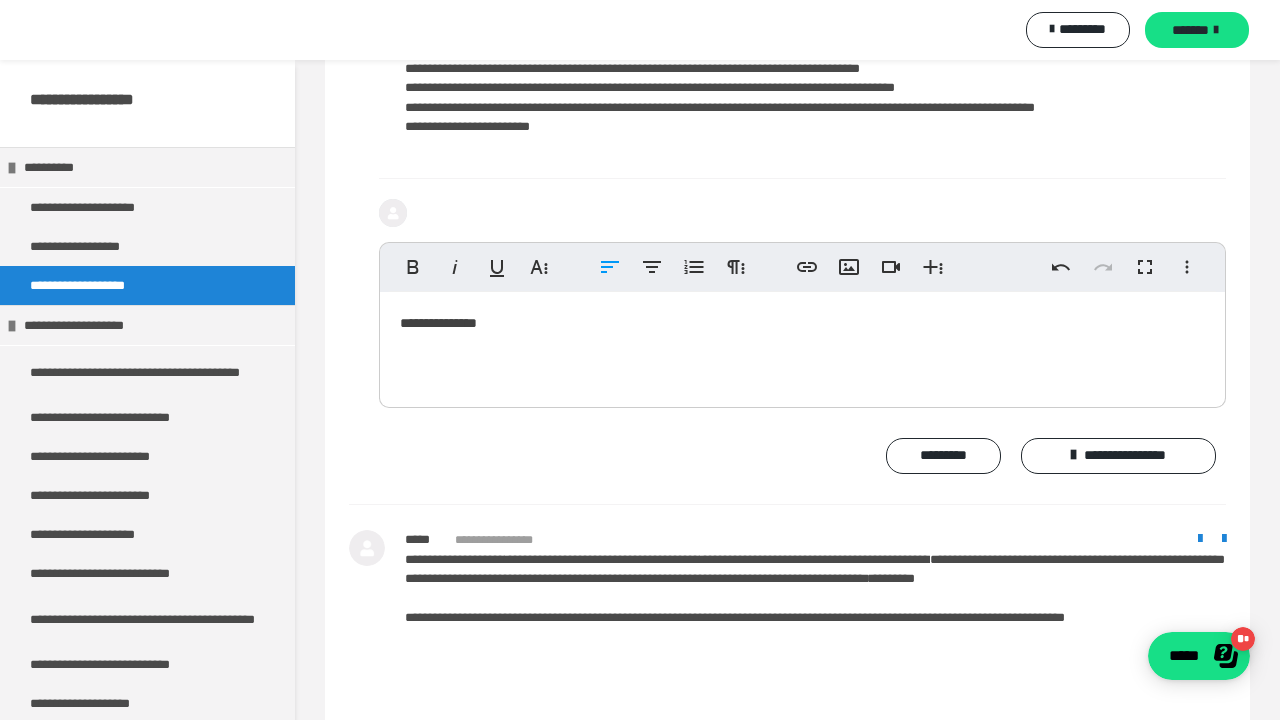 click on "**********" at bounding box center (802, 345) 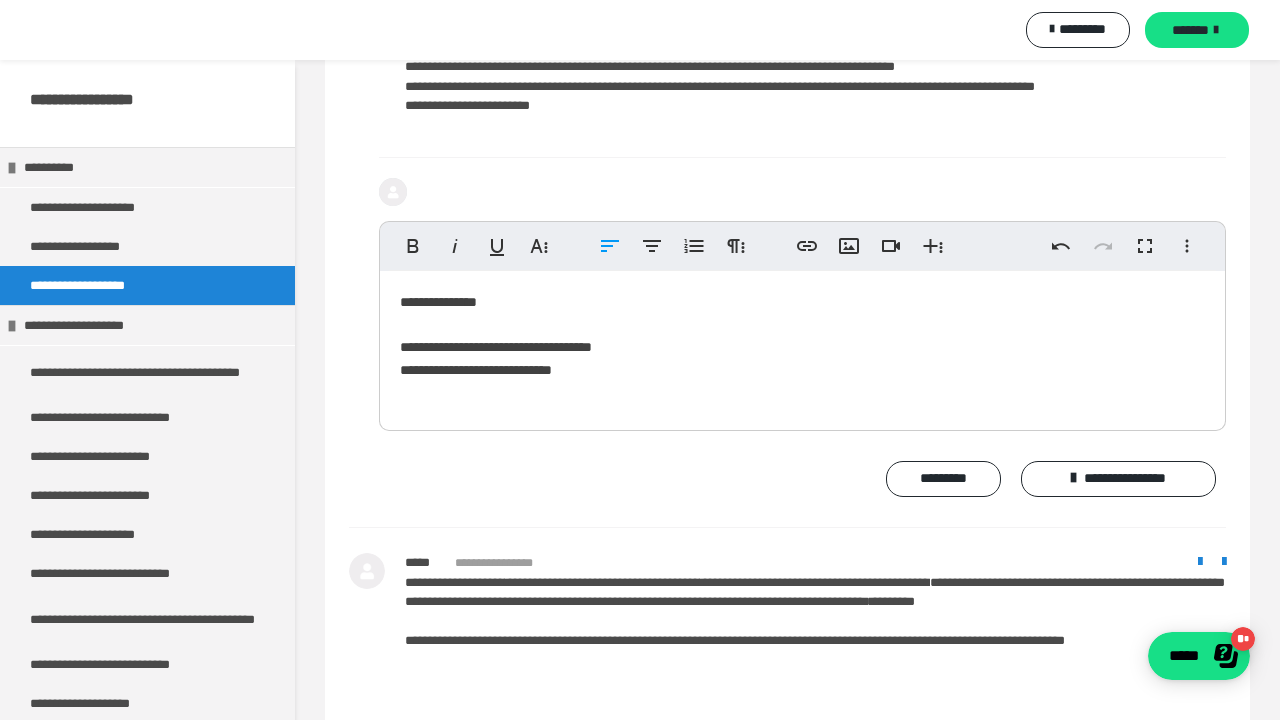 scroll, scrollTop: 2302, scrollLeft: 0, axis: vertical 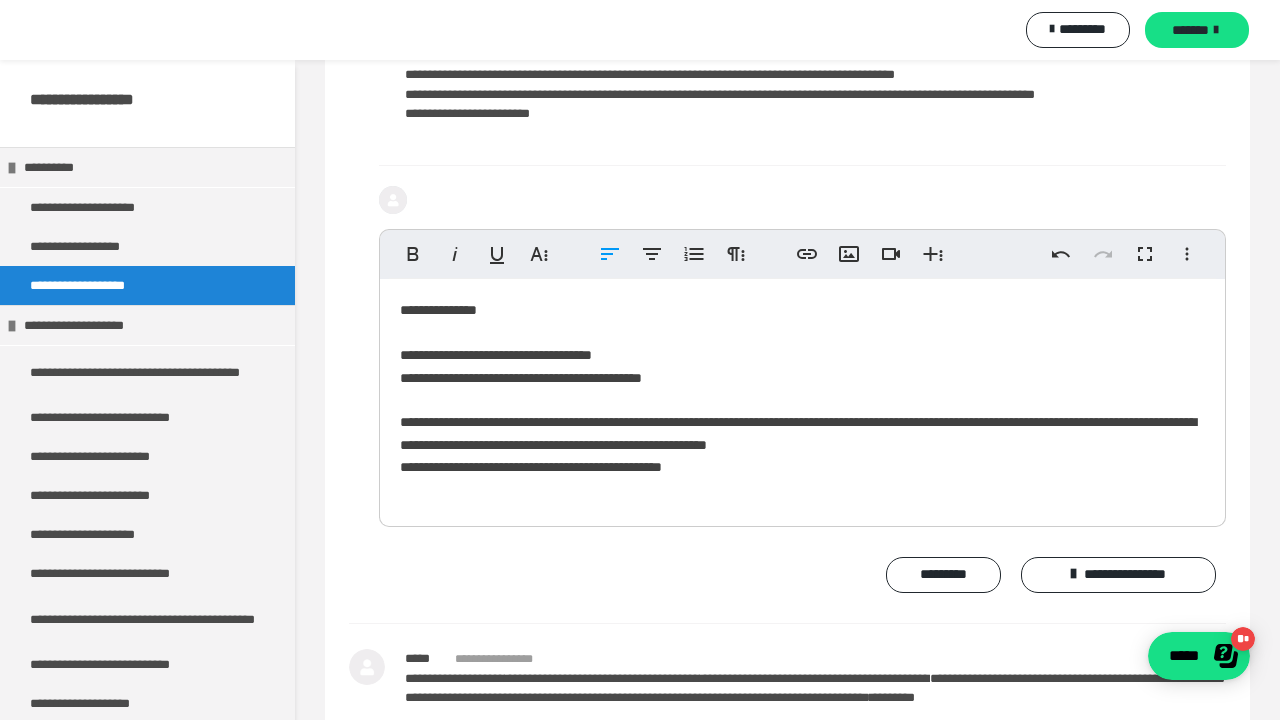 click on "**********" at bounding box center (802, 398) 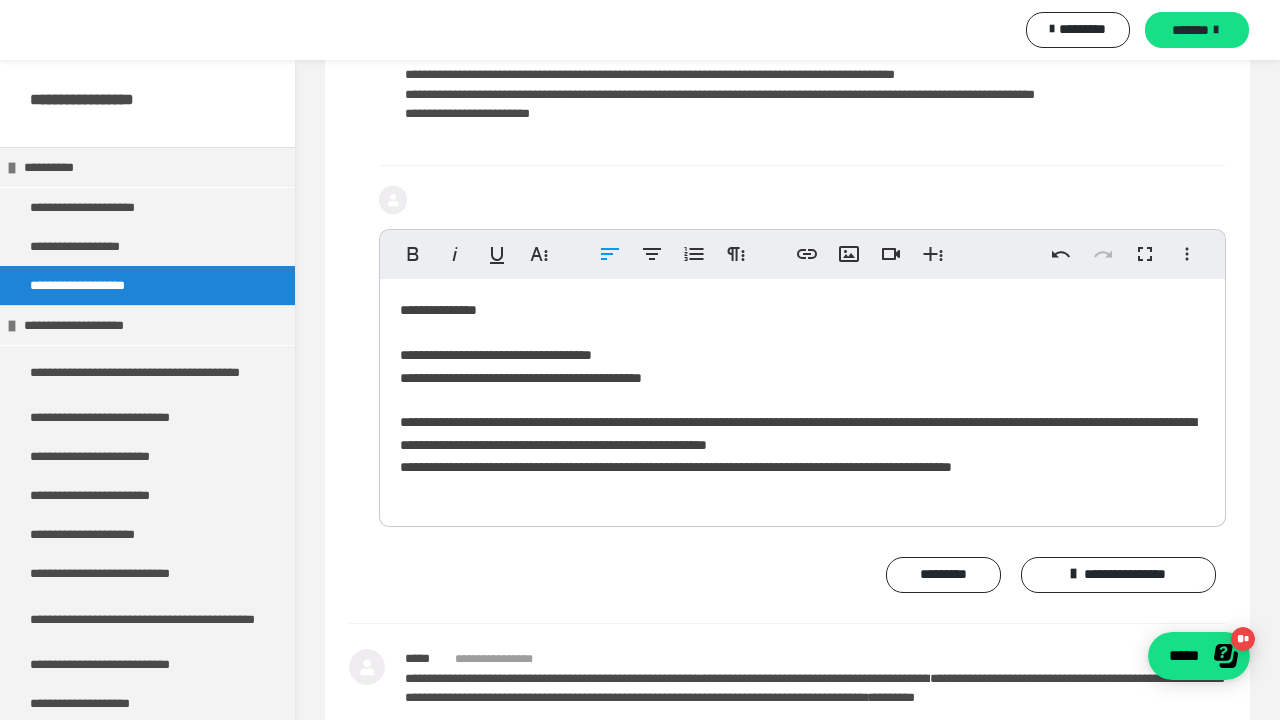 click on "**********" at bounding box center [802, 398] 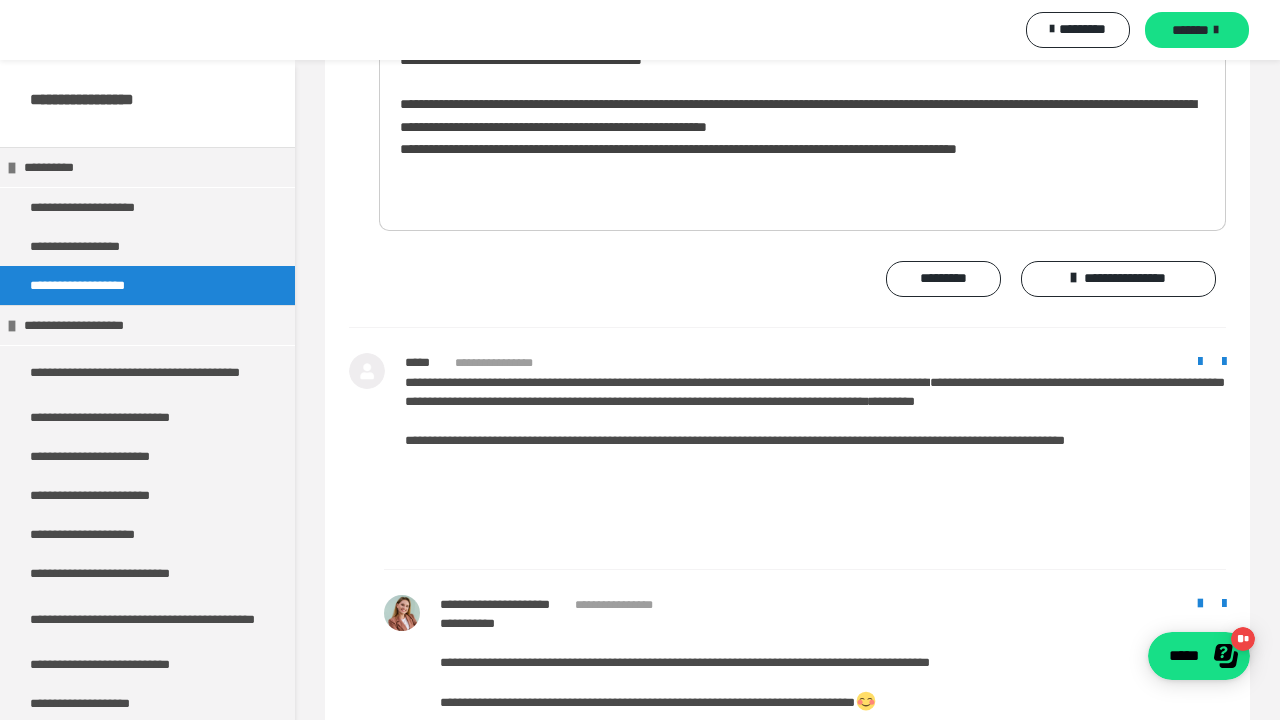 scroll, scrollTop: 2618, scrollLeft: 0, axis: vertical 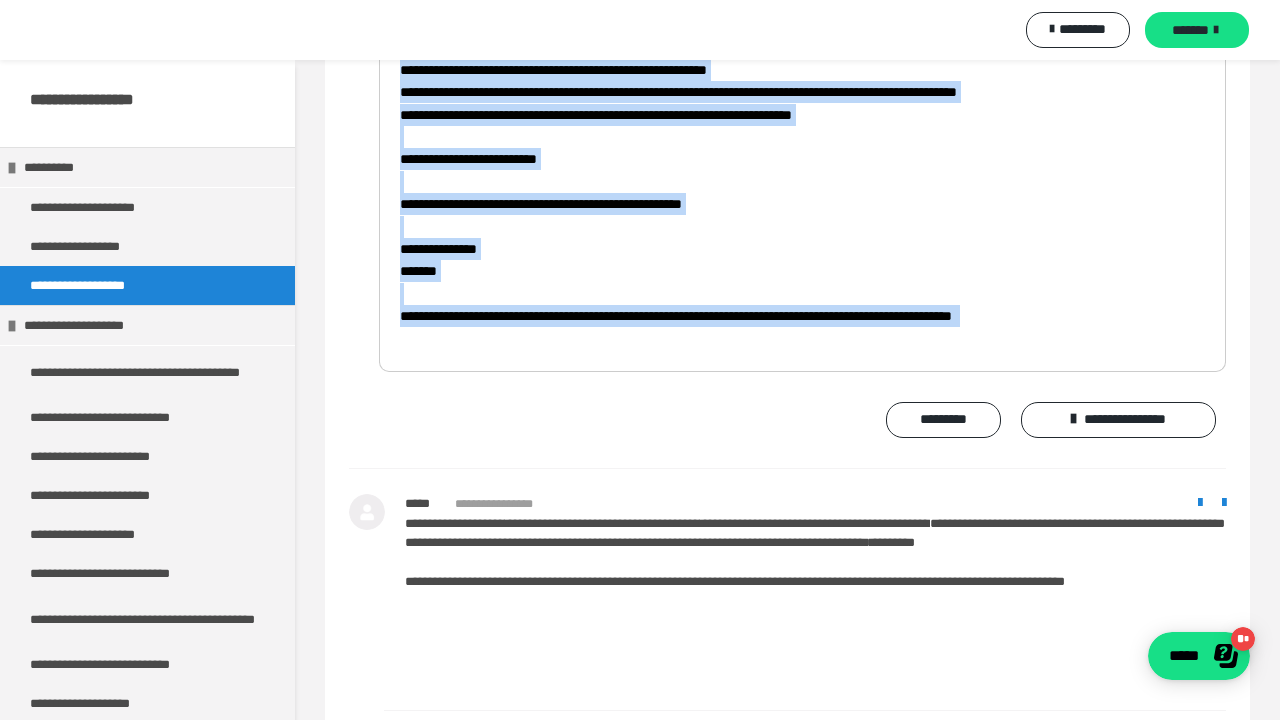 drag, startPoint x: 393, startPoint y: 184, endPoint x: 510, endPoint y: 572, distance: 405.2567 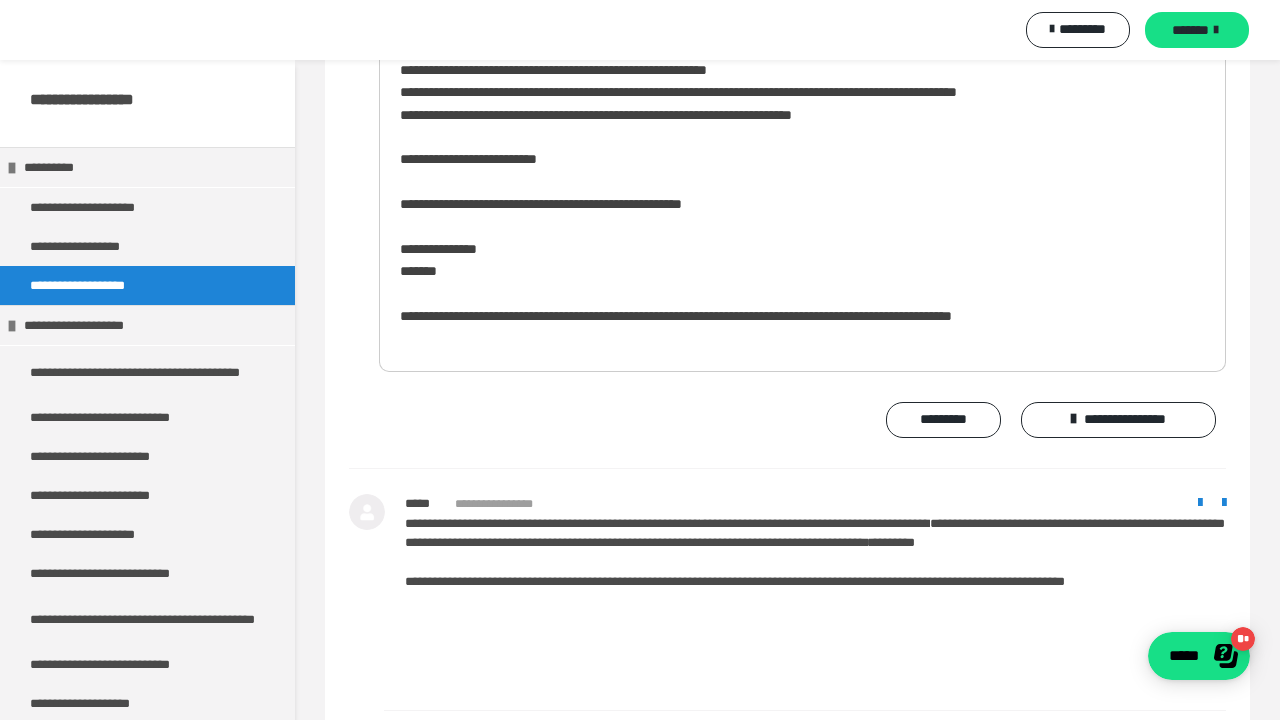 click on "**********" at bounding box center [802, 133] 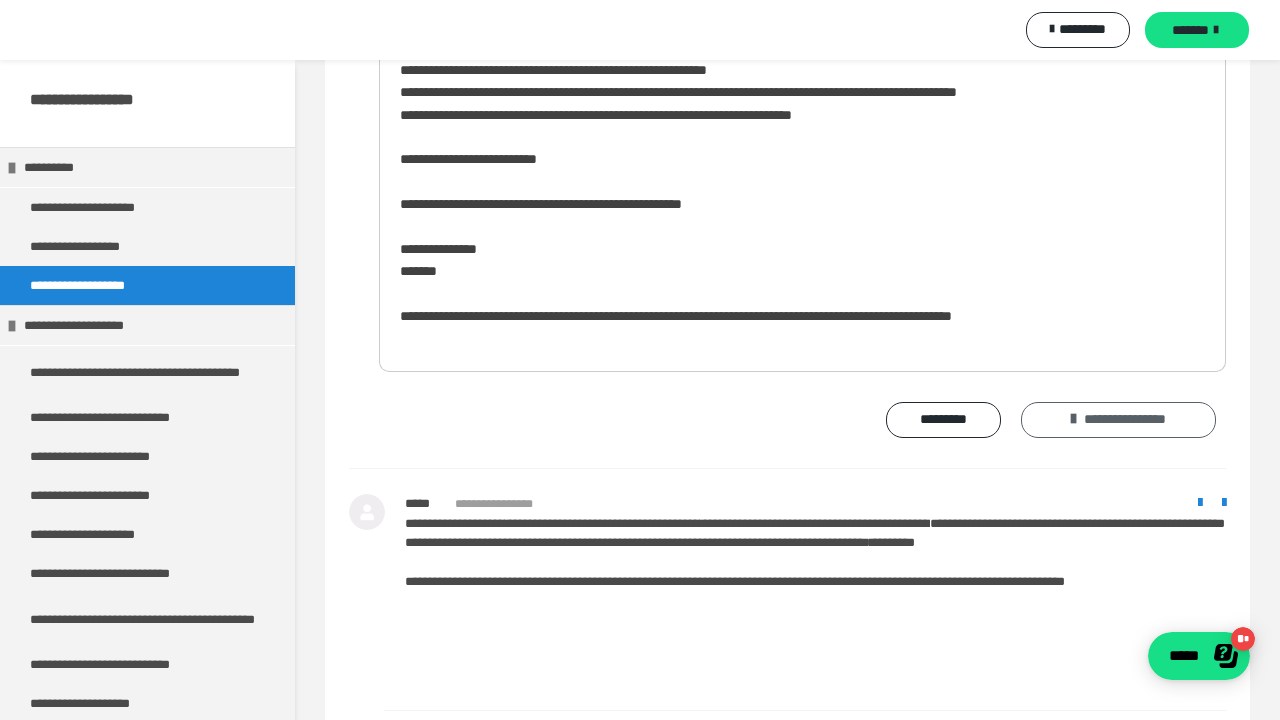 click on "**********" at bounding box center (1118, 420) 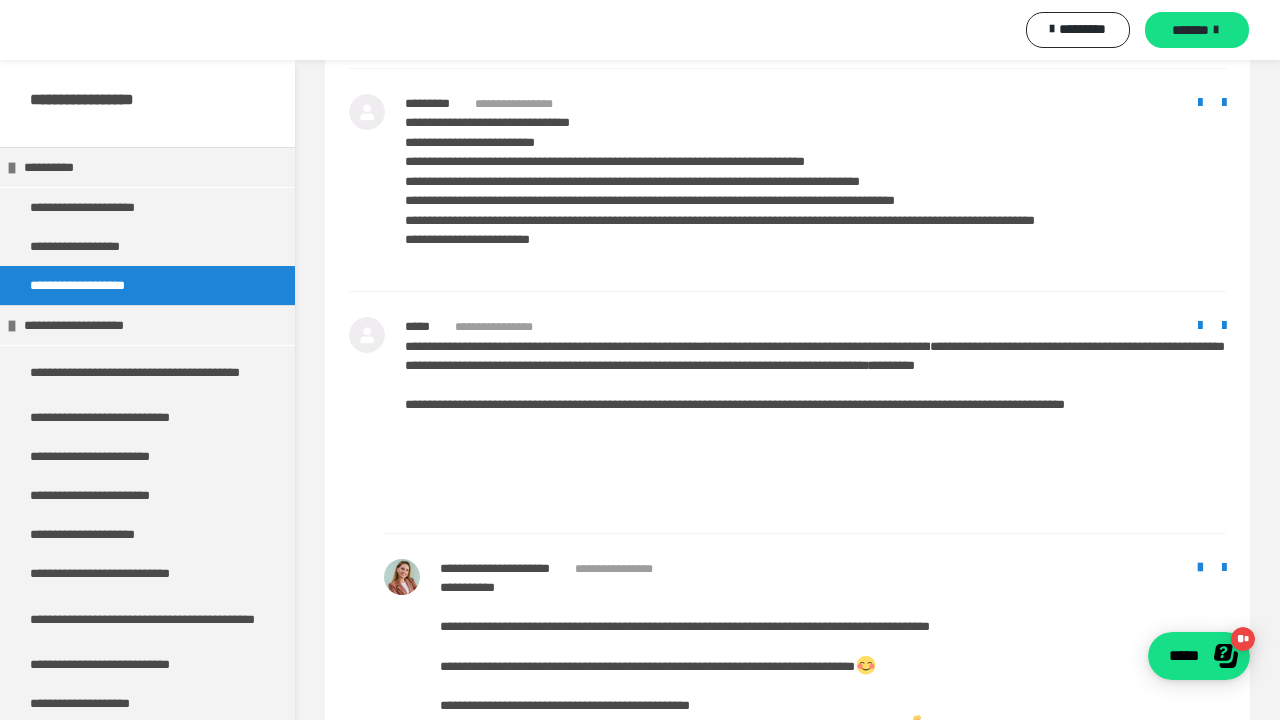 scroll, scrollTop: 2172, scrollLeft: 0, axis: vertical 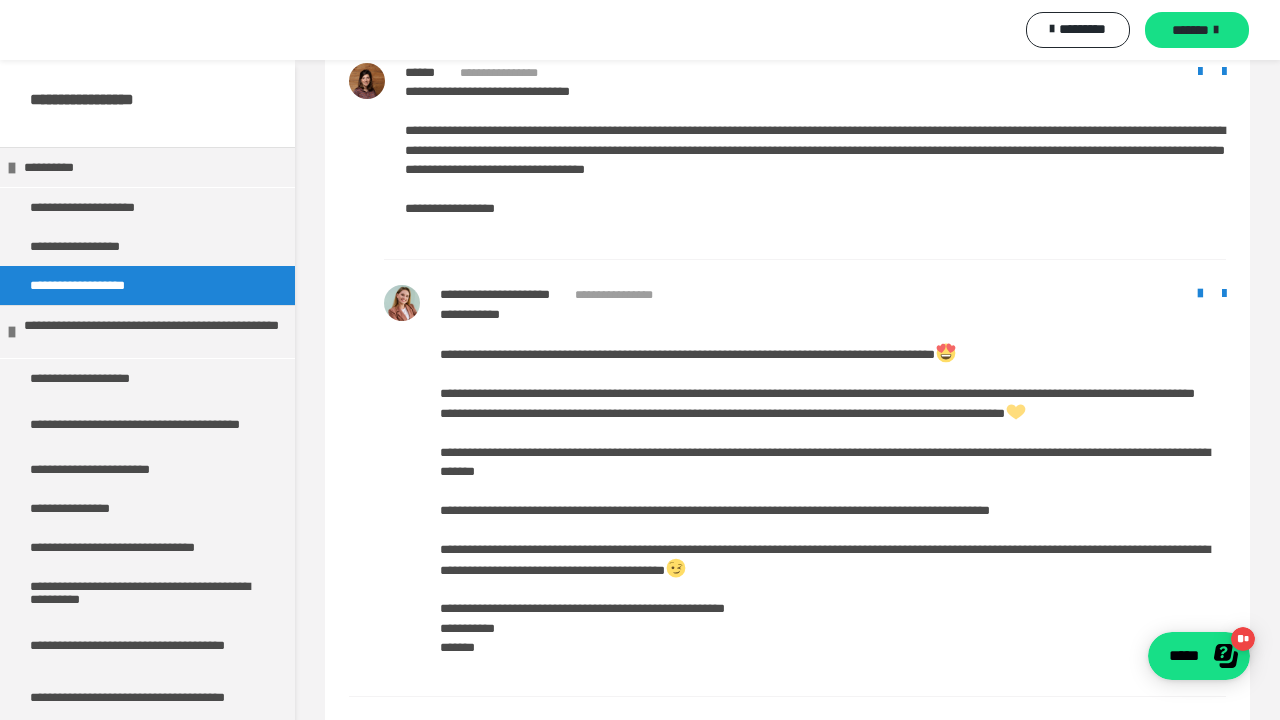 click at bounding box center (1200, -96) 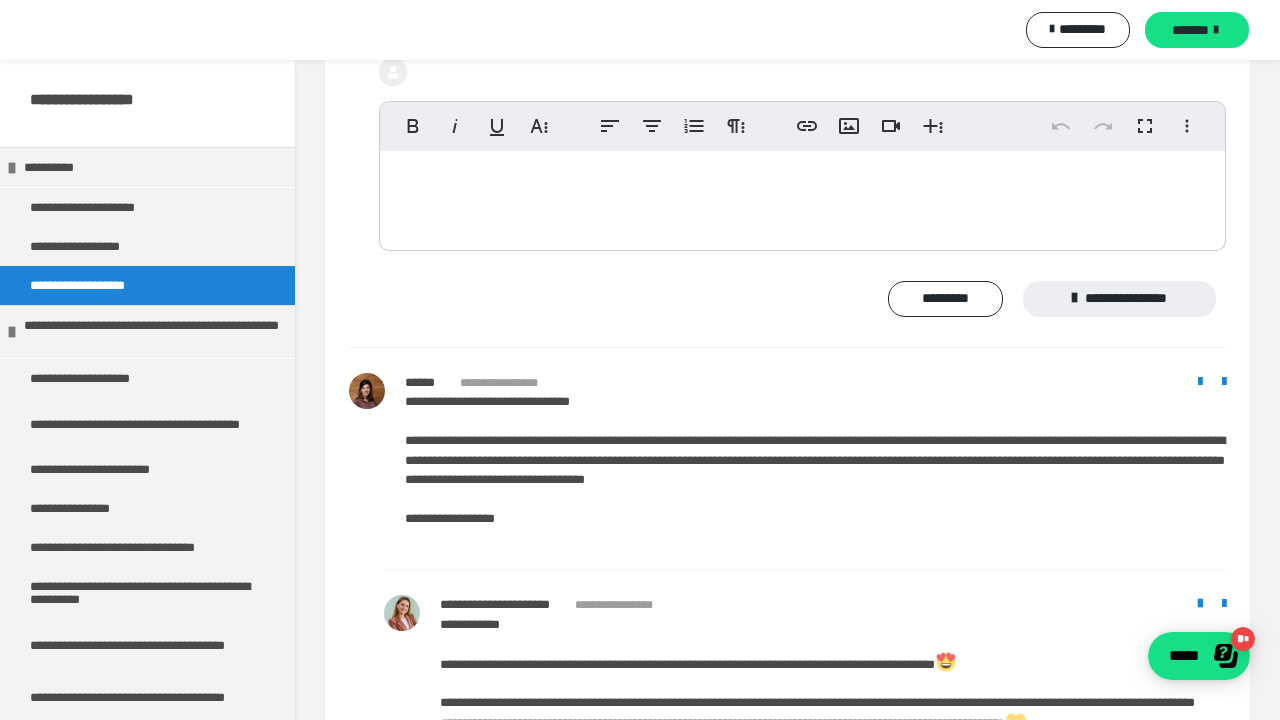click at bounding box center (802, 196) 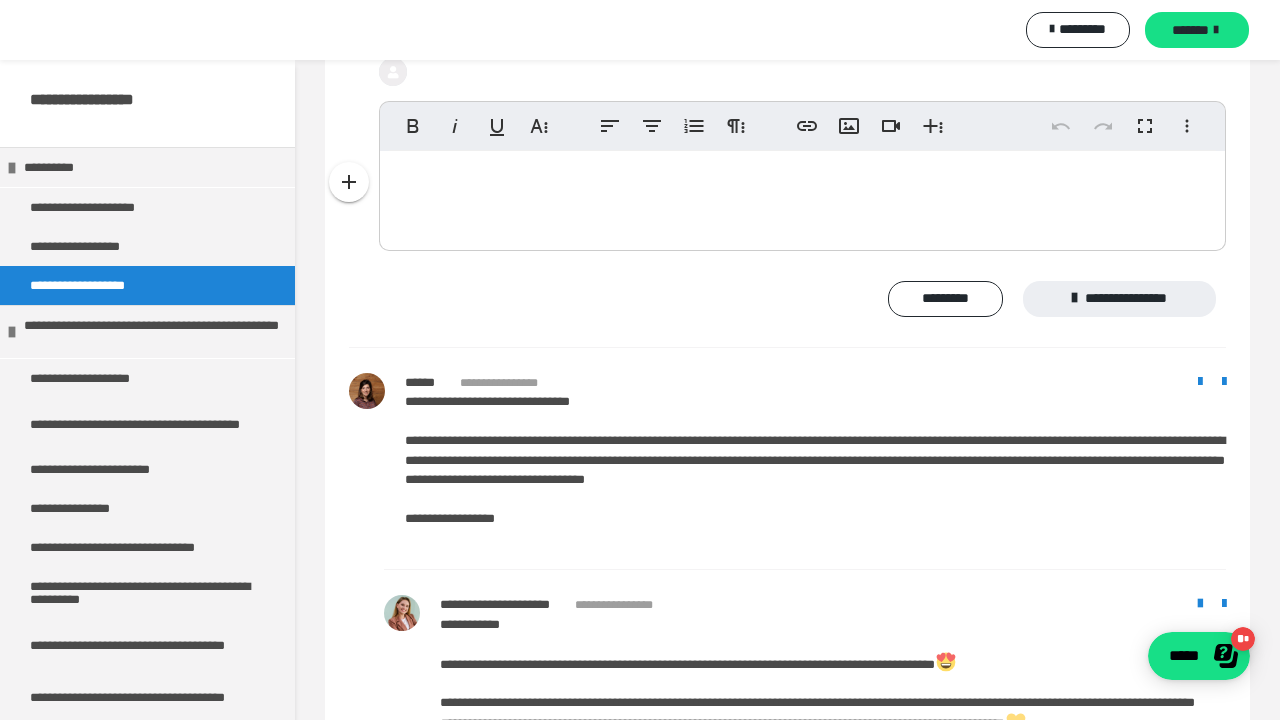 type 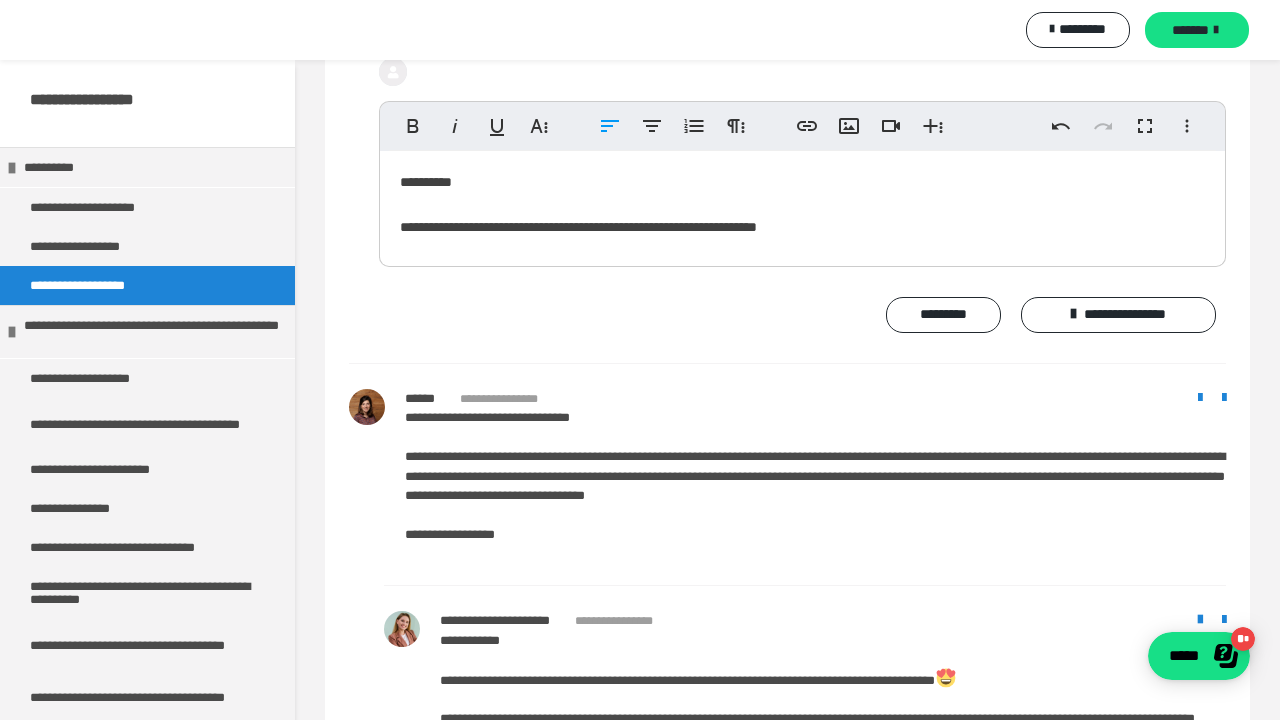 click on "**********" at bounding box center [802, 204] 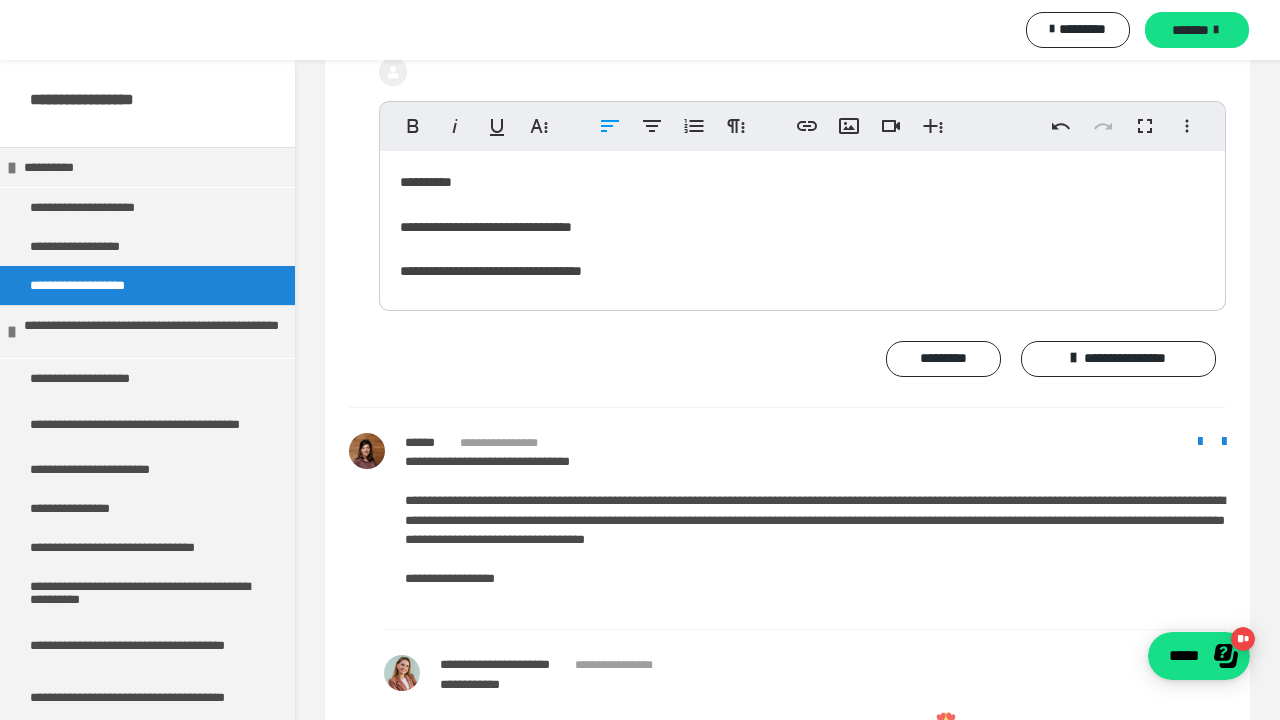 click on "**********" at bounding box center [802, 226] 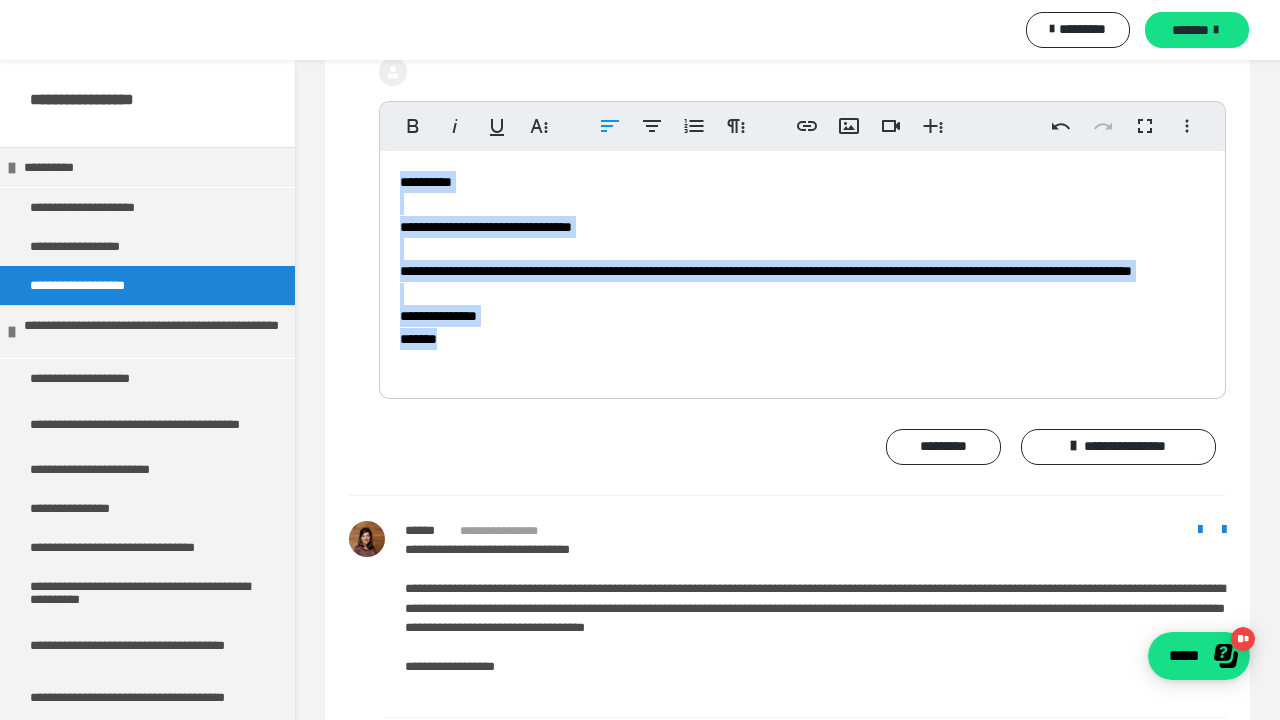 drag, startPoint x: 390, startPoint y: 365, endPoint x: 459, endPoint y: 545, distance: 192.77188 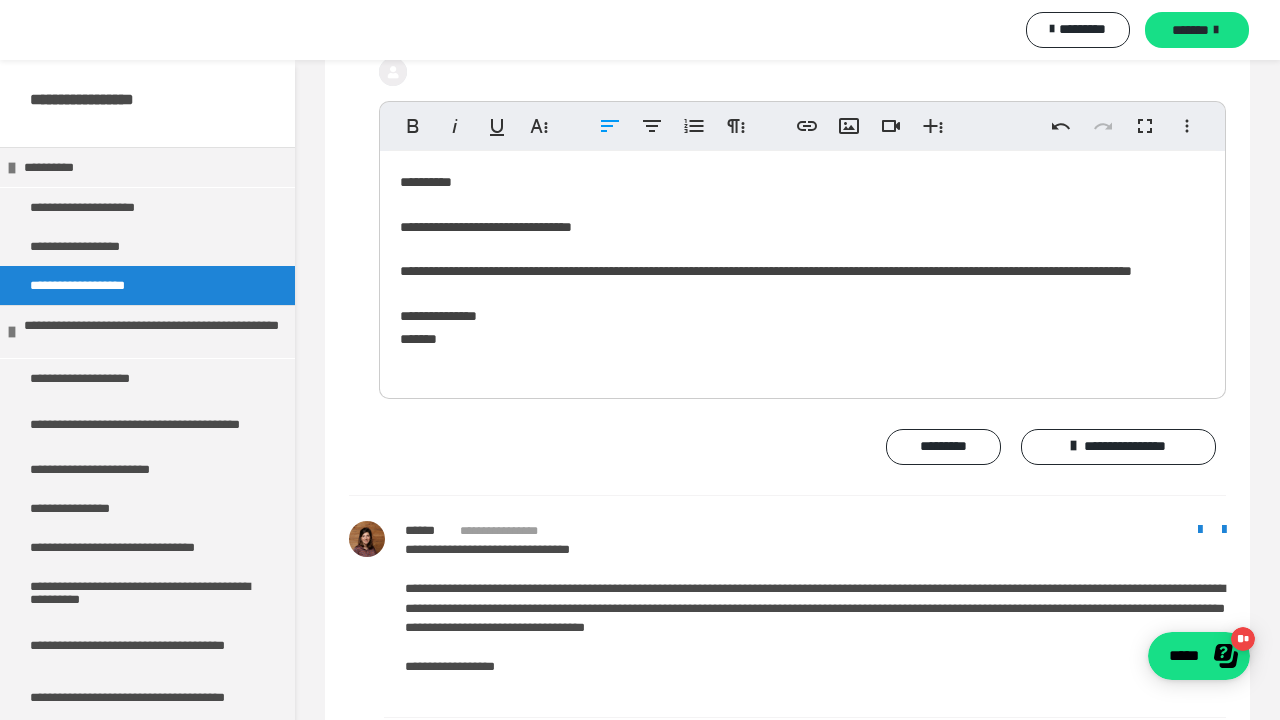 click on "**********" at bounding box center [802, 270] 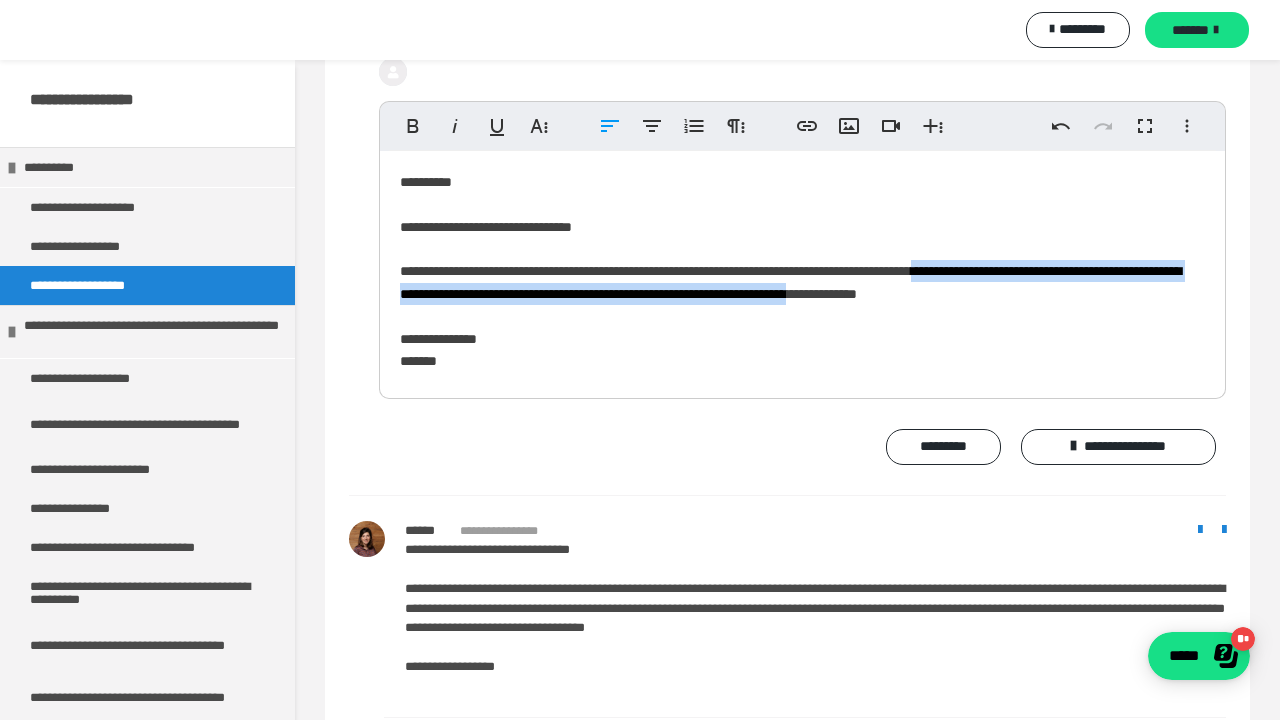 drag, startPoint x: 1033, startPoint y: 451, endPoint x: 1064, endPoint y: 476, distance: 39.824615 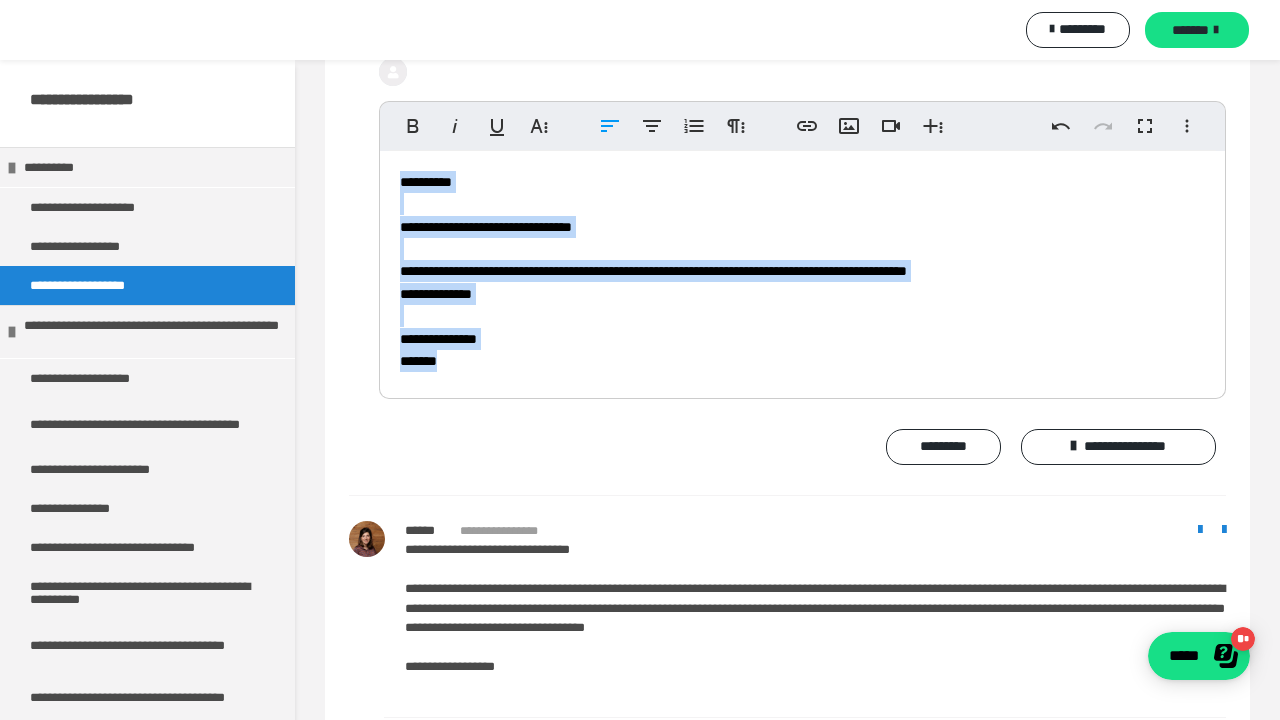 drag, startPoint x: 395, startPoint y: 356, endPoint x: 496, endPoint y: 550, distance: 218.7167 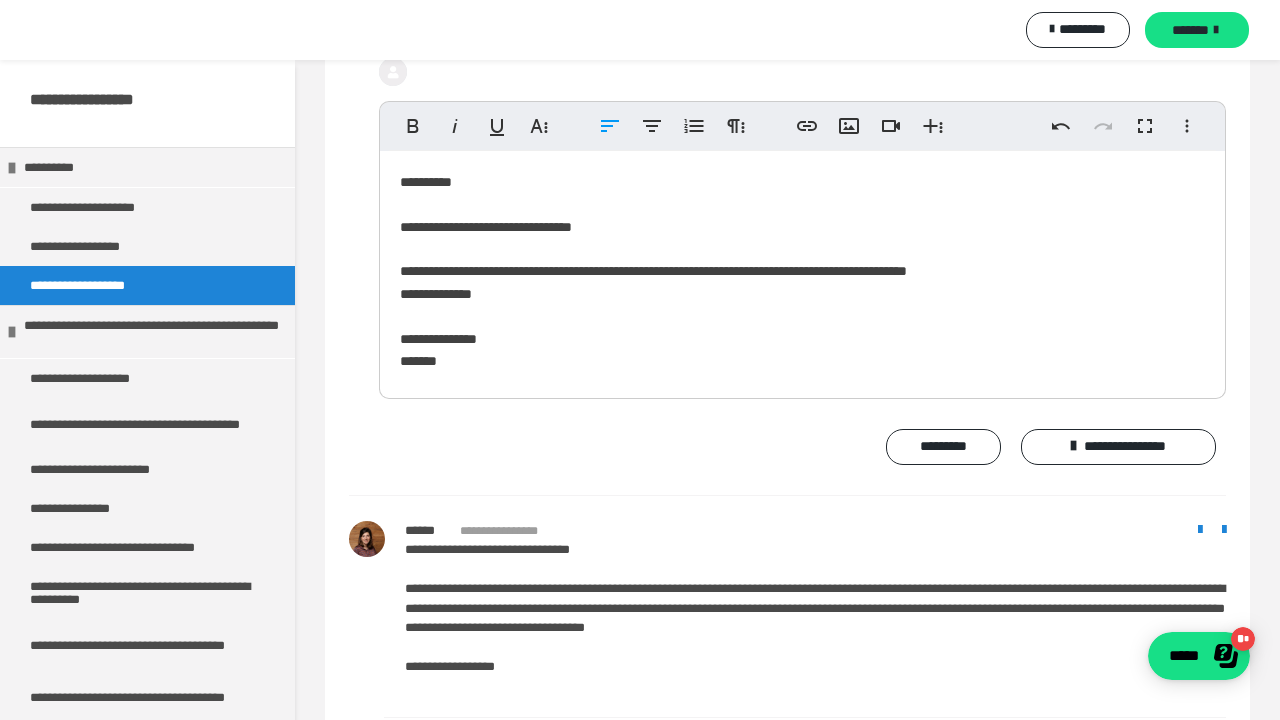 drag, startPoint x: 606, startPoint y: 555, endPoint x: 584, endPoint y: 540, distance: 26.627054 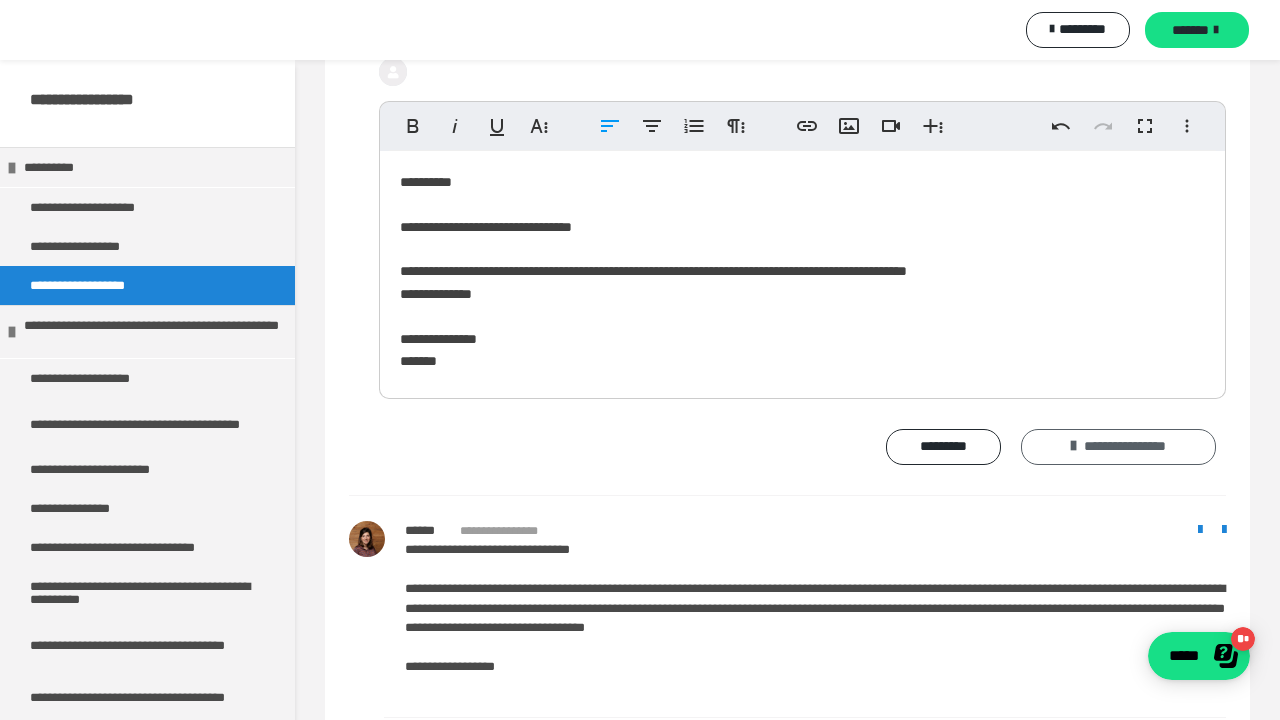 click on "**********" at bounding box center (1118, 447) 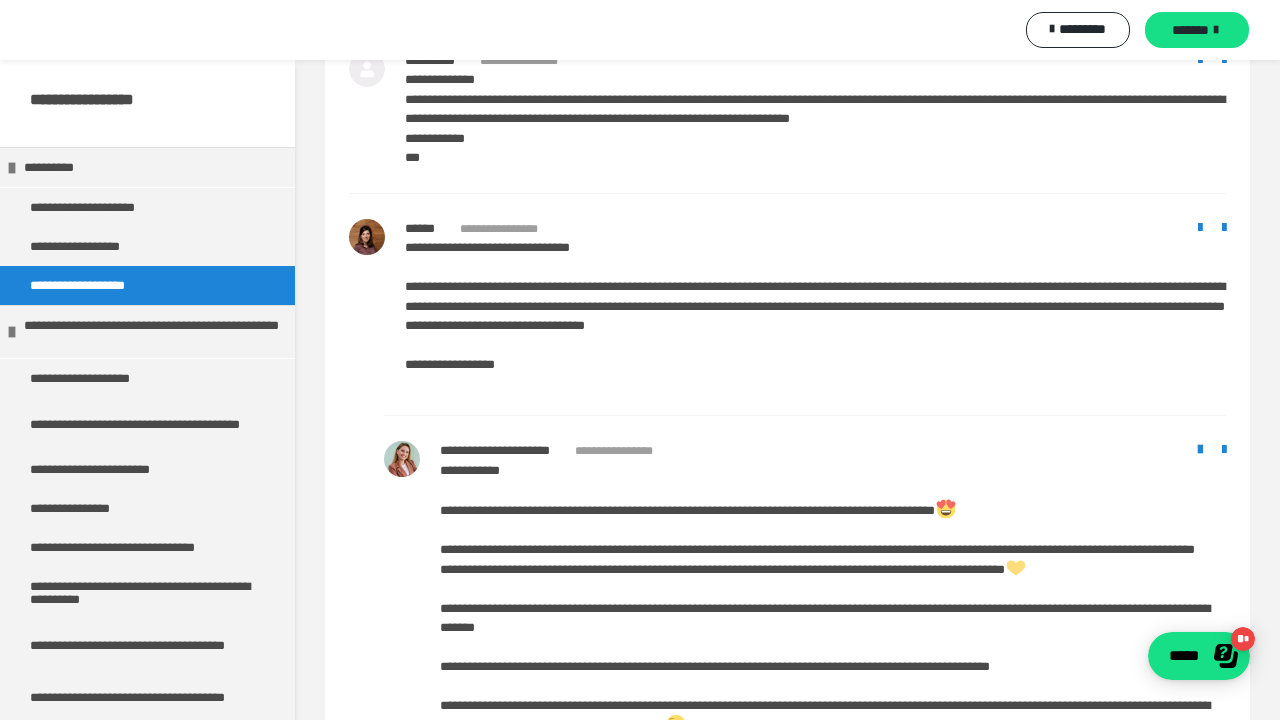 scroll, scrollTop: 2198, scrollLeft: 0, axis: vertical 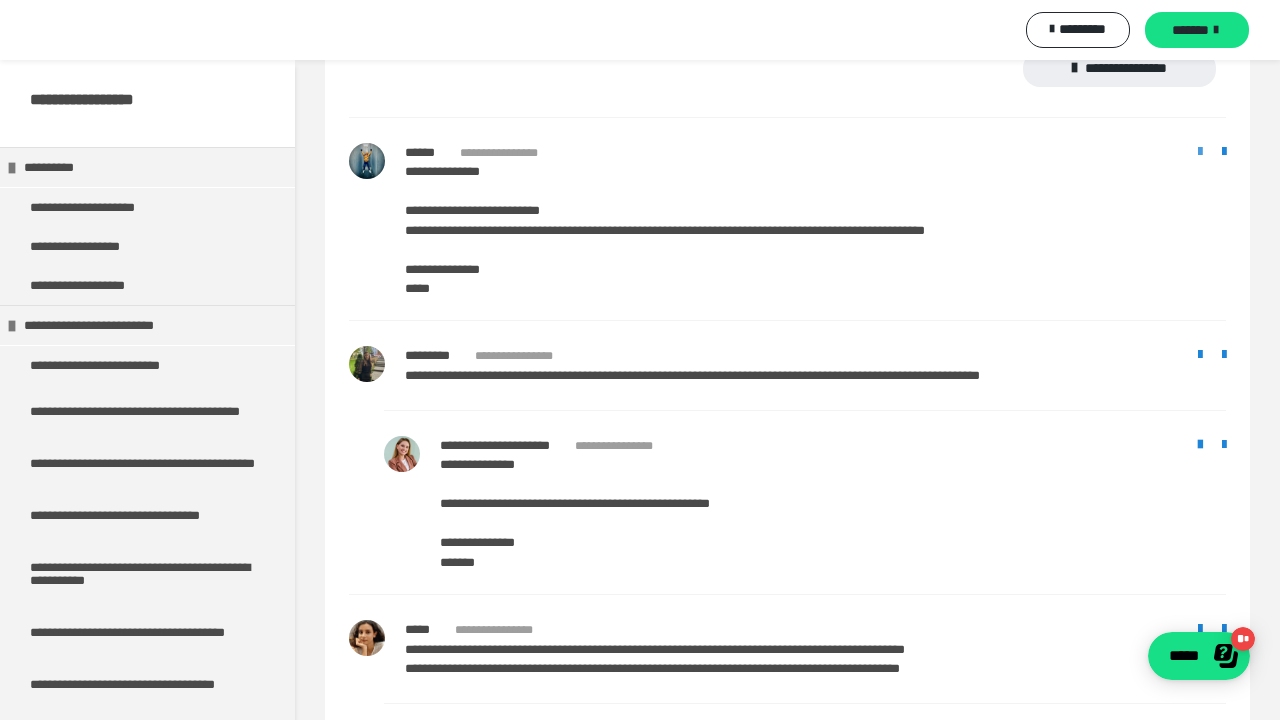 click at bounding box center (1200, 152) 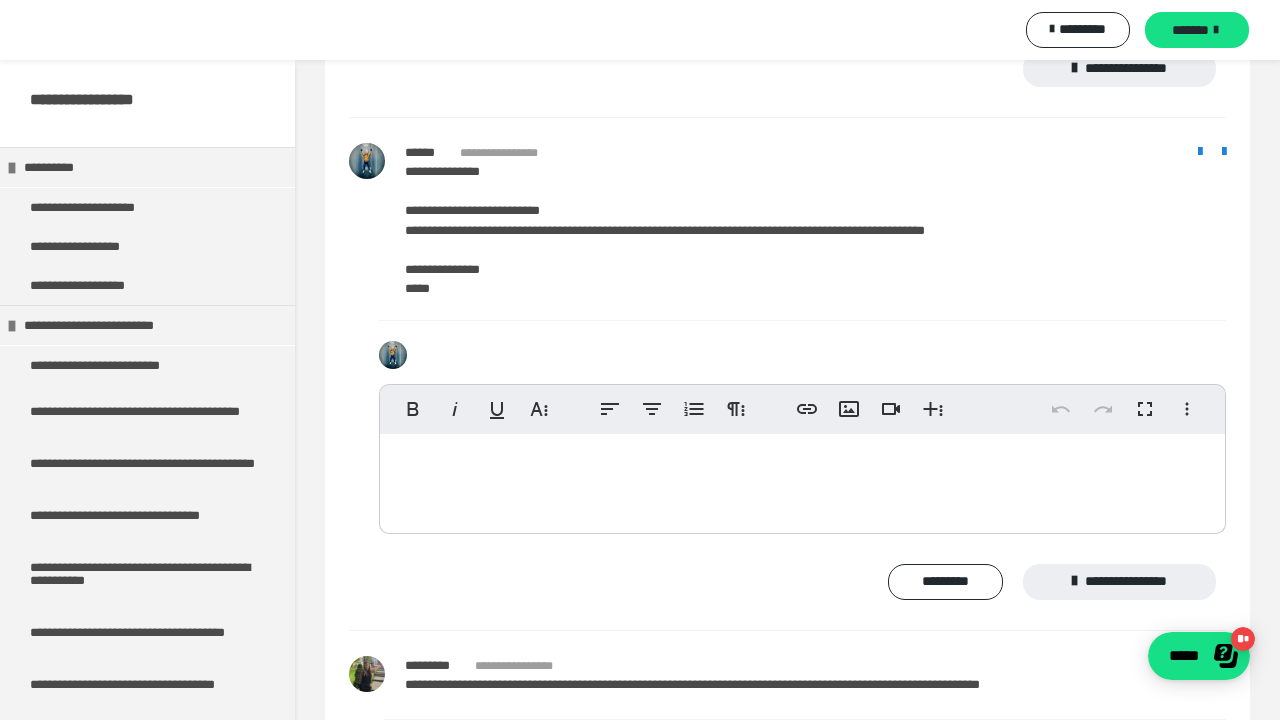 click at bounding box center (802, 479) 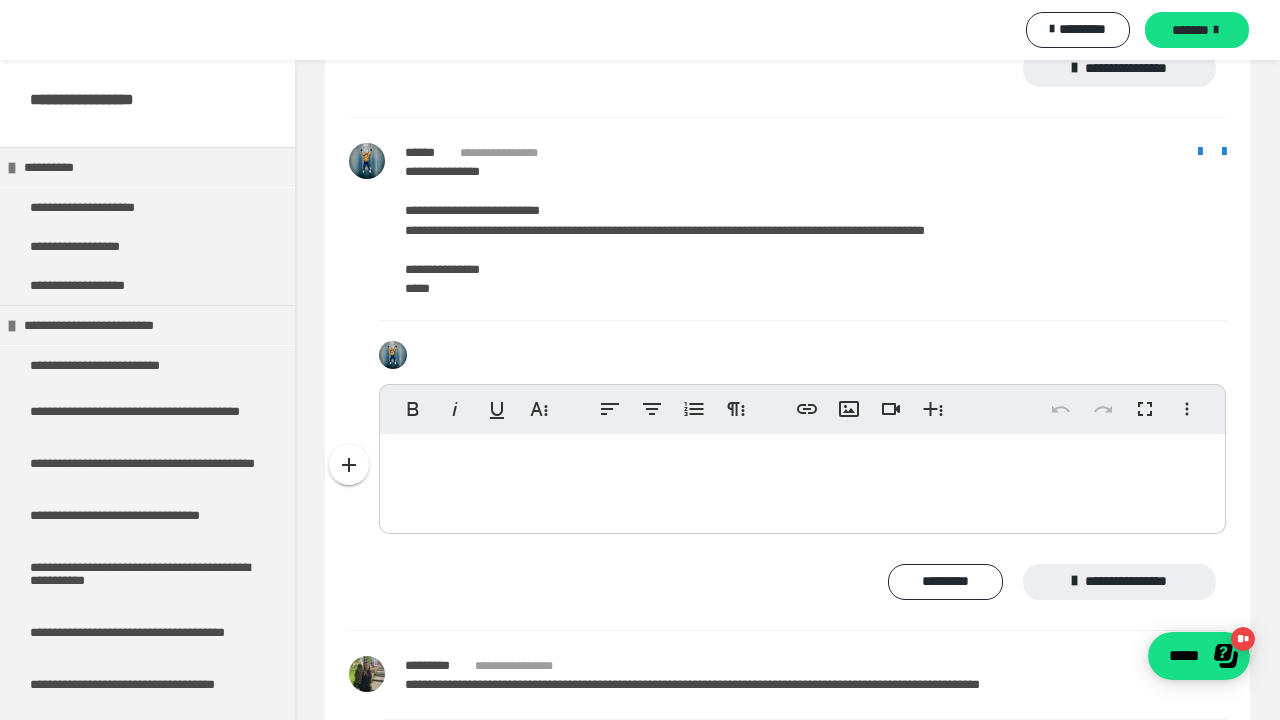type 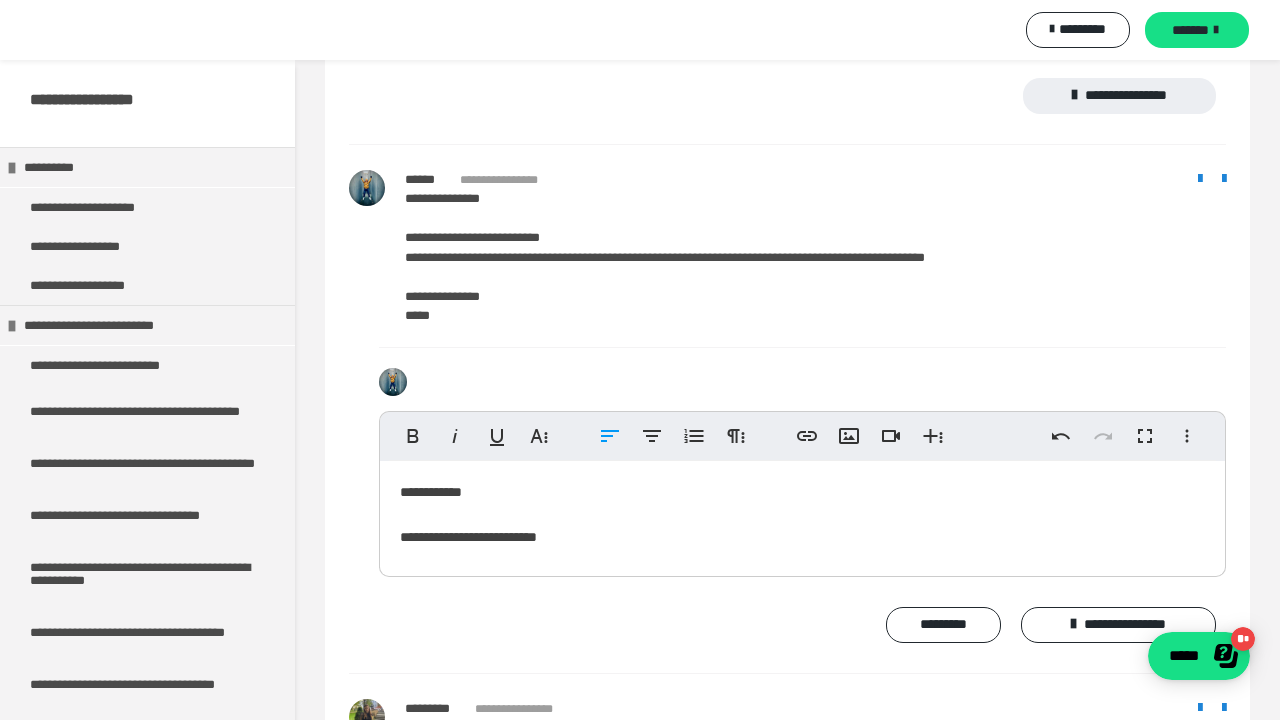 scroll, scrollTop: 8462, scrollLeft: 0, axis: vertical 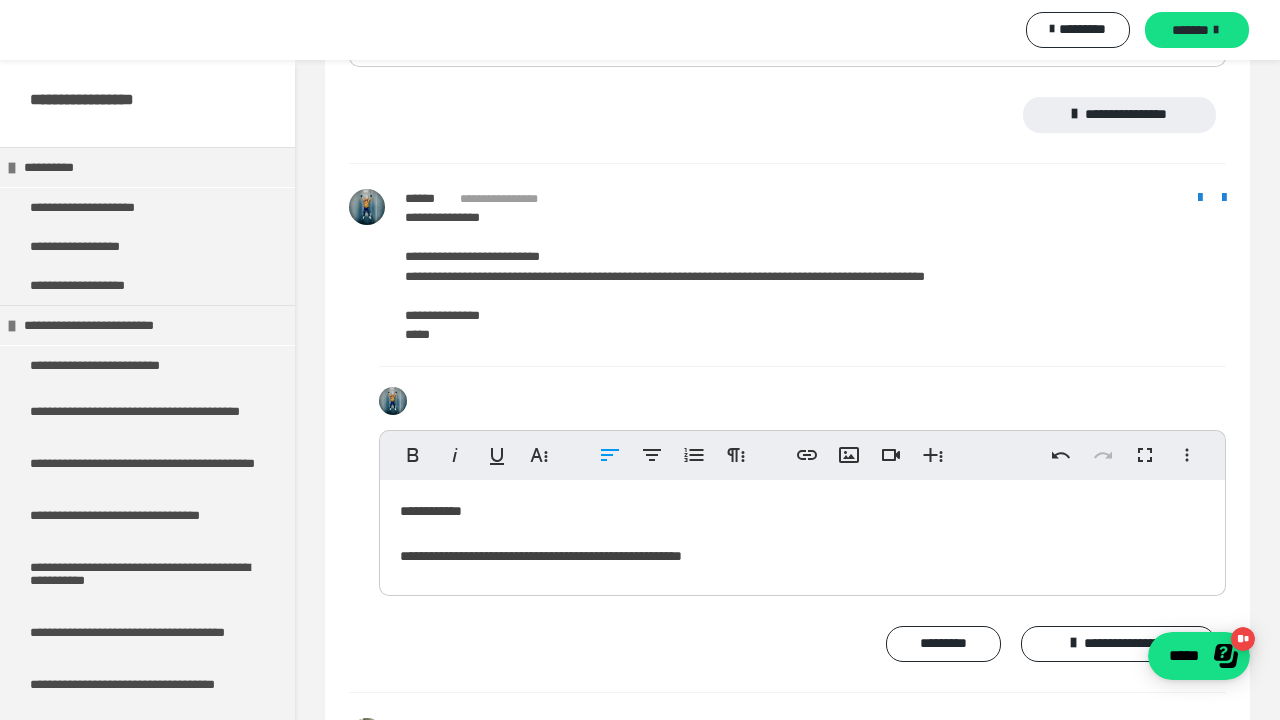click on "**********" at bounding box center [802, 533] 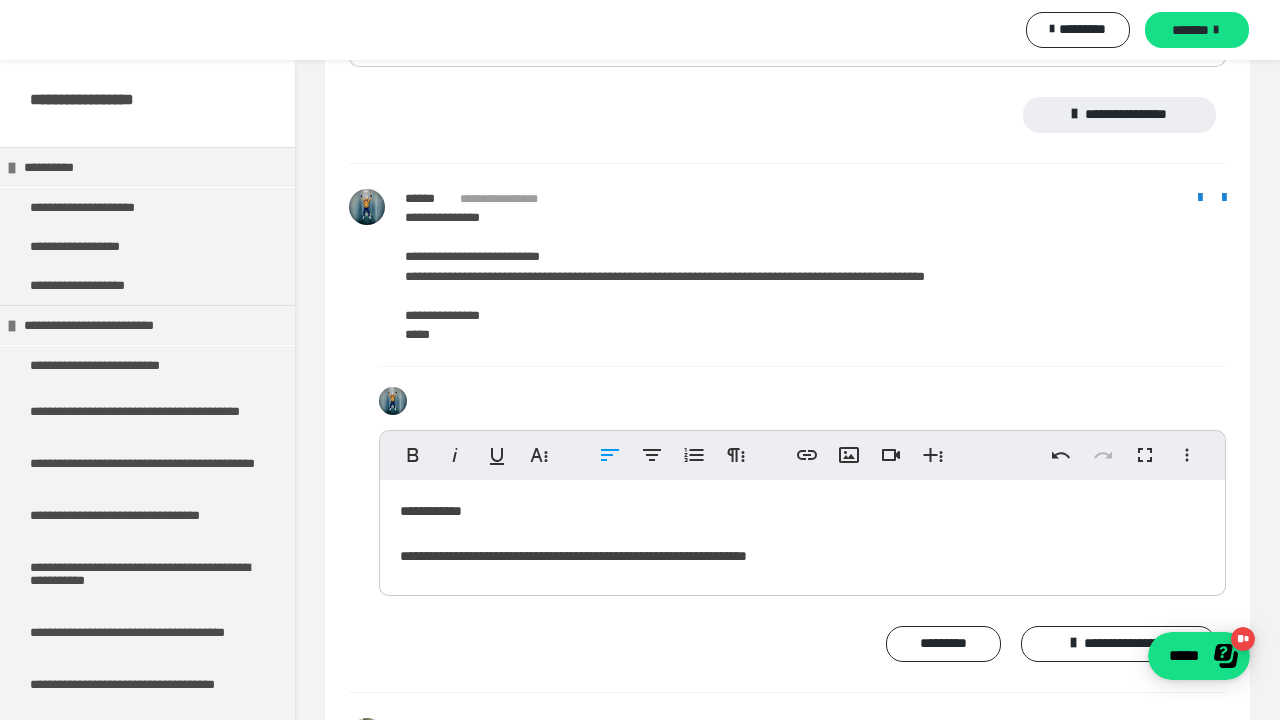 click on "**********" at bounding box center (802, 533) 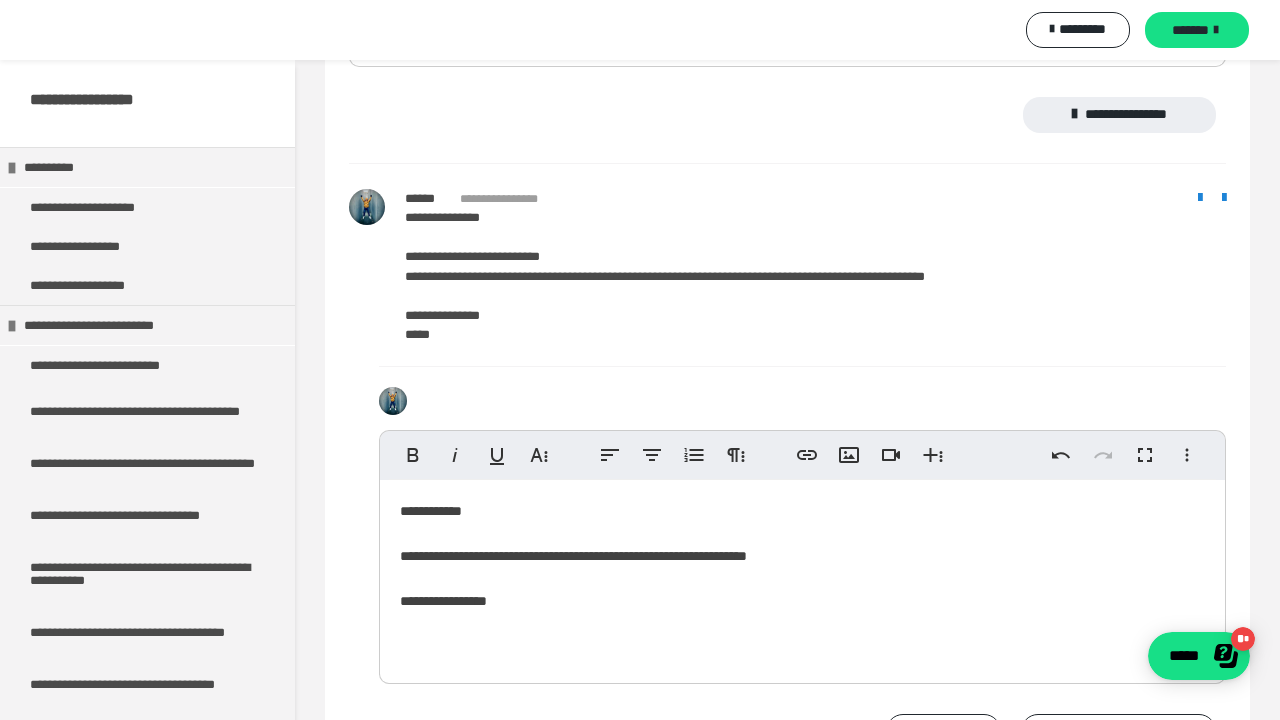 scroll, scrollTop: 8847, scrollLeft: 0, axis: vertical 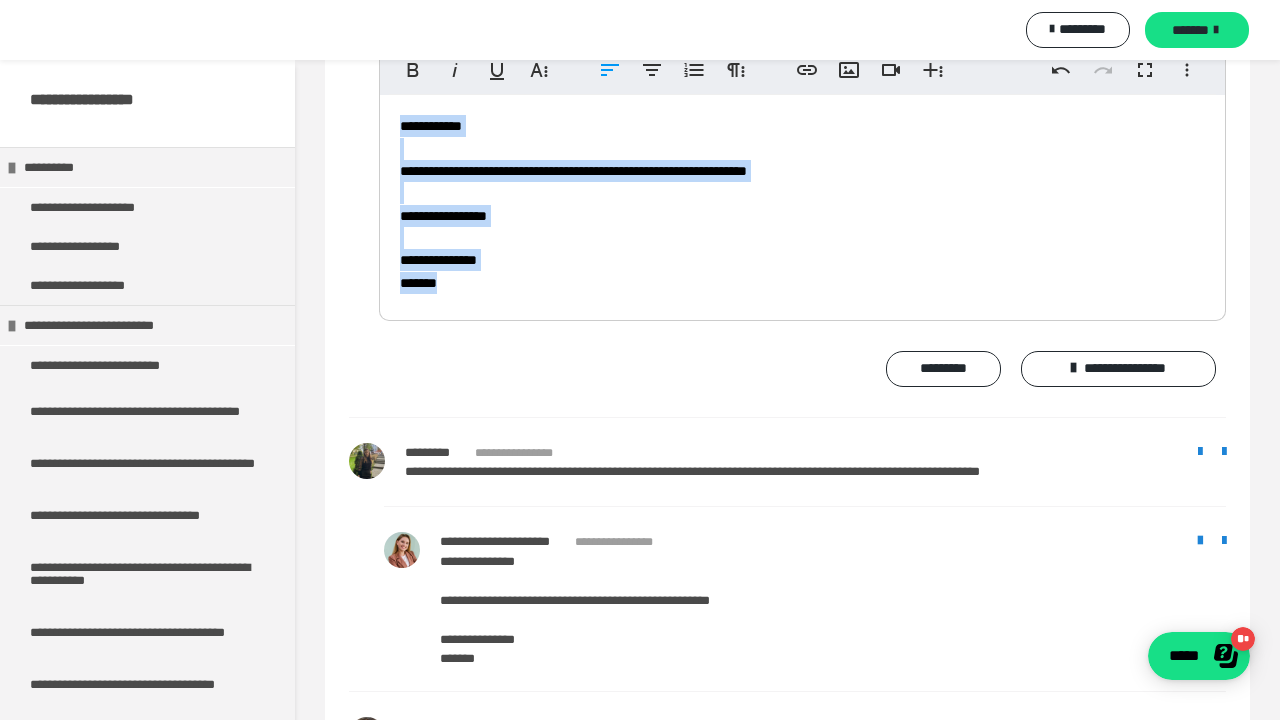 drag, startPoint x: 393, startPoint y: 224, endPoint x: 480, endPoint y: 392, distance: 189.19038 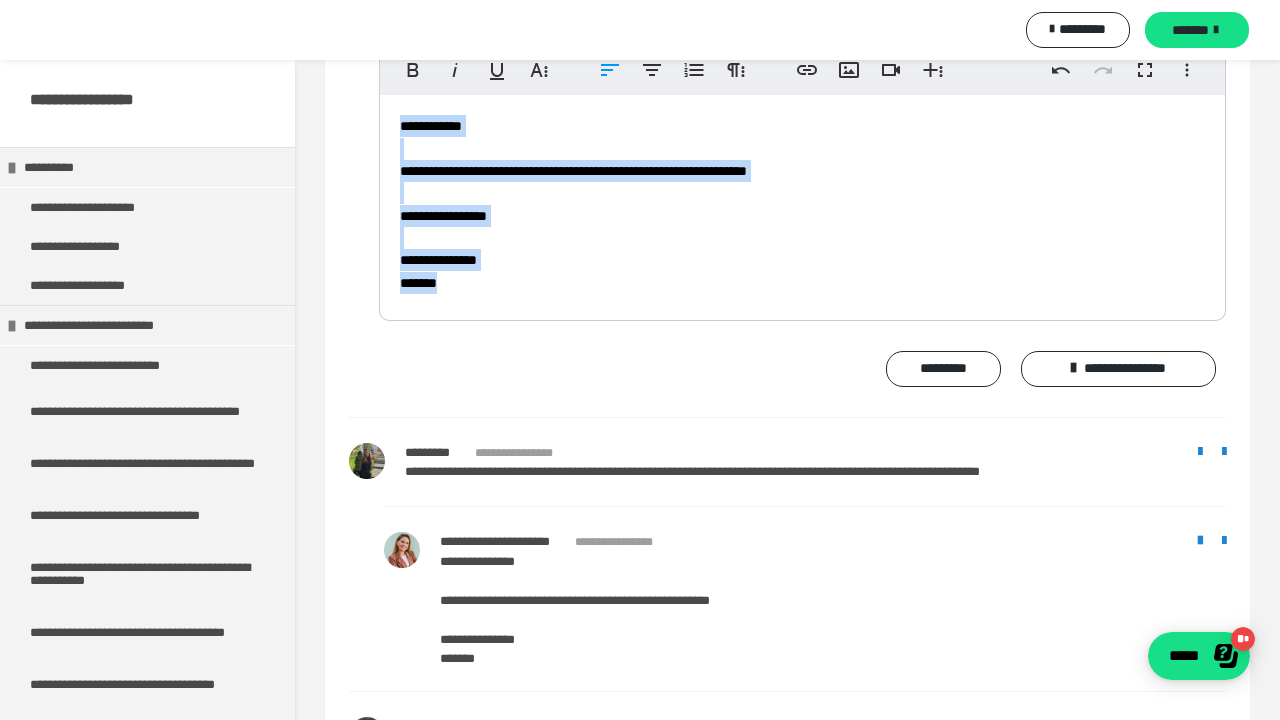copy on "**********" 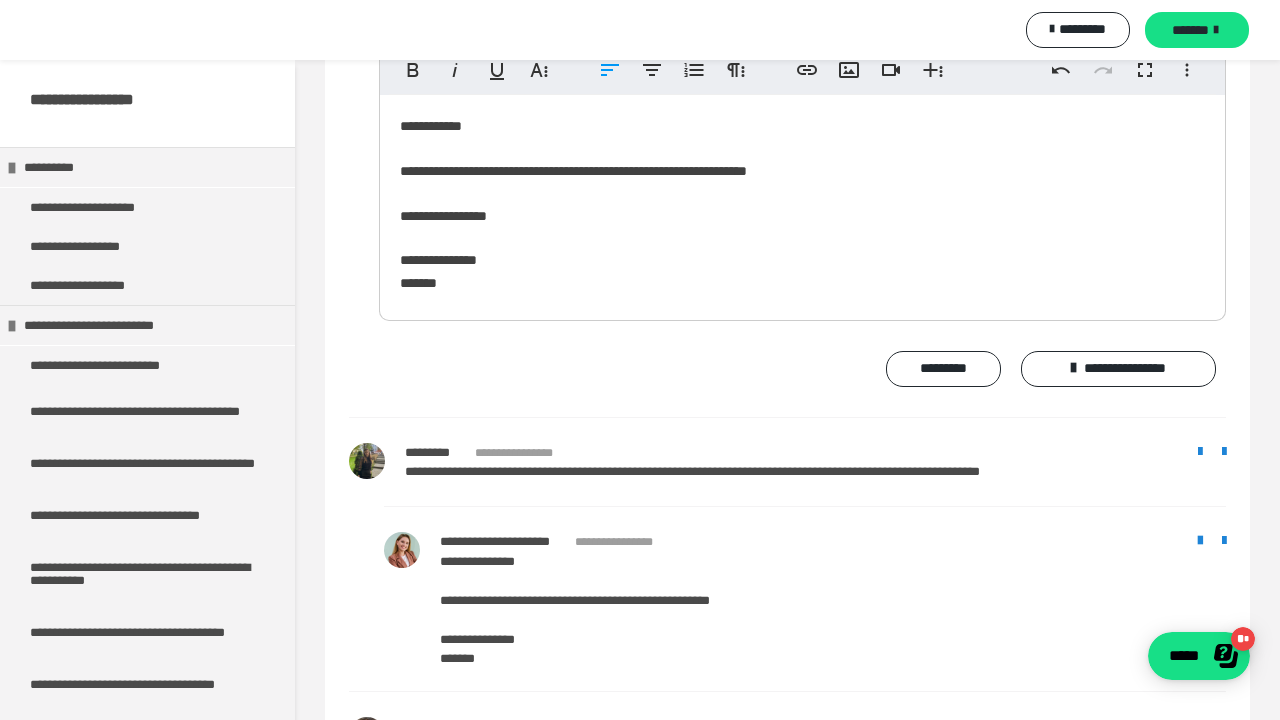 click on "**********" at bounding box center [802, 203] 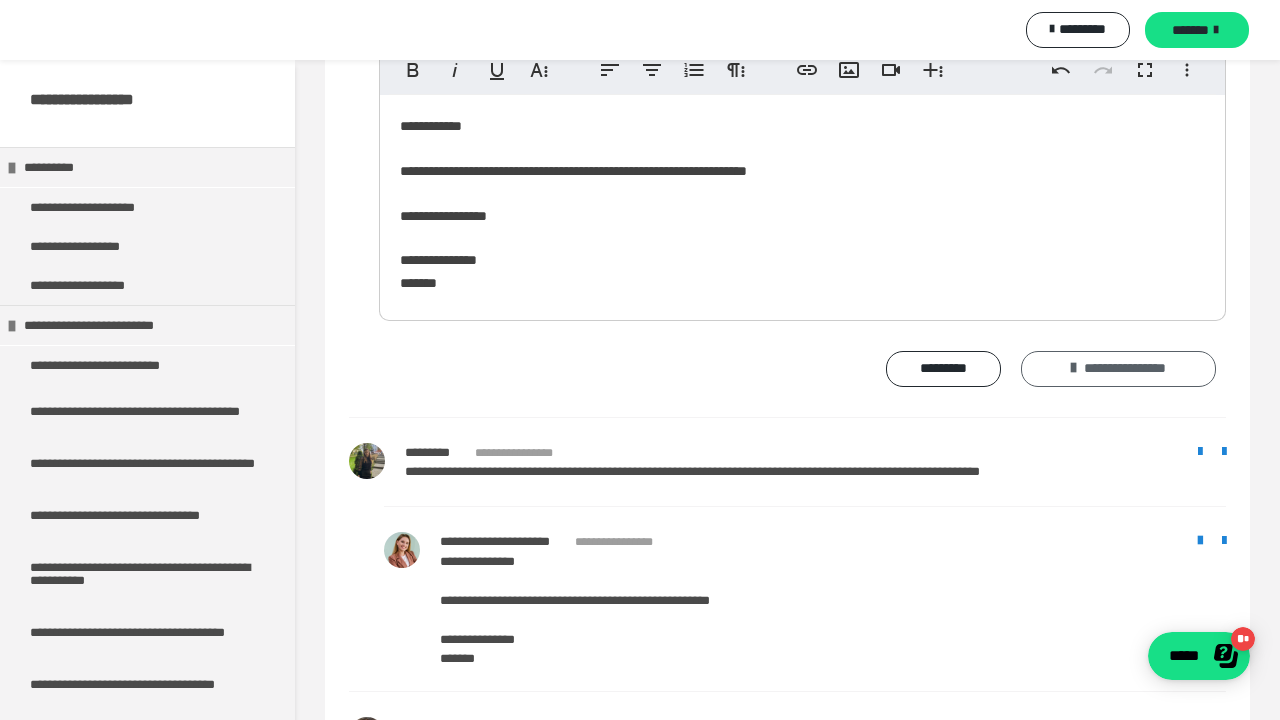 click at bounding box center [1073, 368] 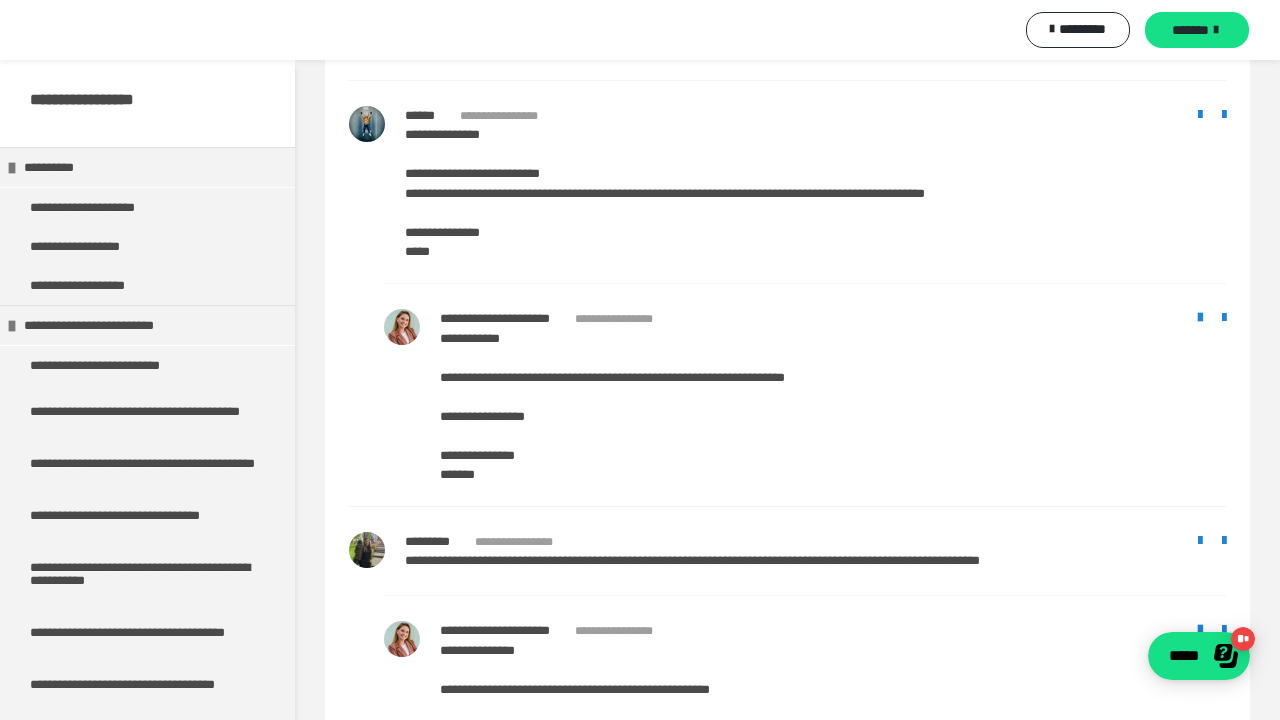 scroll, scrollTop: 8542, scrollLeft: 0, axis: vertical 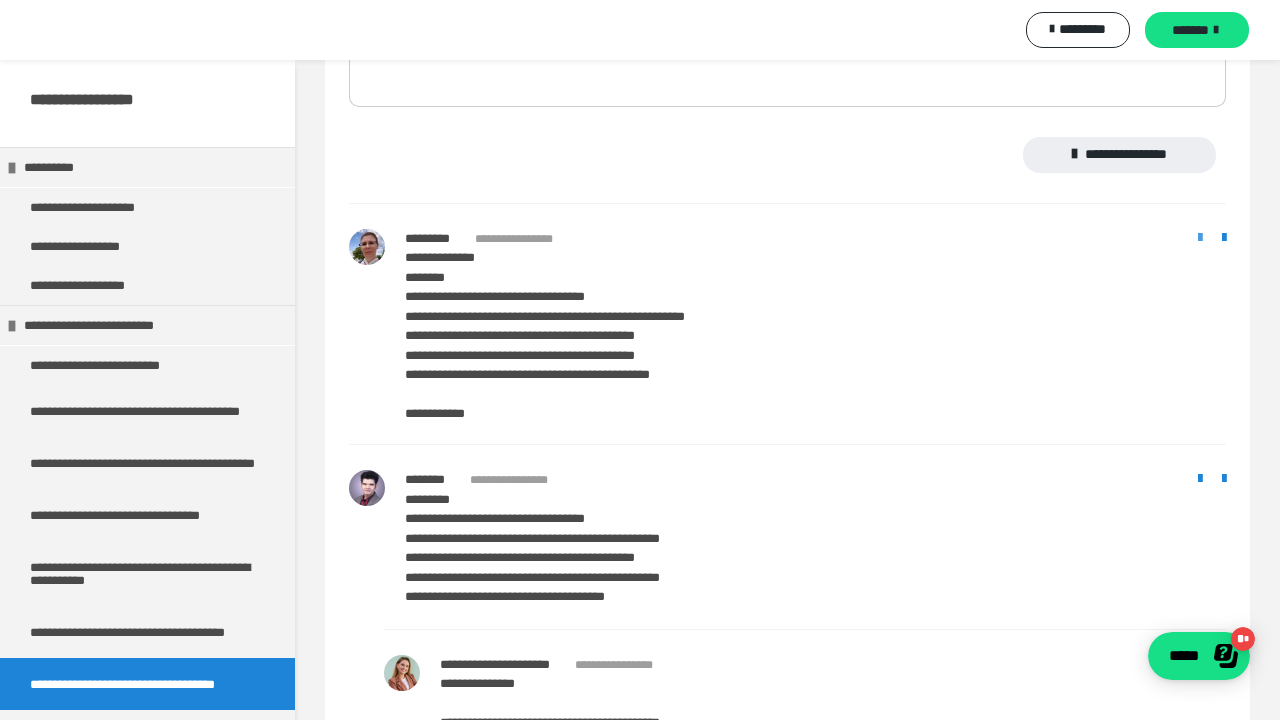 click at bounding box center [1200, 238] 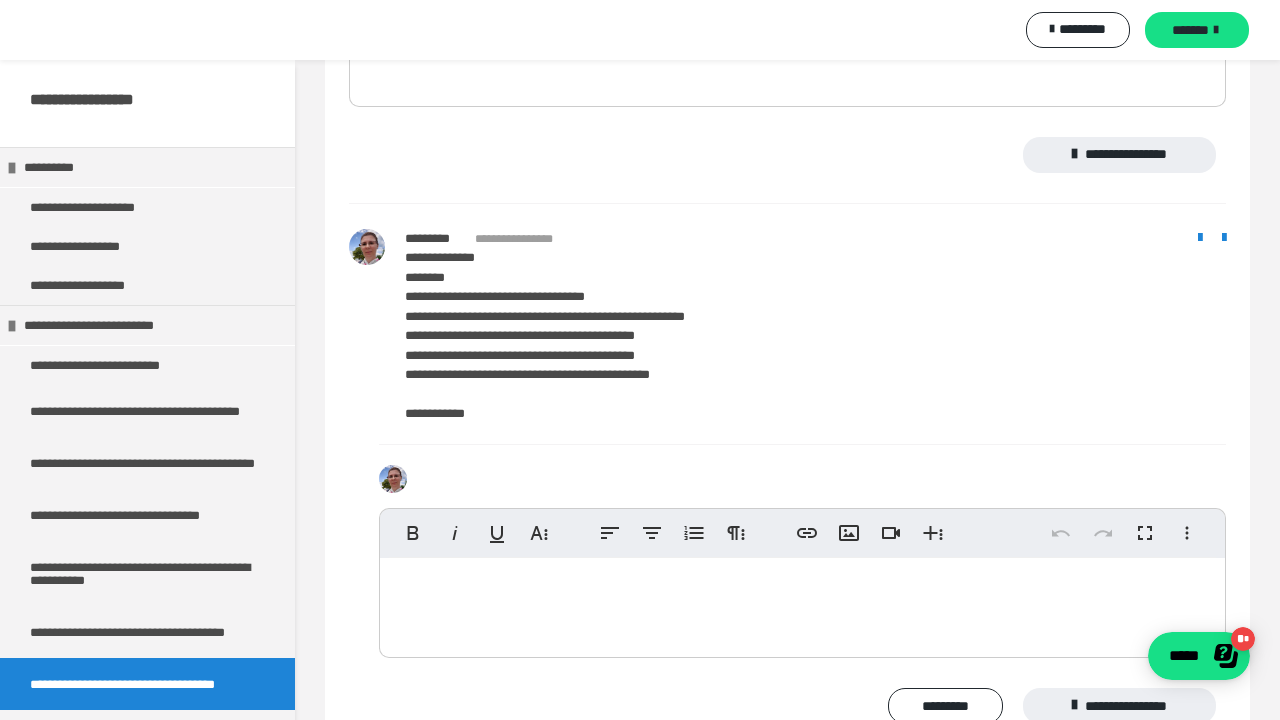 click at bounding box center (802, 603) 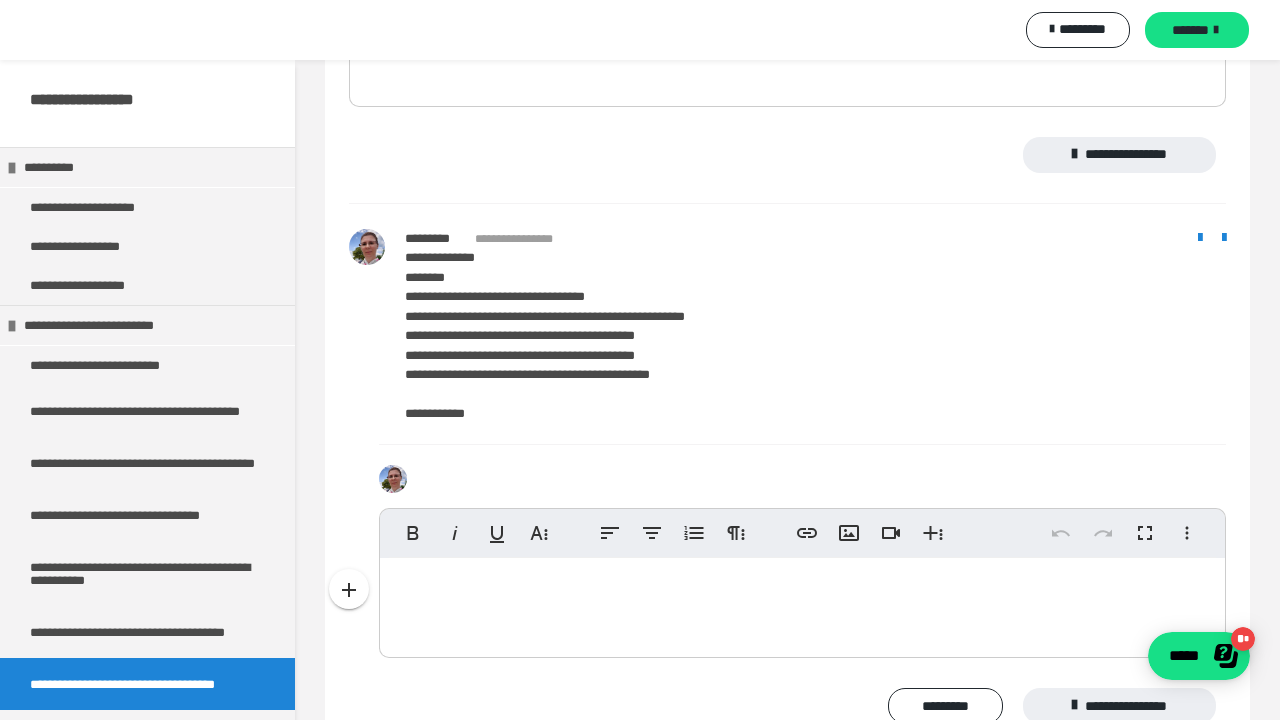 type 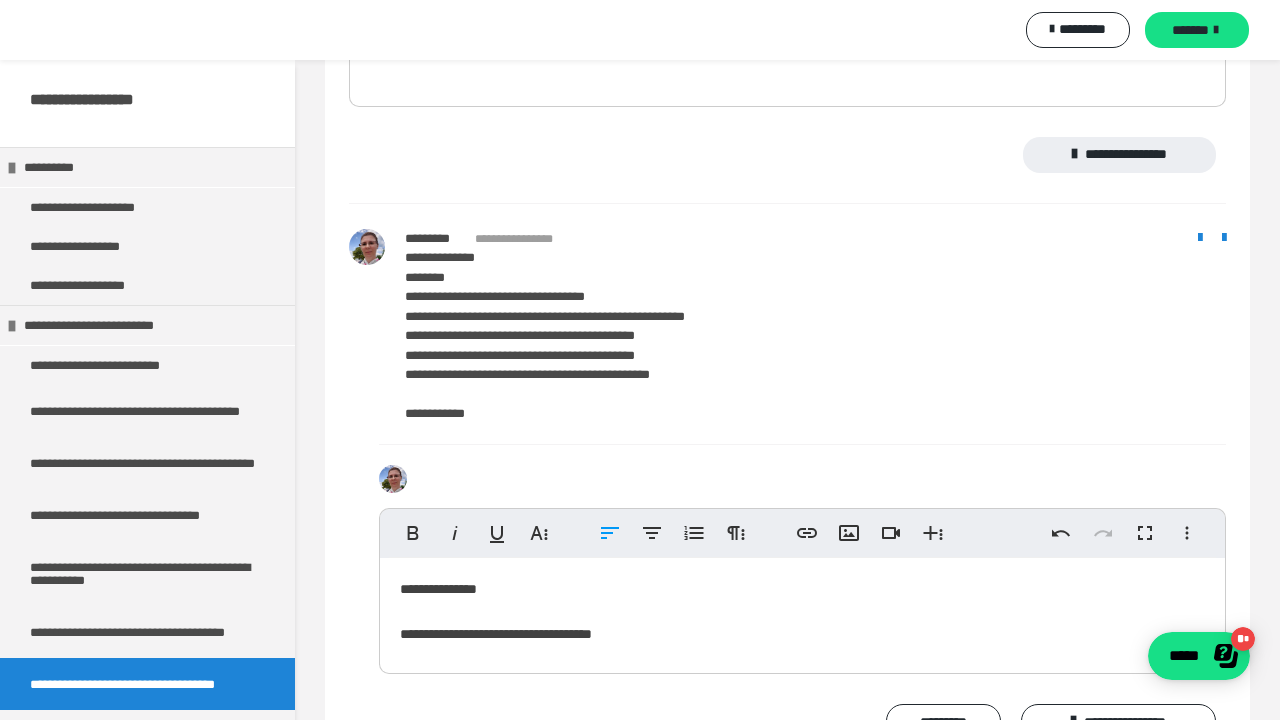 click on "**********" at bounding box center (802, 611) 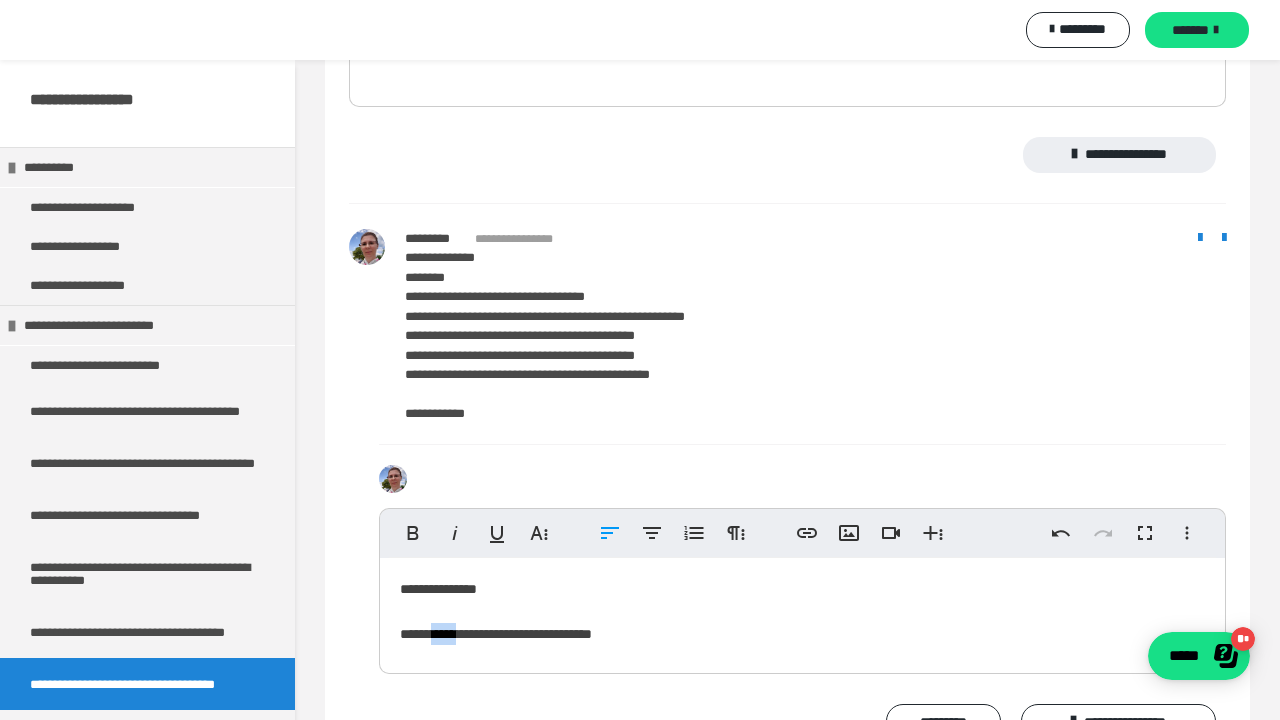 click on "**********" at bounding box center (802, 611) 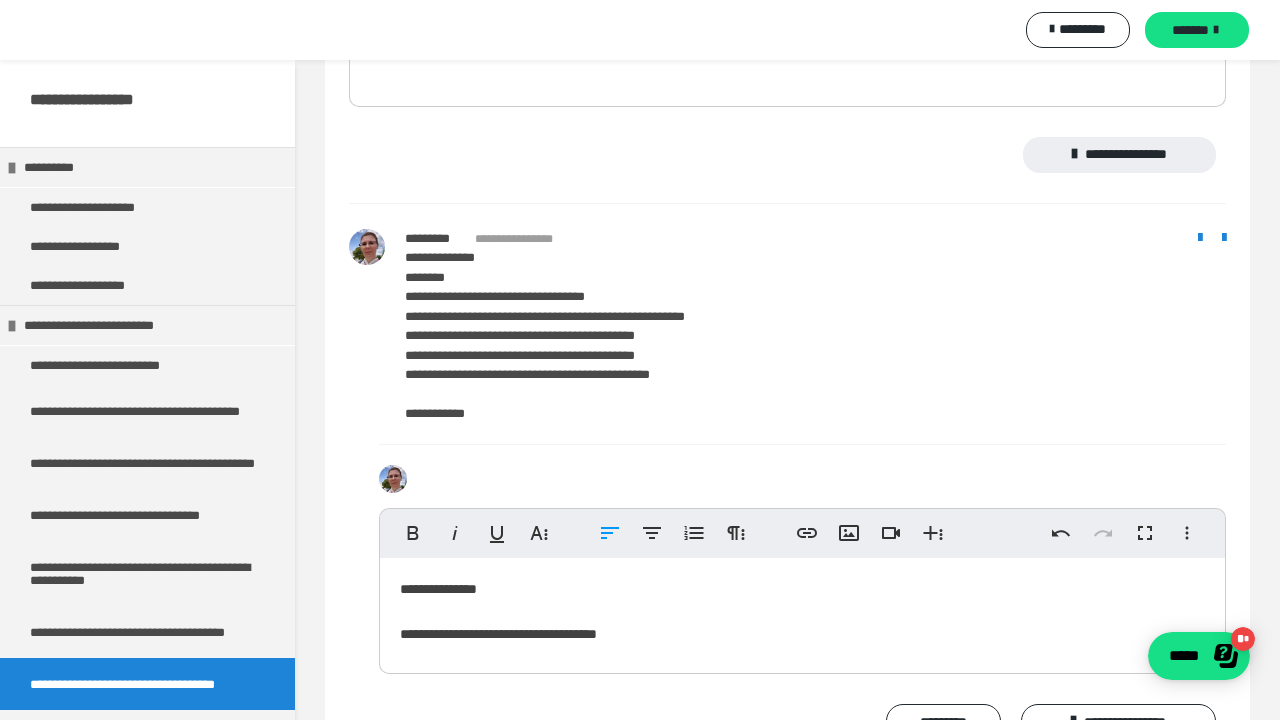 click on "**********" at bounding box center (802, 611) 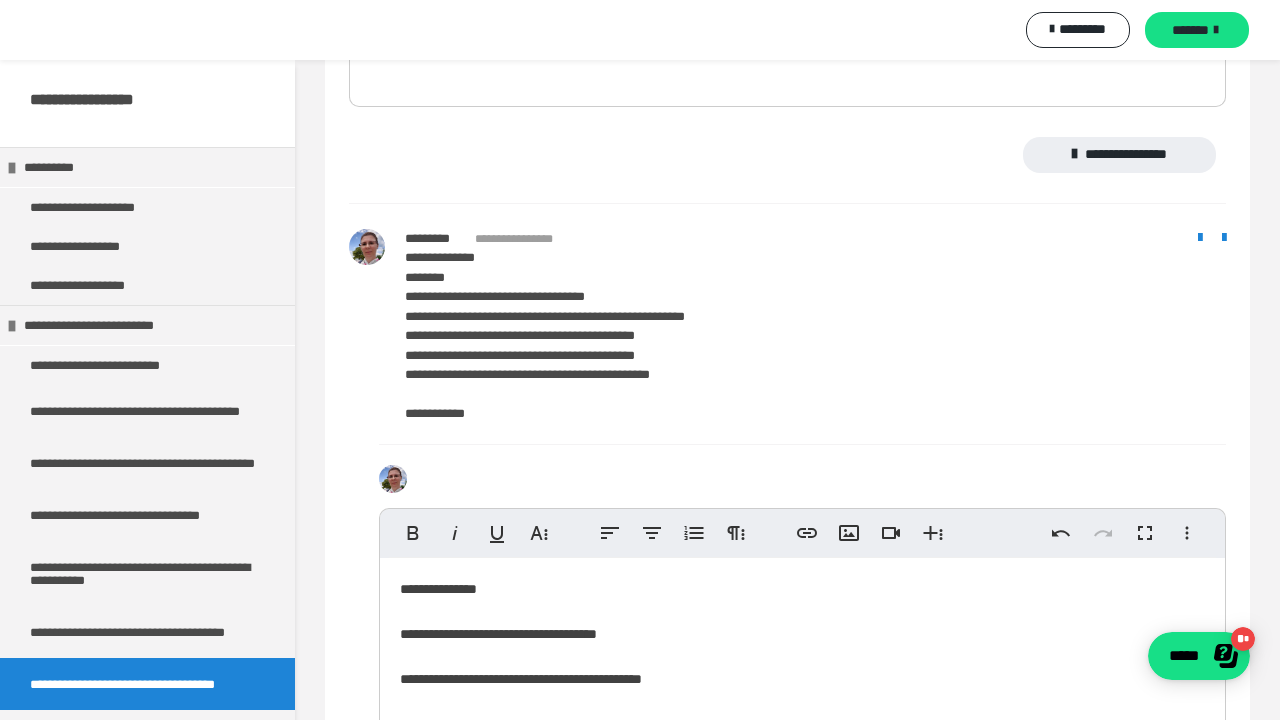 scroll, scrollTop: 6035, scrollLeft: 0, axis: vertical 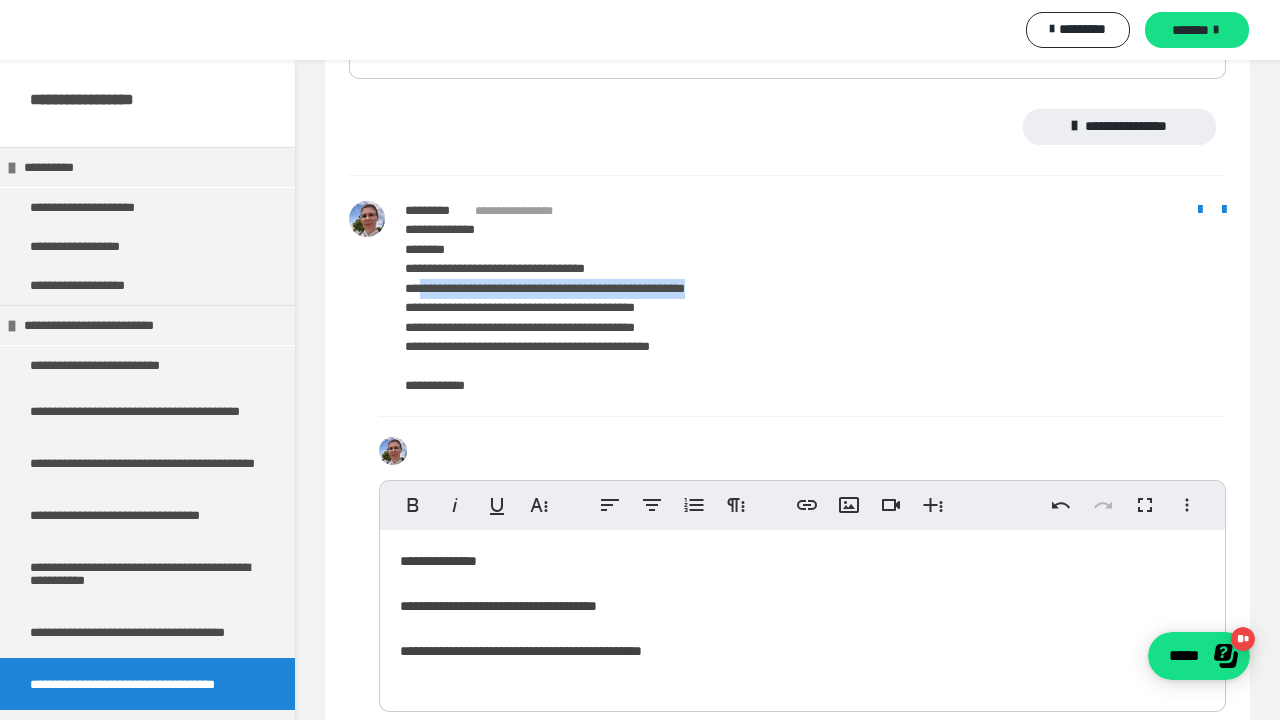 drag, startPoint x: 421, startPoint y: 313, endPoint x: 791, endPoint y: 313, distance: 370 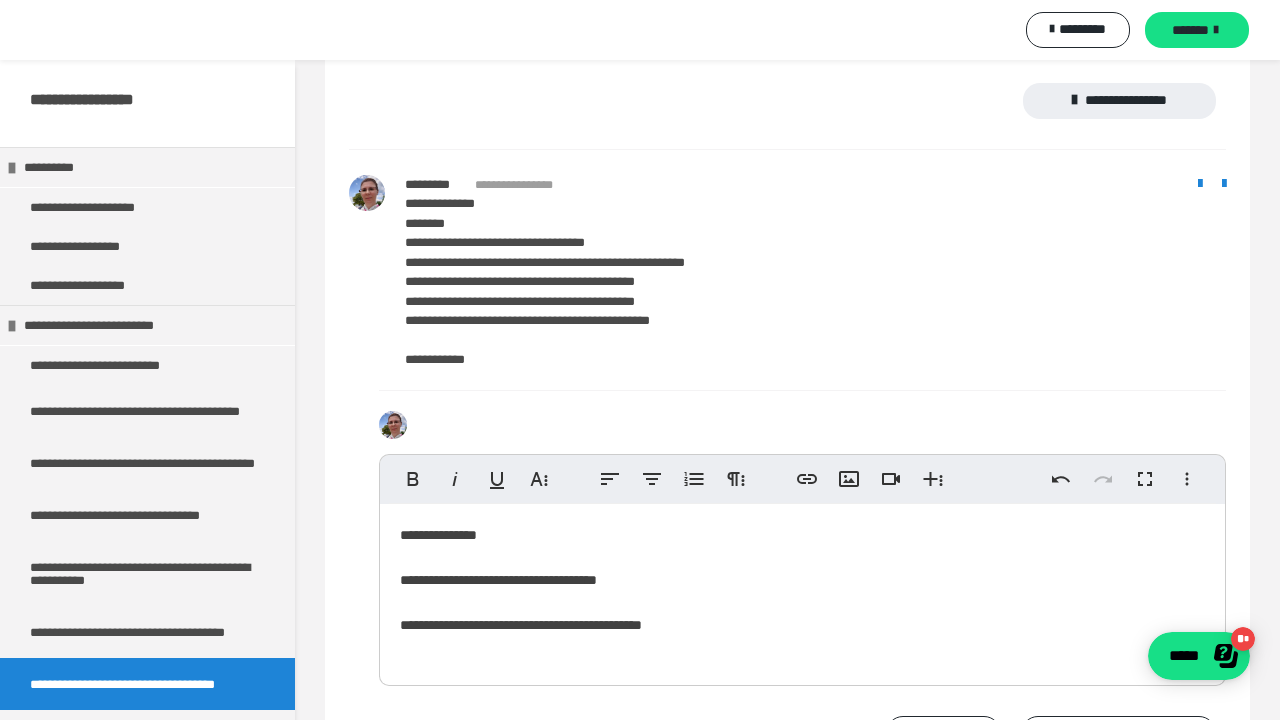 click on "**********" at bounding box center [802, 590] 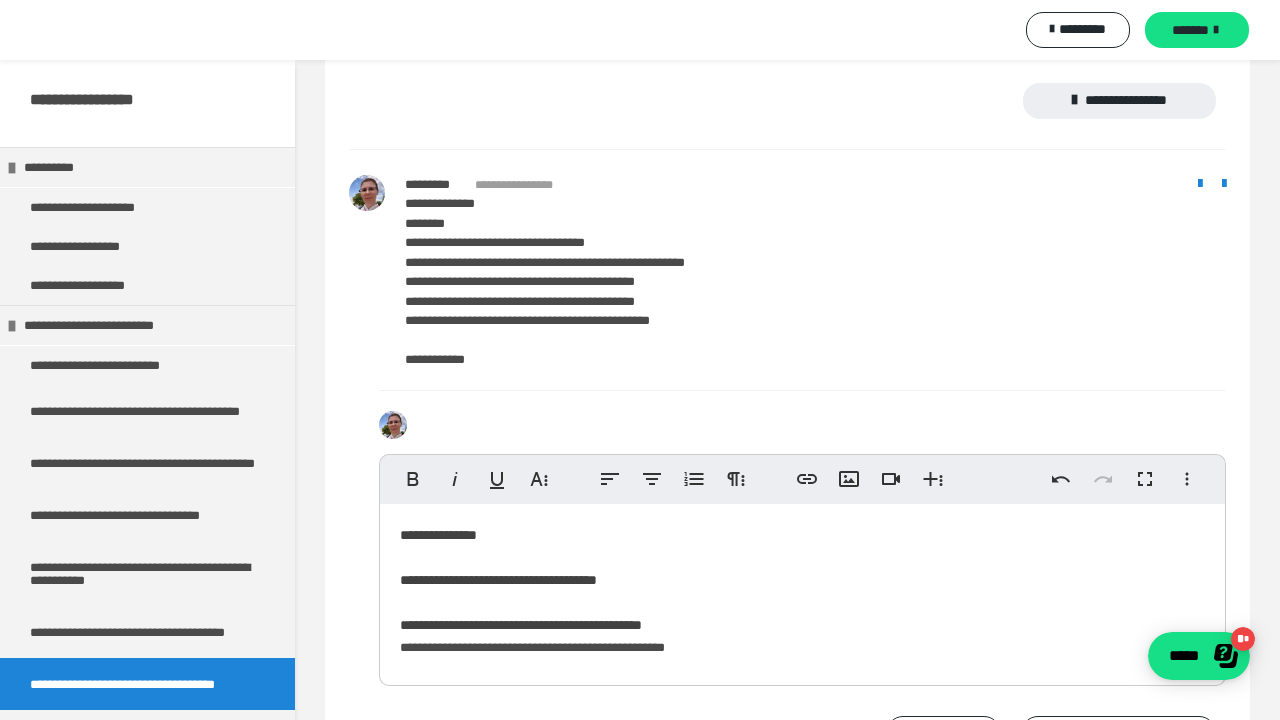 click on "**********" at bounding box center (532, 647) 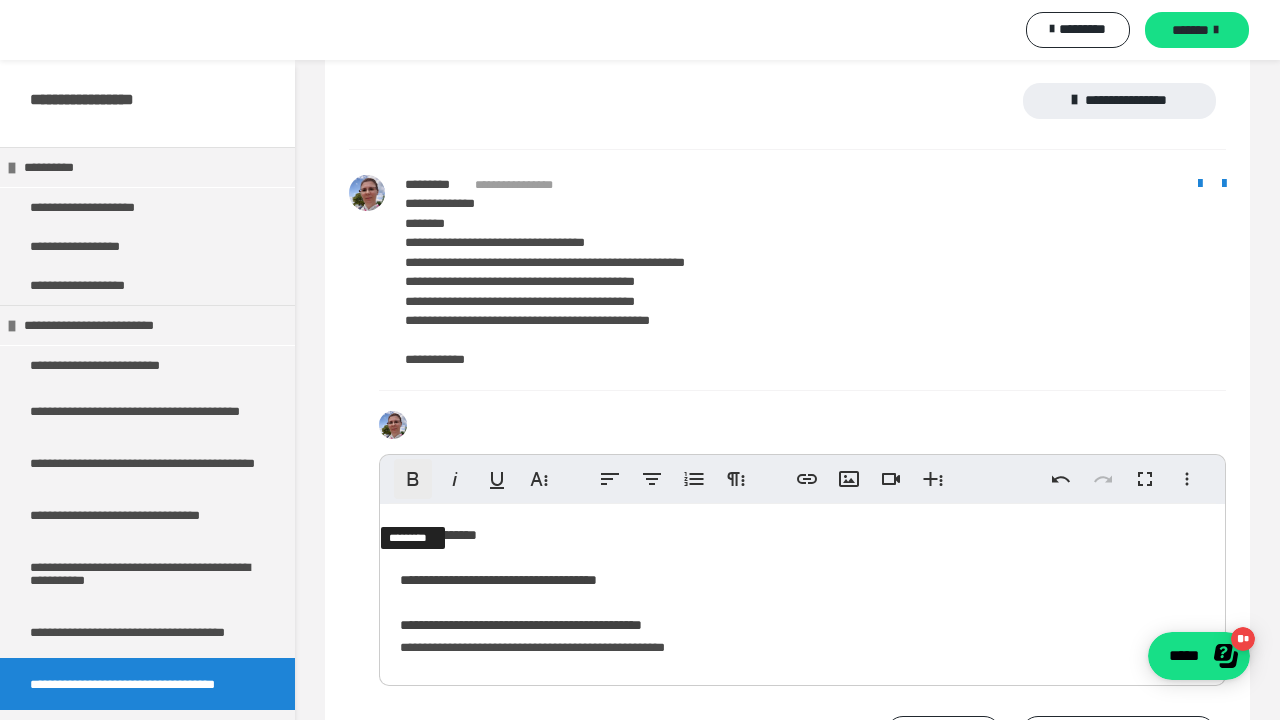 click 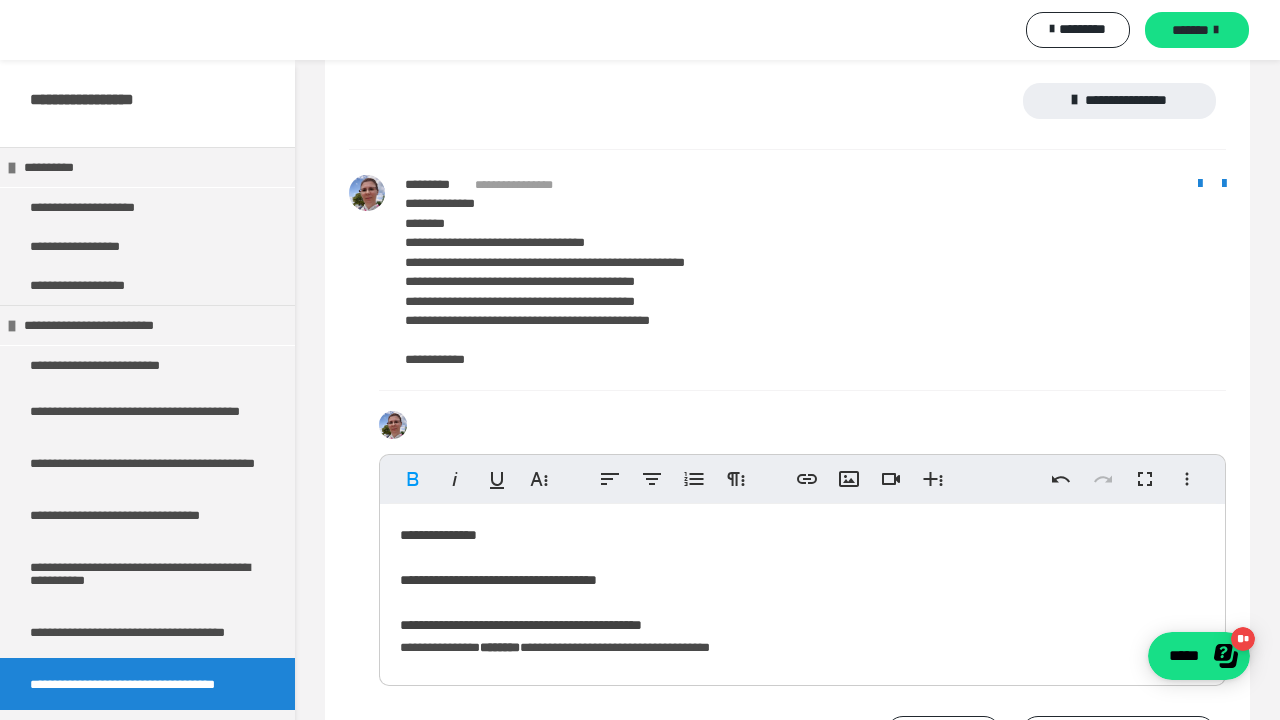 click on "**********" at bounding box center (555, 647) 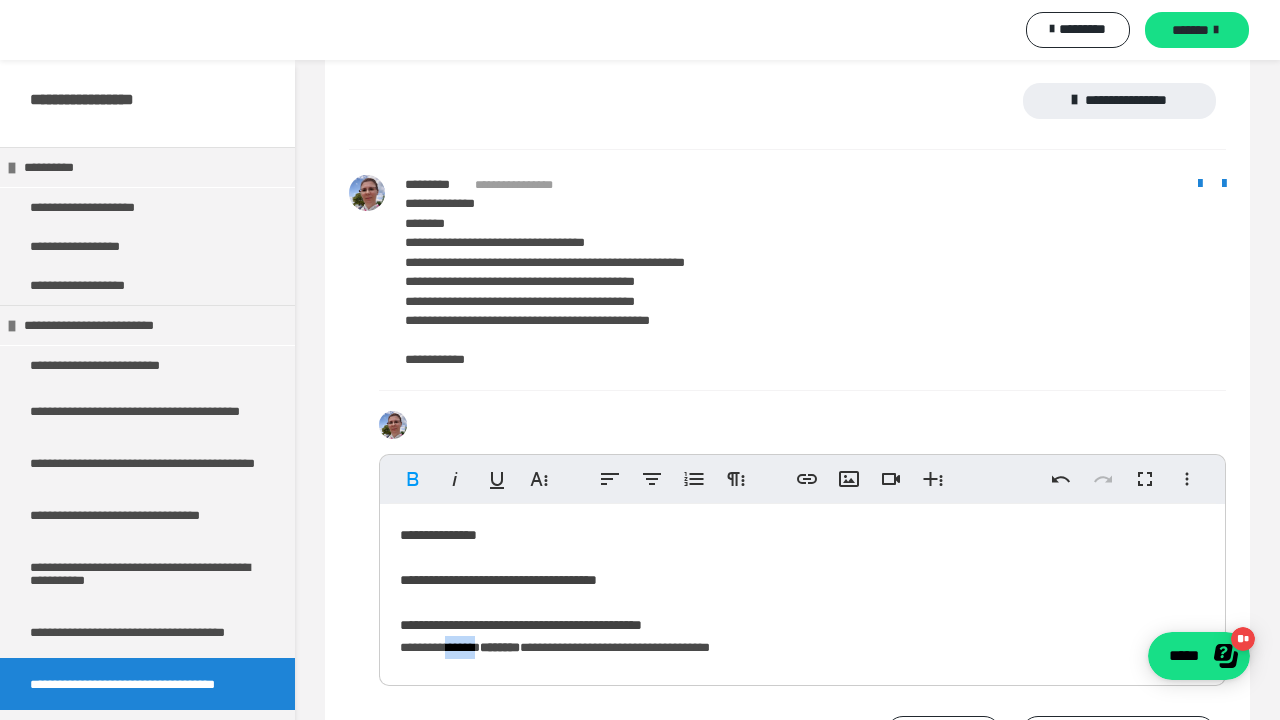 click on "**********" at bounding box center (555, 647) 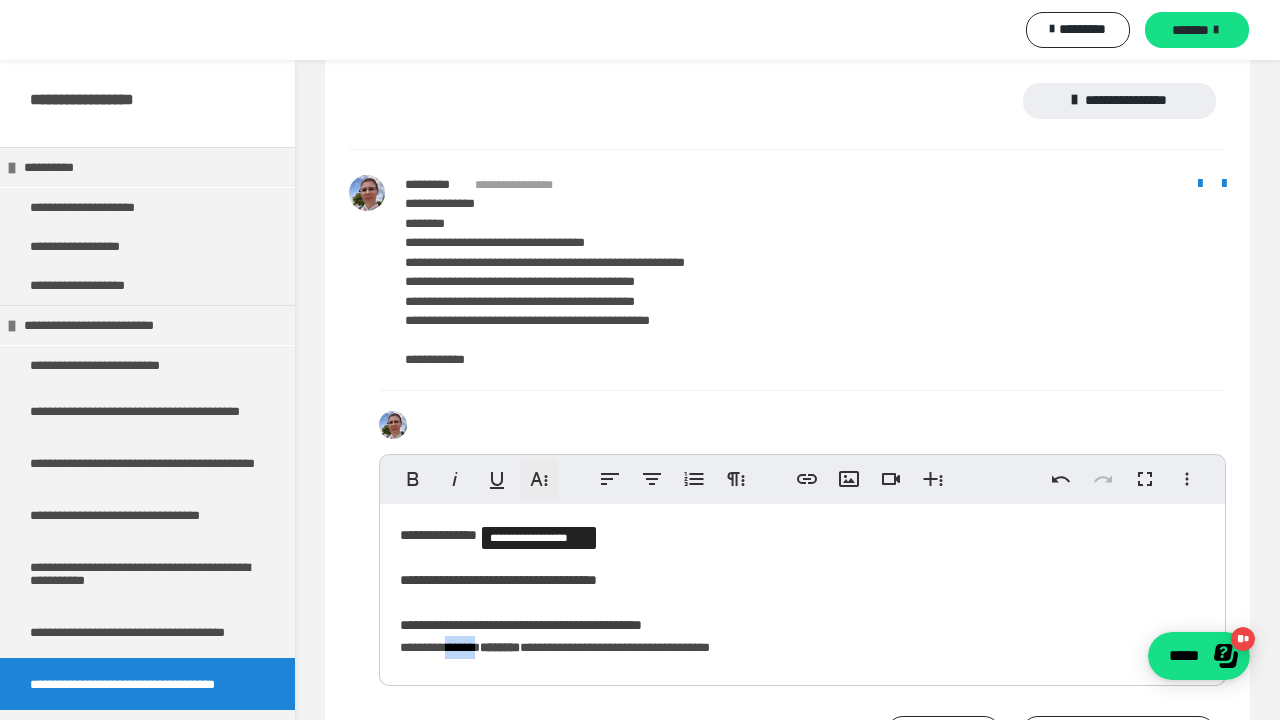 click 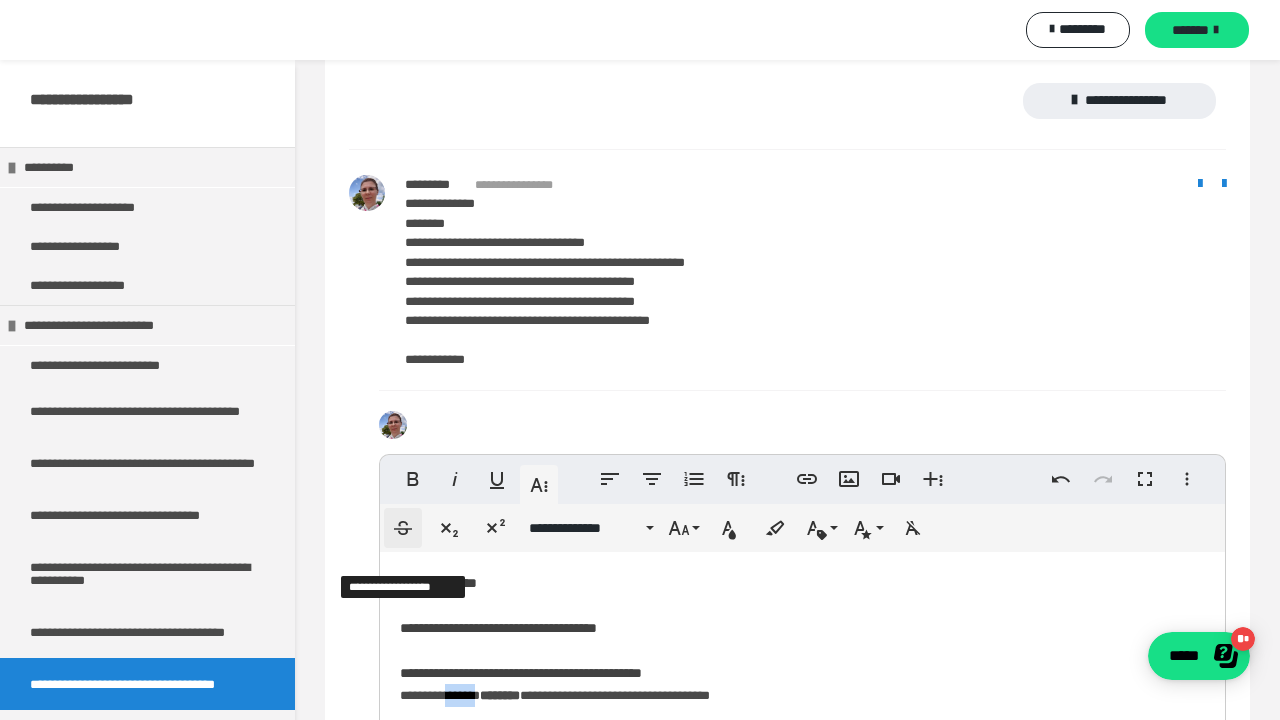 click 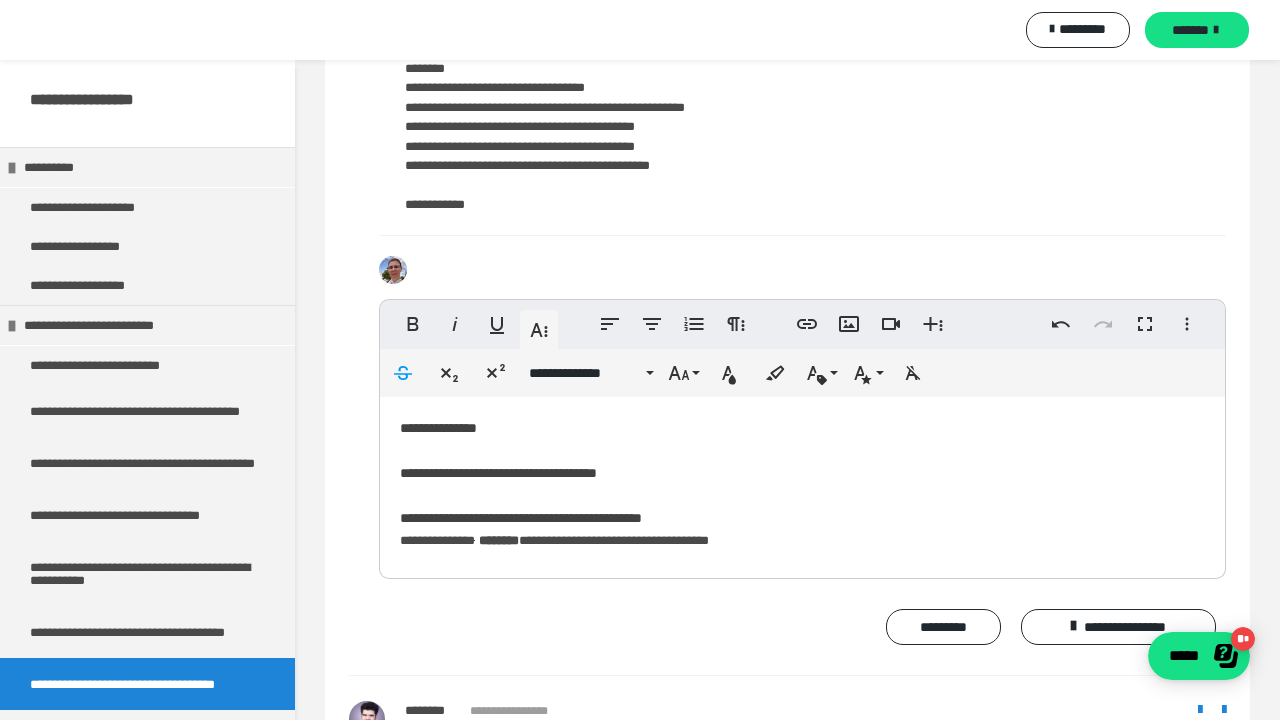 scroll, scrollTop: 6218, scrollLeft: 0, axis: vertical 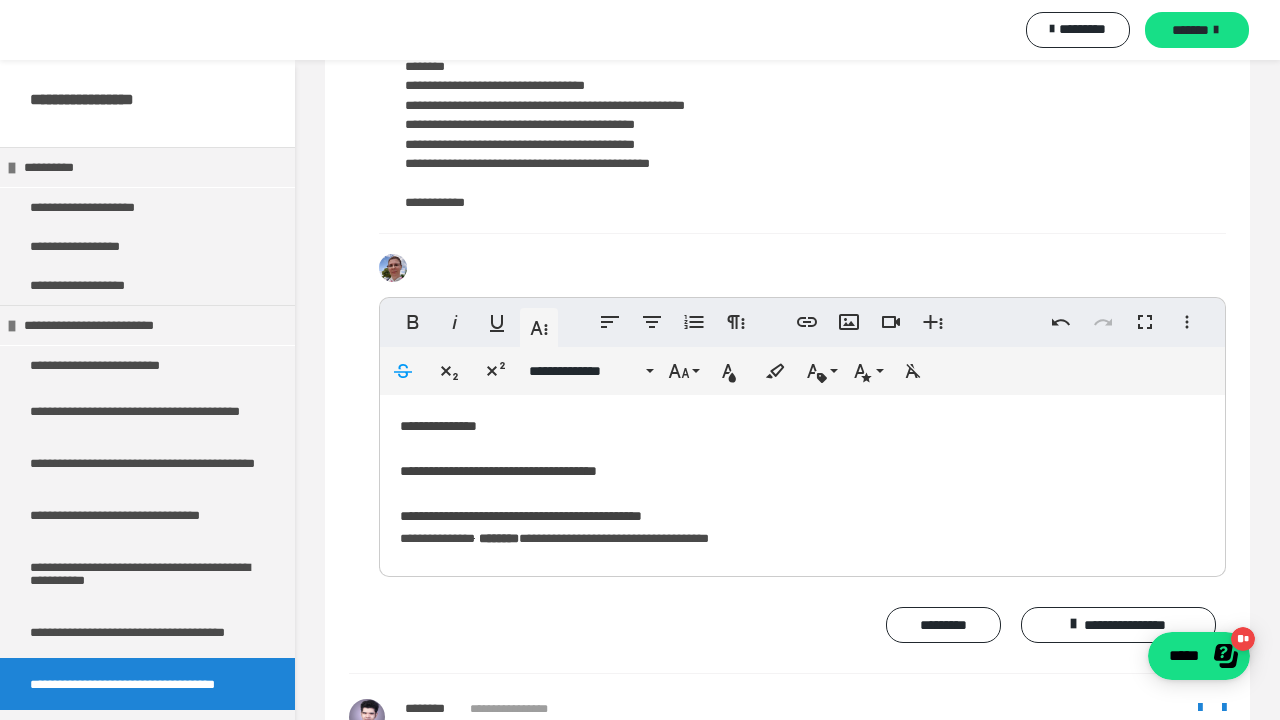 click on "**********" at bounding box center (802, 481) 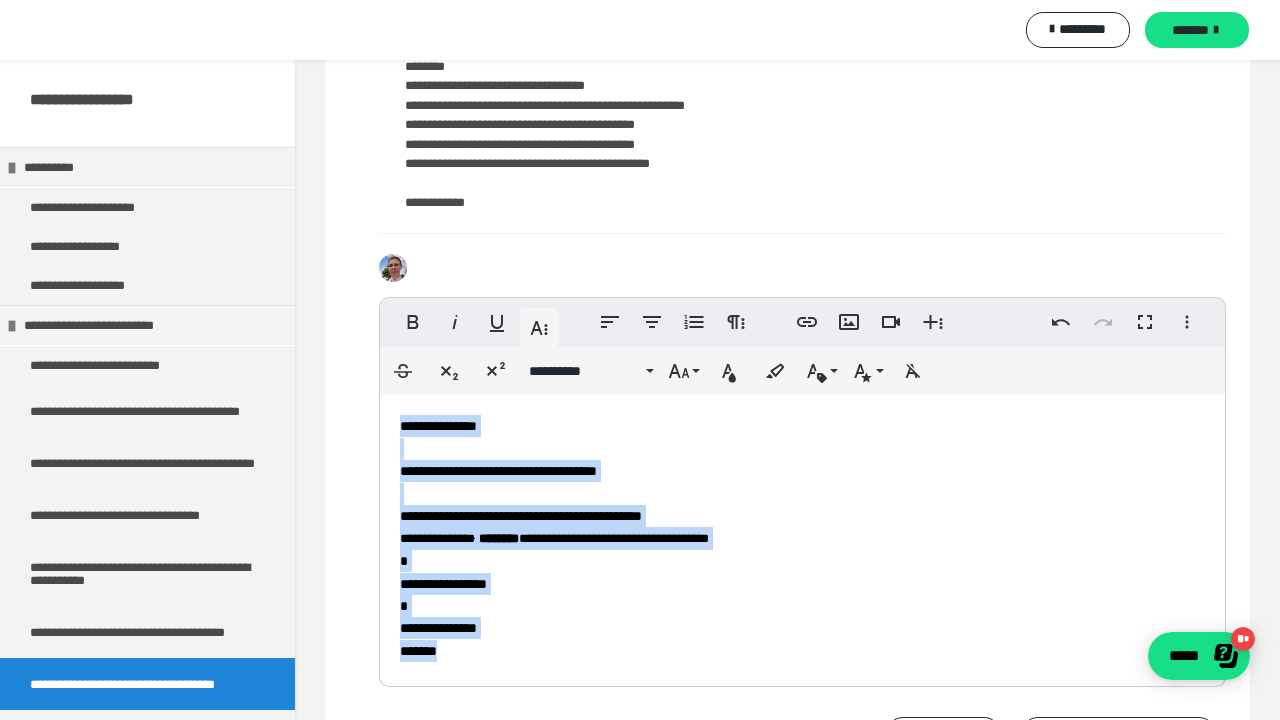 drag, startPoint x: 396, startPoint y: 448, endPoint x: 486, endPoint y: 670, distance: 239.54958 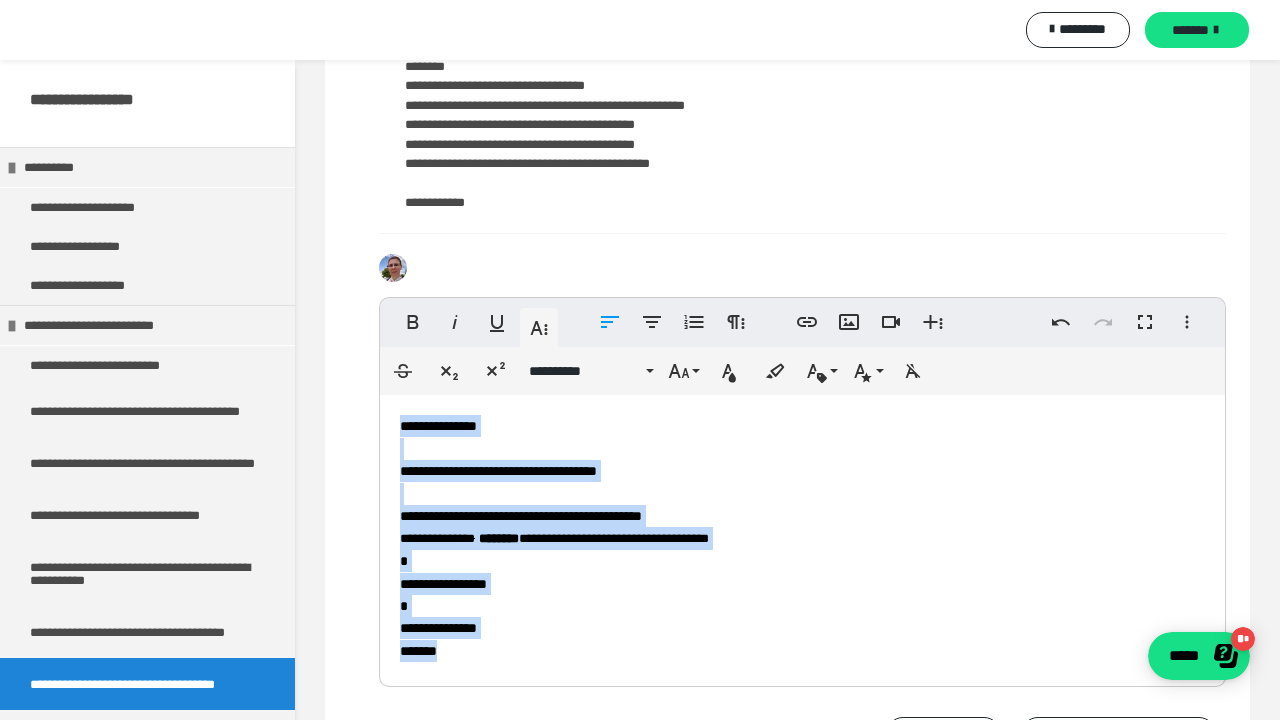 copy on "**********" 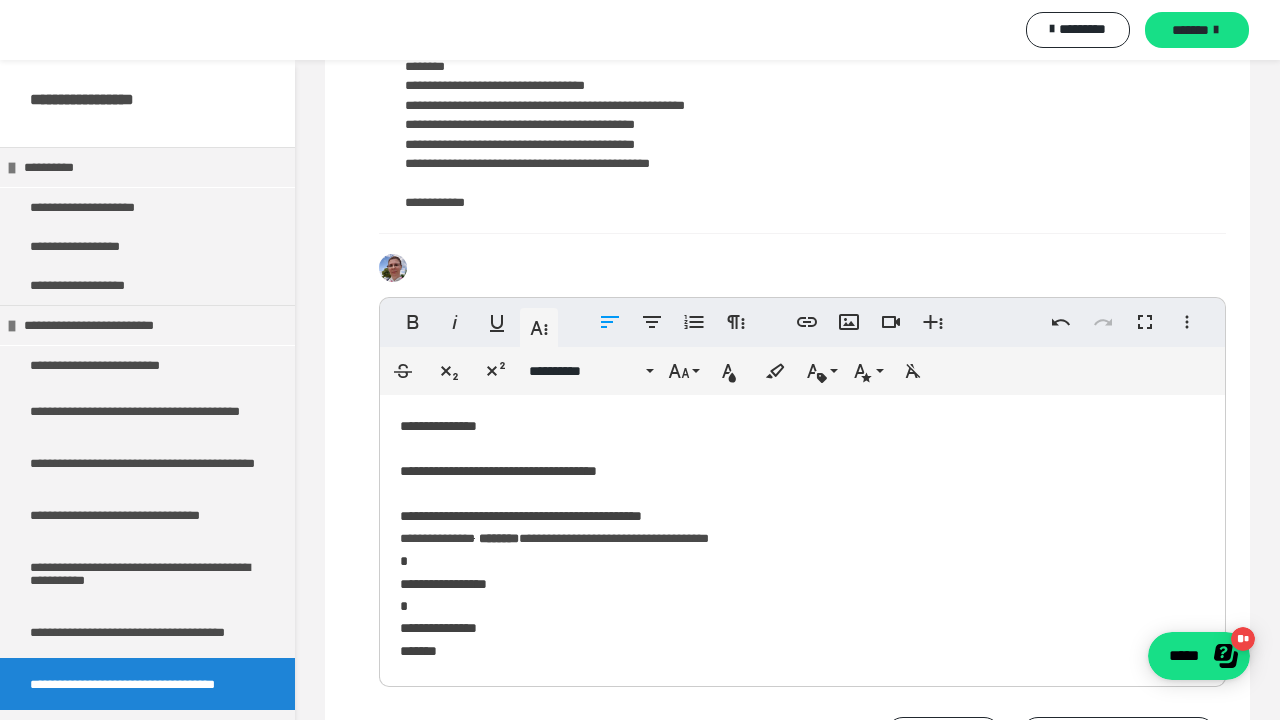 click on "**********" at bounding box center (802, 536) 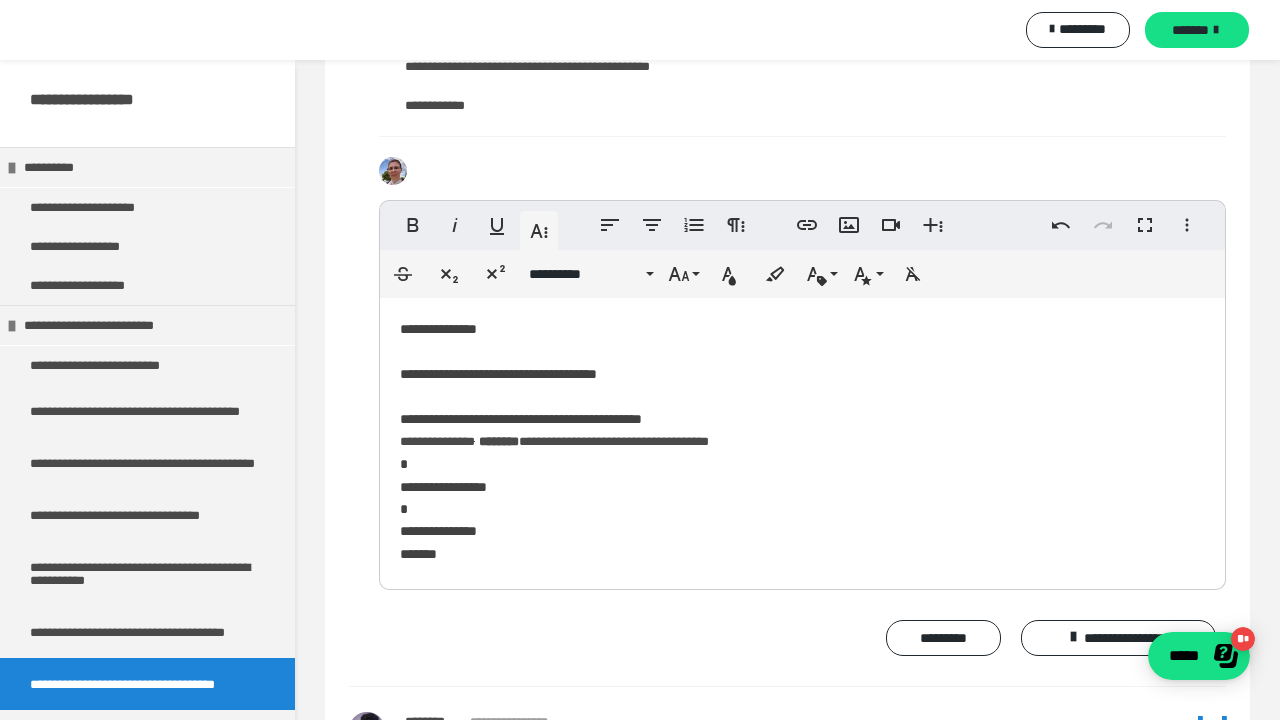 scroll, scrollTop: 6322, scrollLeft: 0, axis: vertical 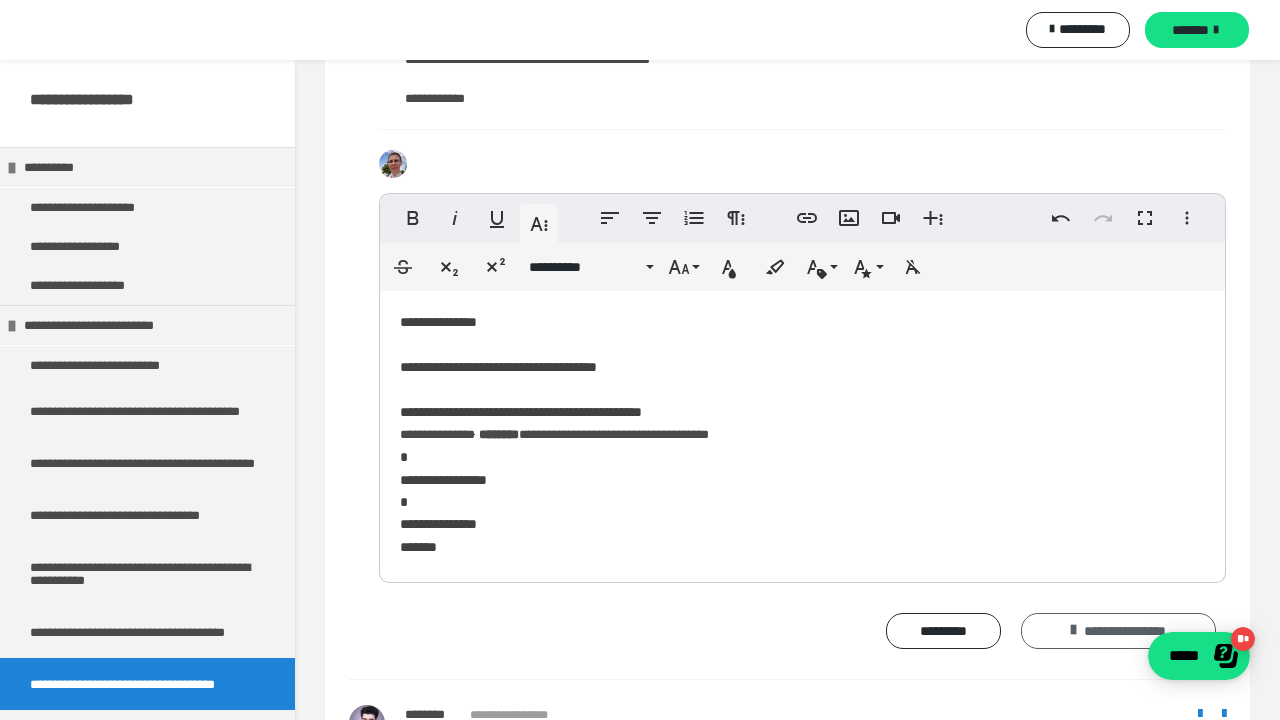 click on "**********" at bounding box center (1118, 631) 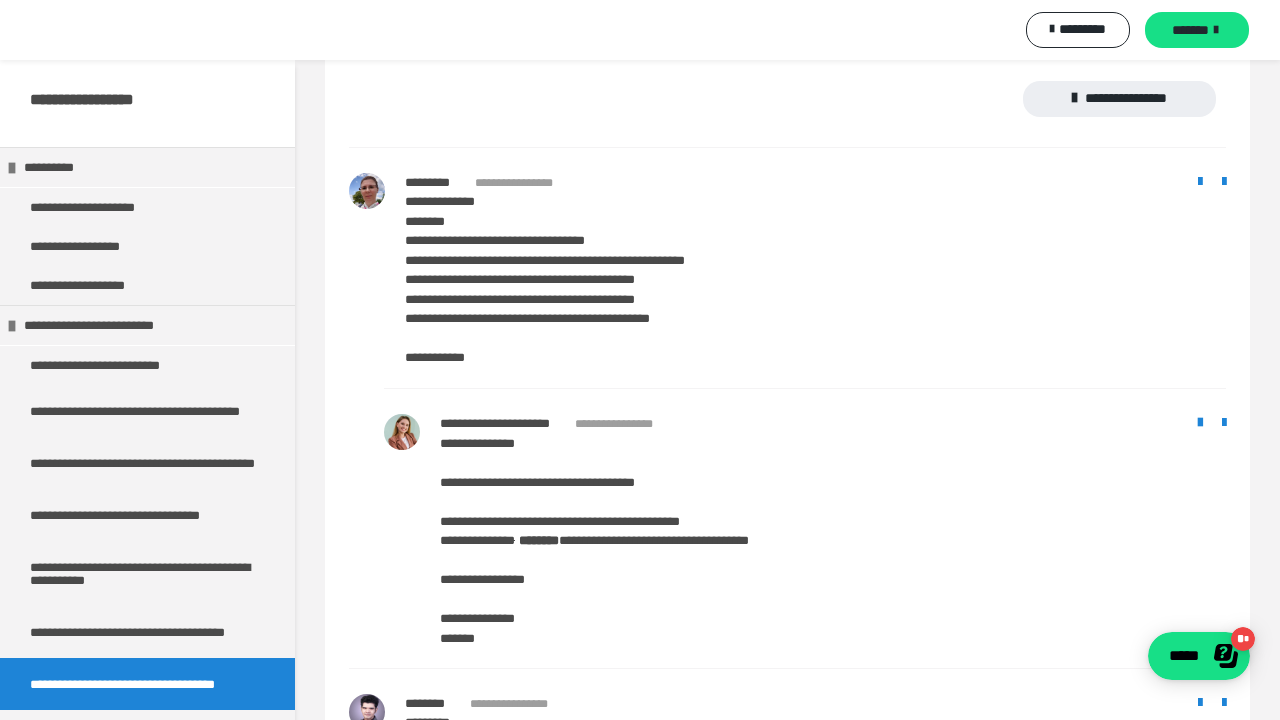 scroll, scrollTop: 6053, scrollLeft: 0, axis: vertical 